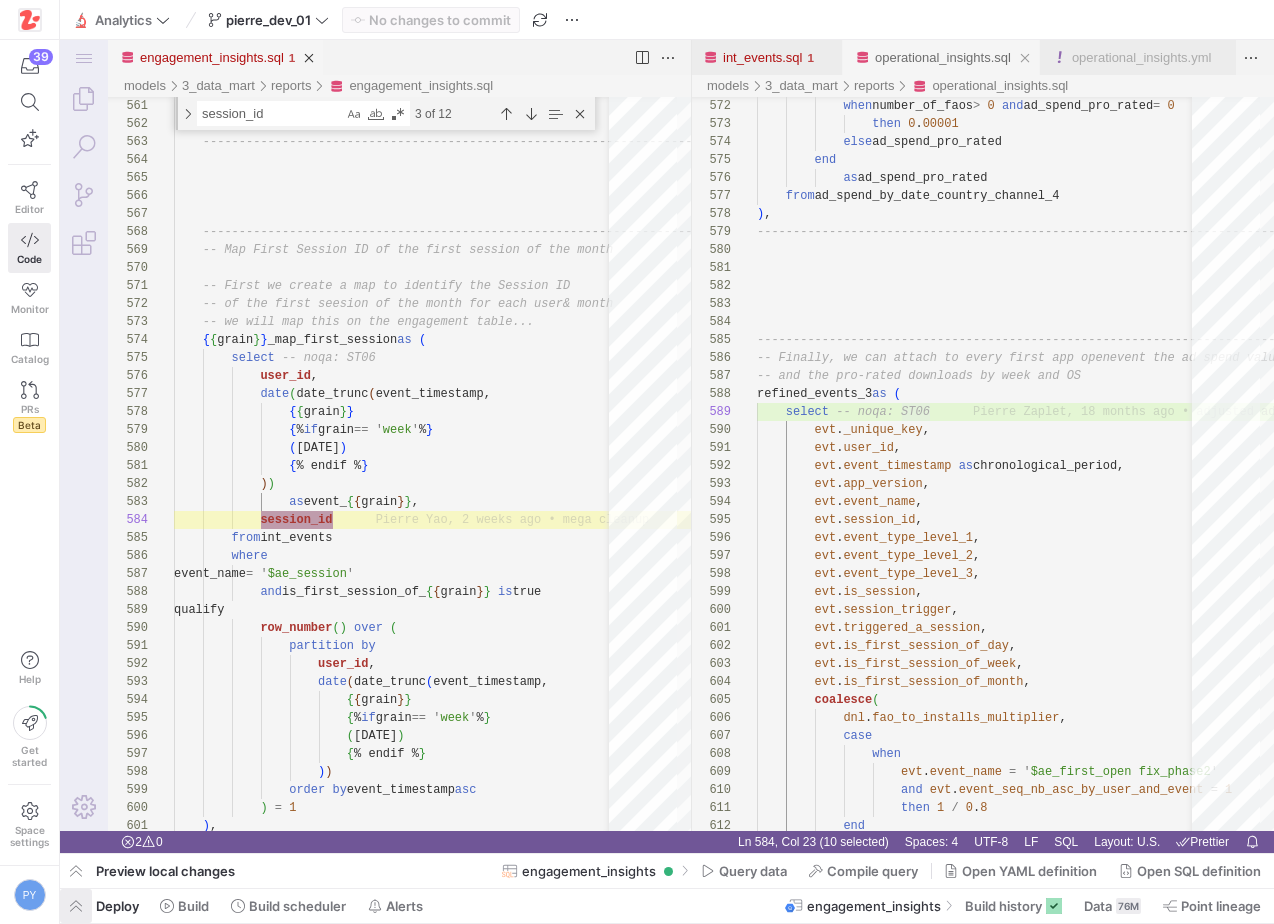 scroll, scrollTop: 0, scrollLeft: 0, axis: both 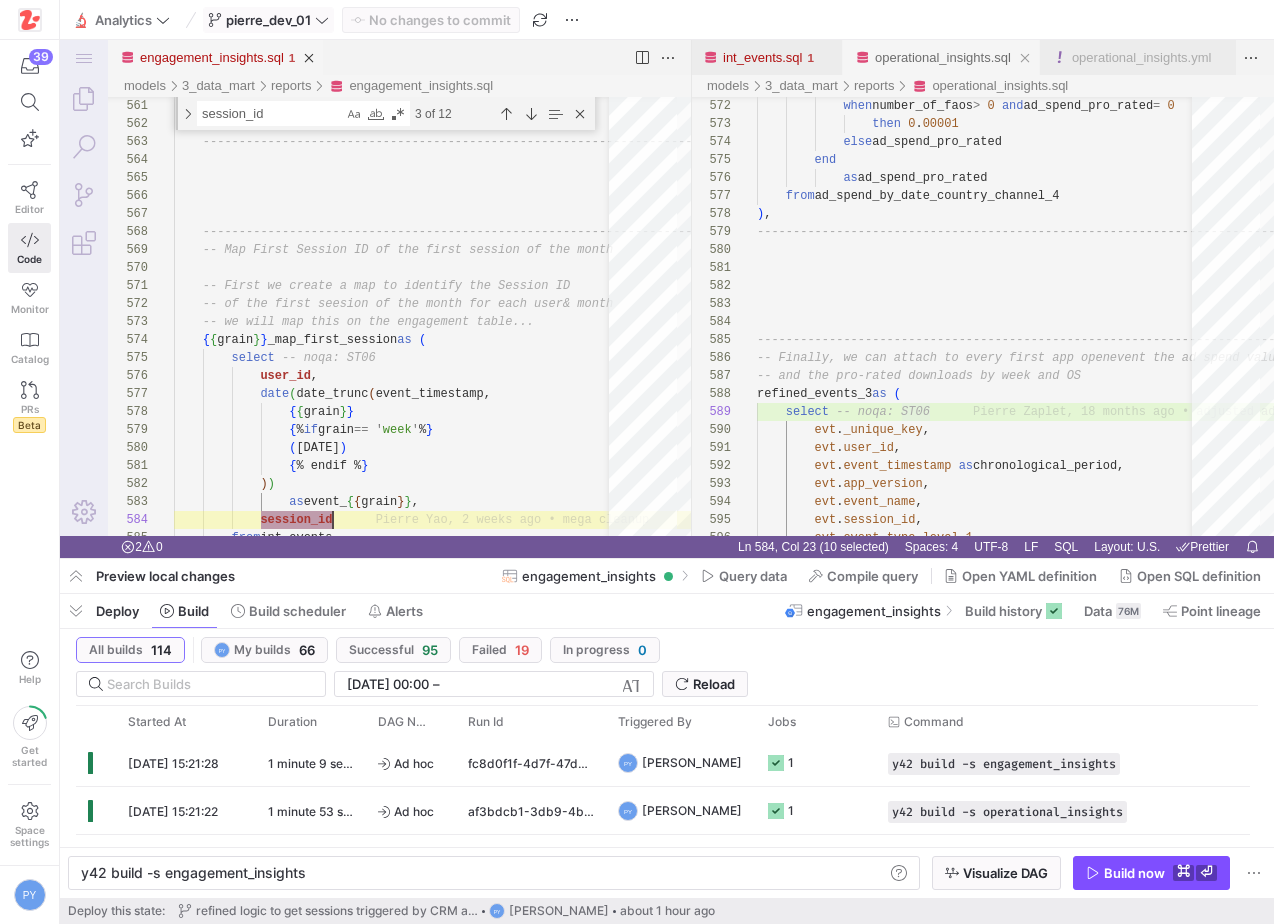 click on "pierre_dev_01" 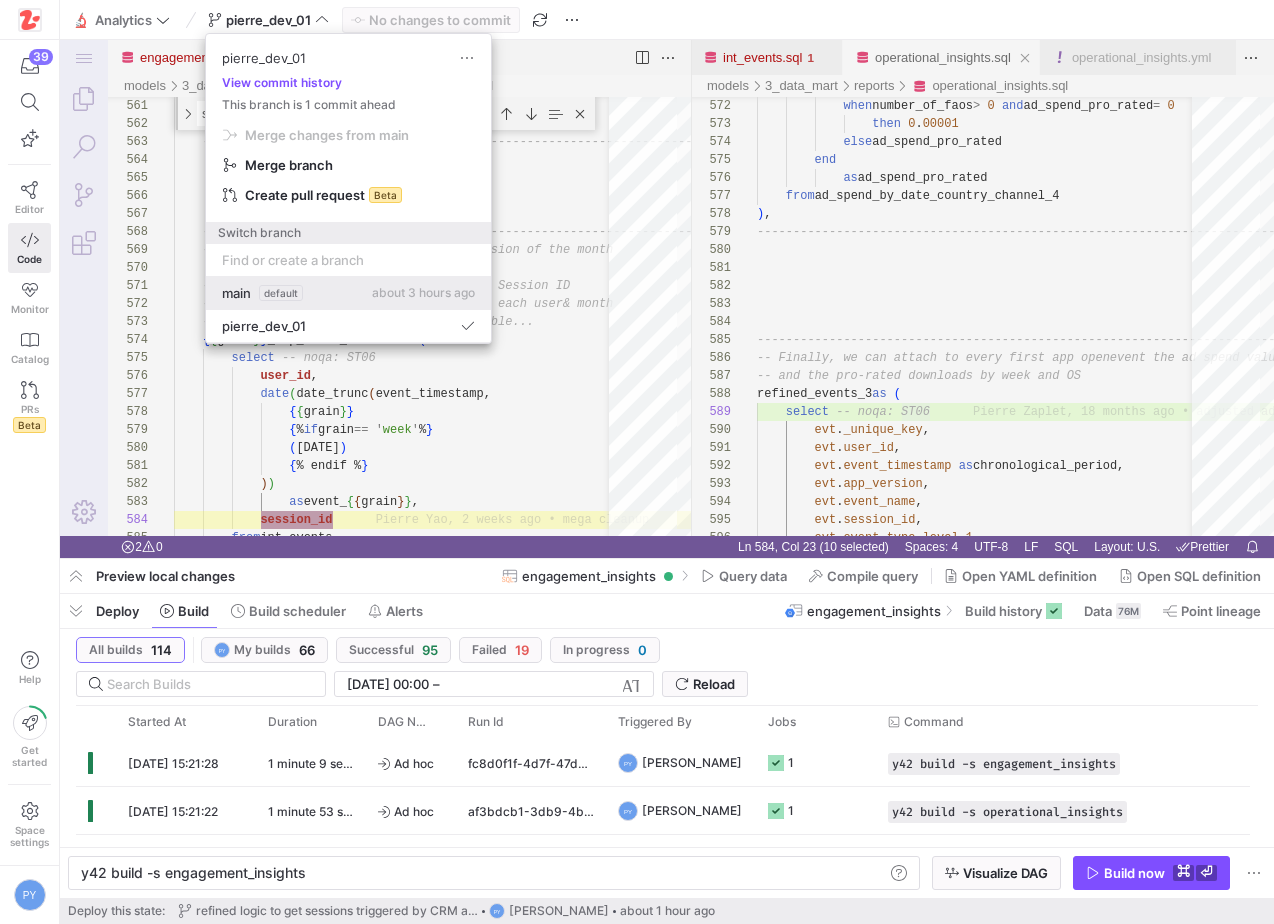 click on "main" at bounding box center [236, 293] 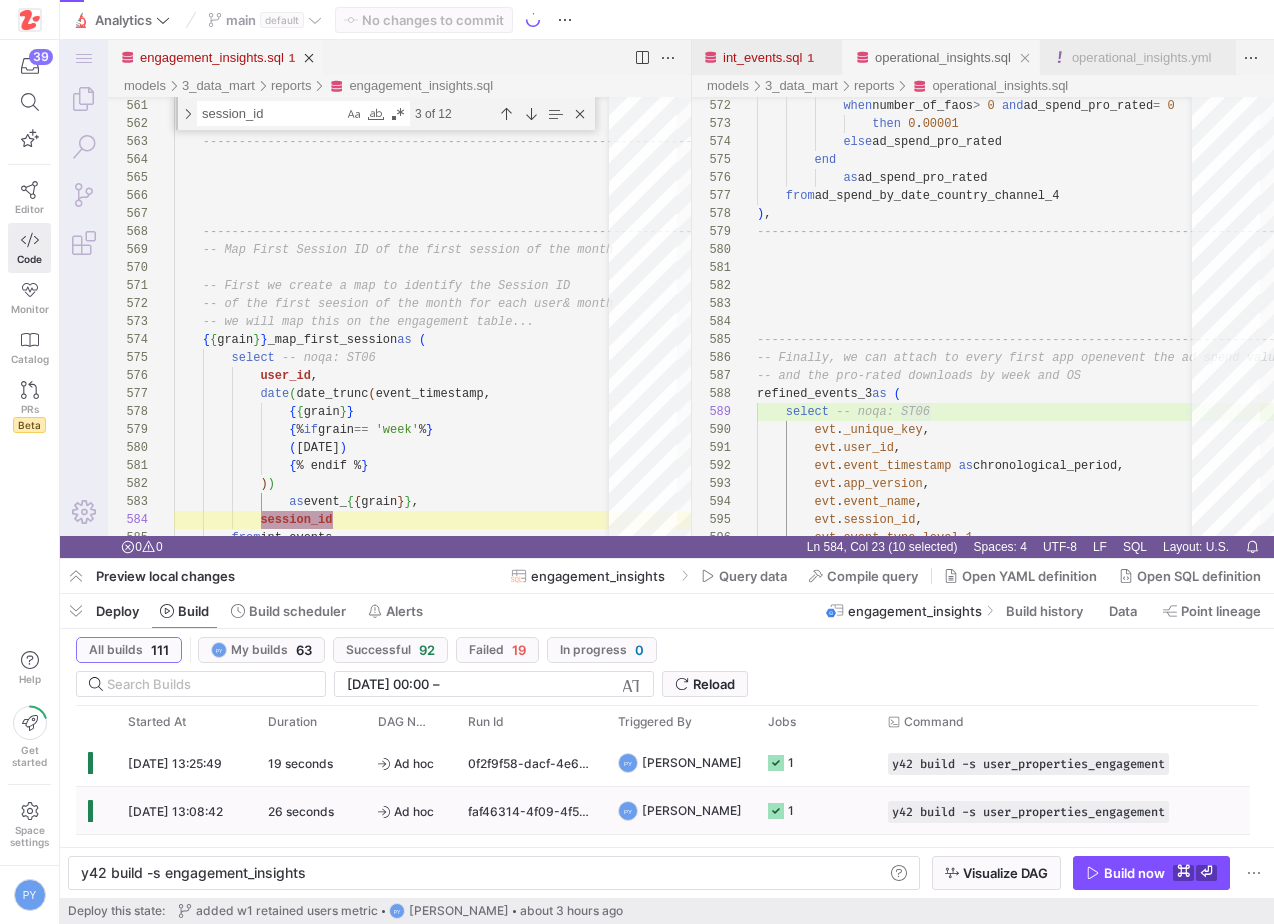 type on "y42 build" 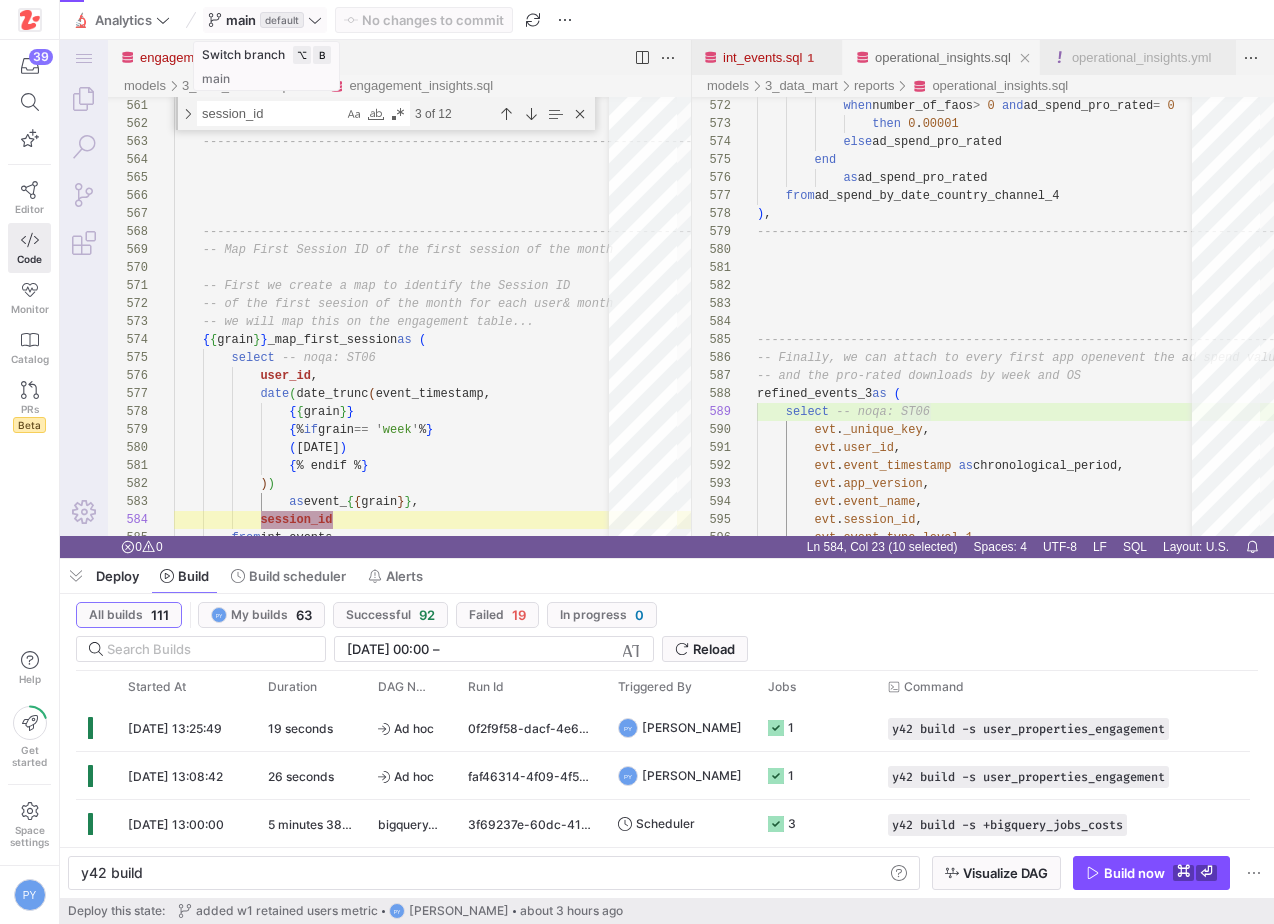 click 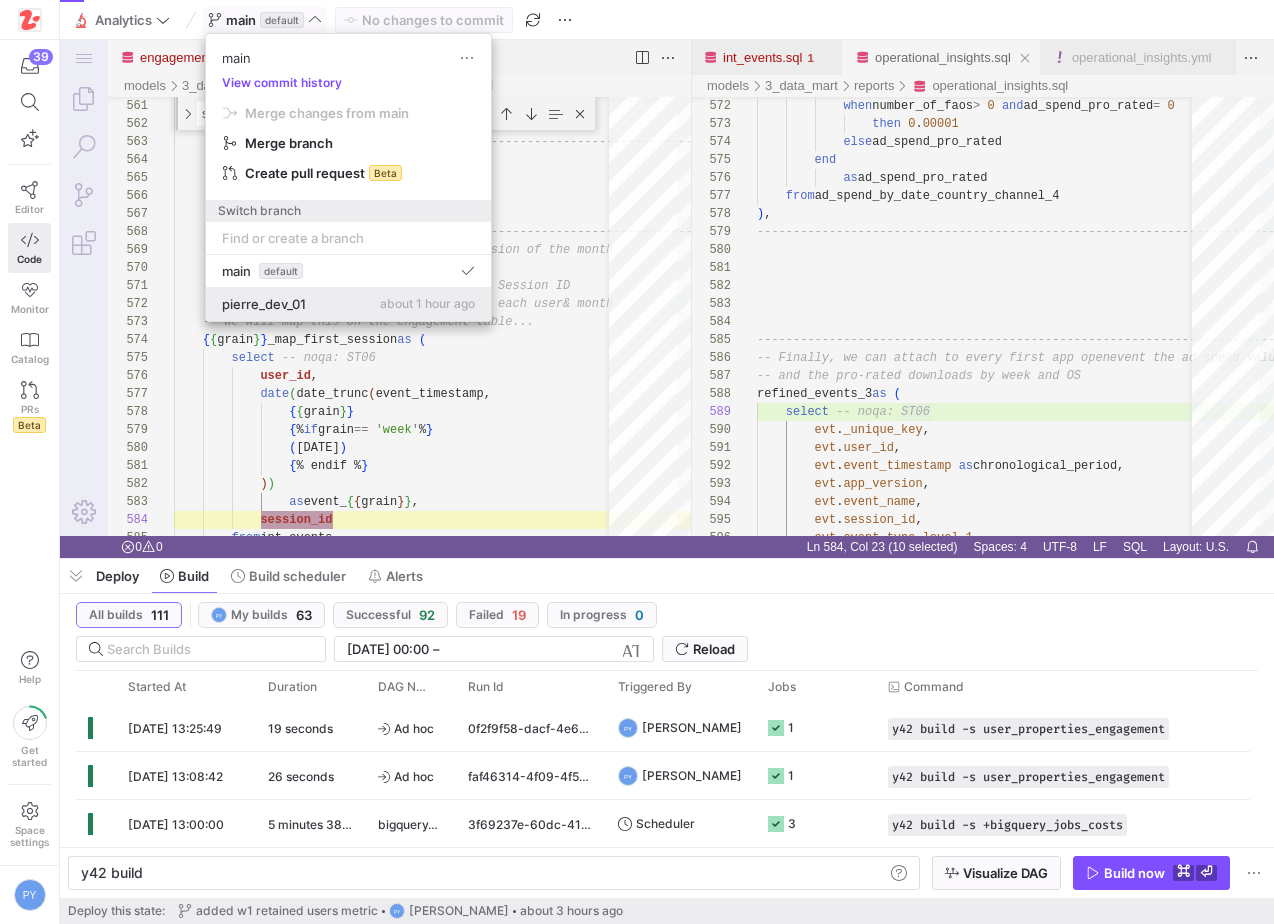 click on "pierre_dev_01" at bounding box center [264, 304] 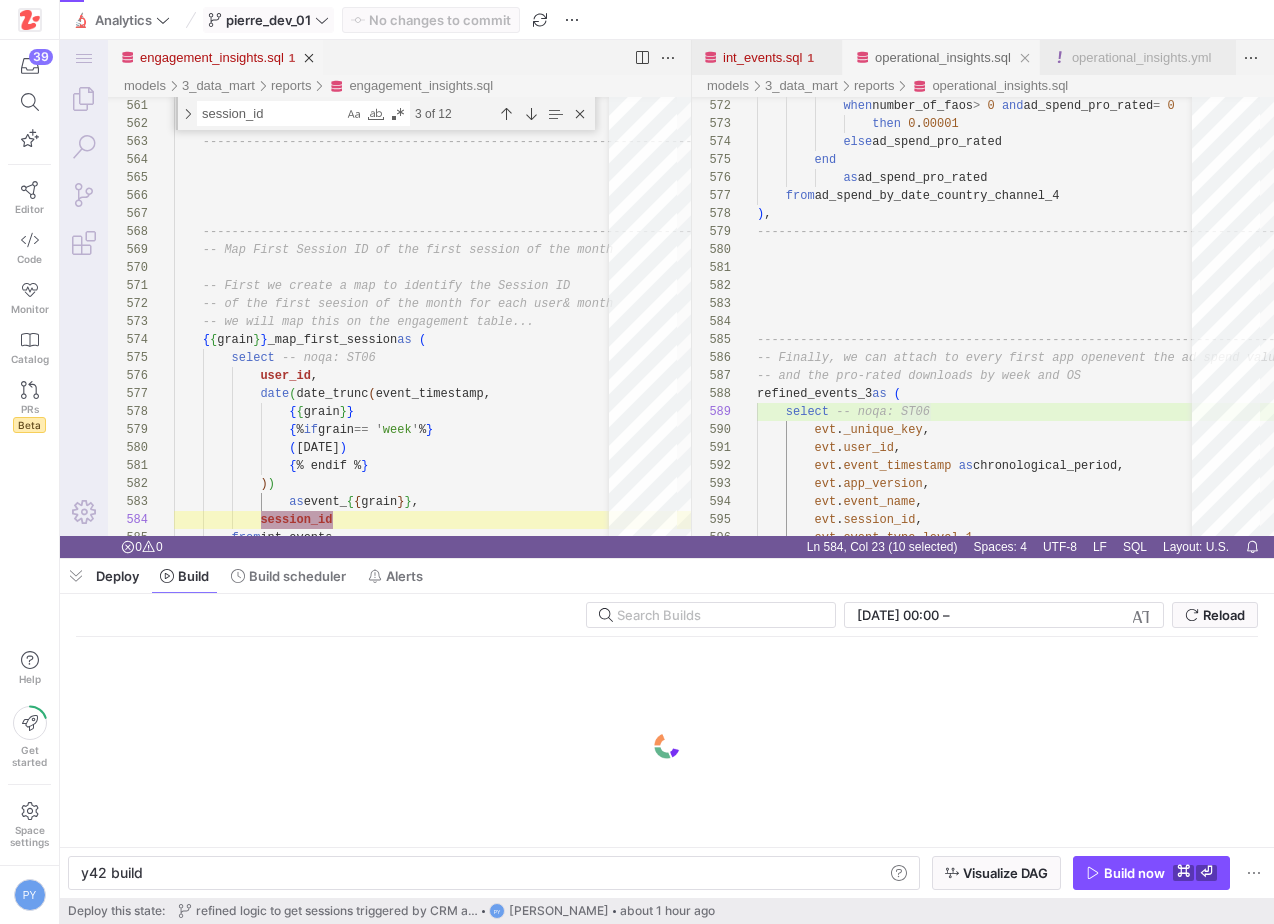 click 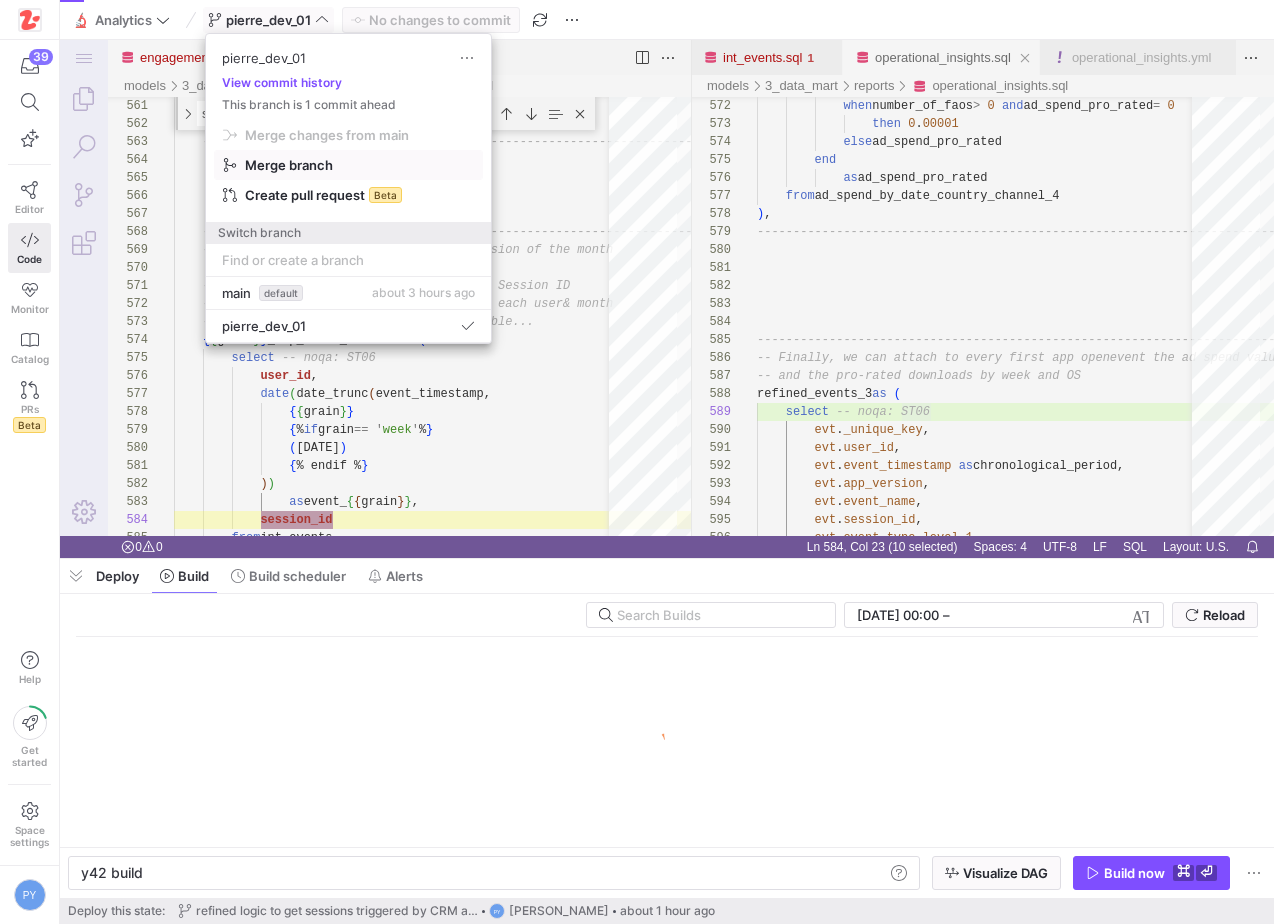click on "Merge branch" at bounding box center (327, 135) 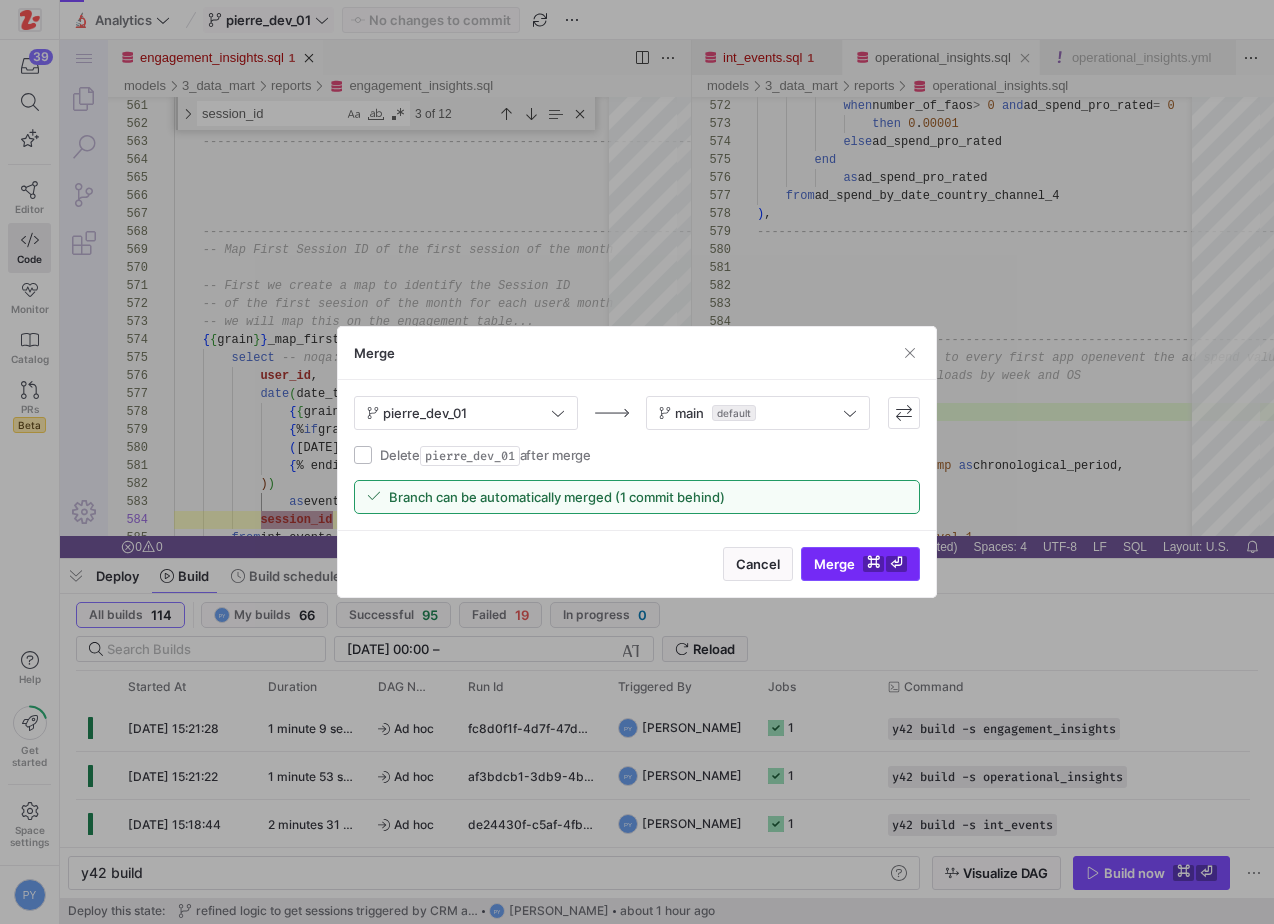 click on "Merge  ⌘ ⏎" at bounding box center (860, 564) 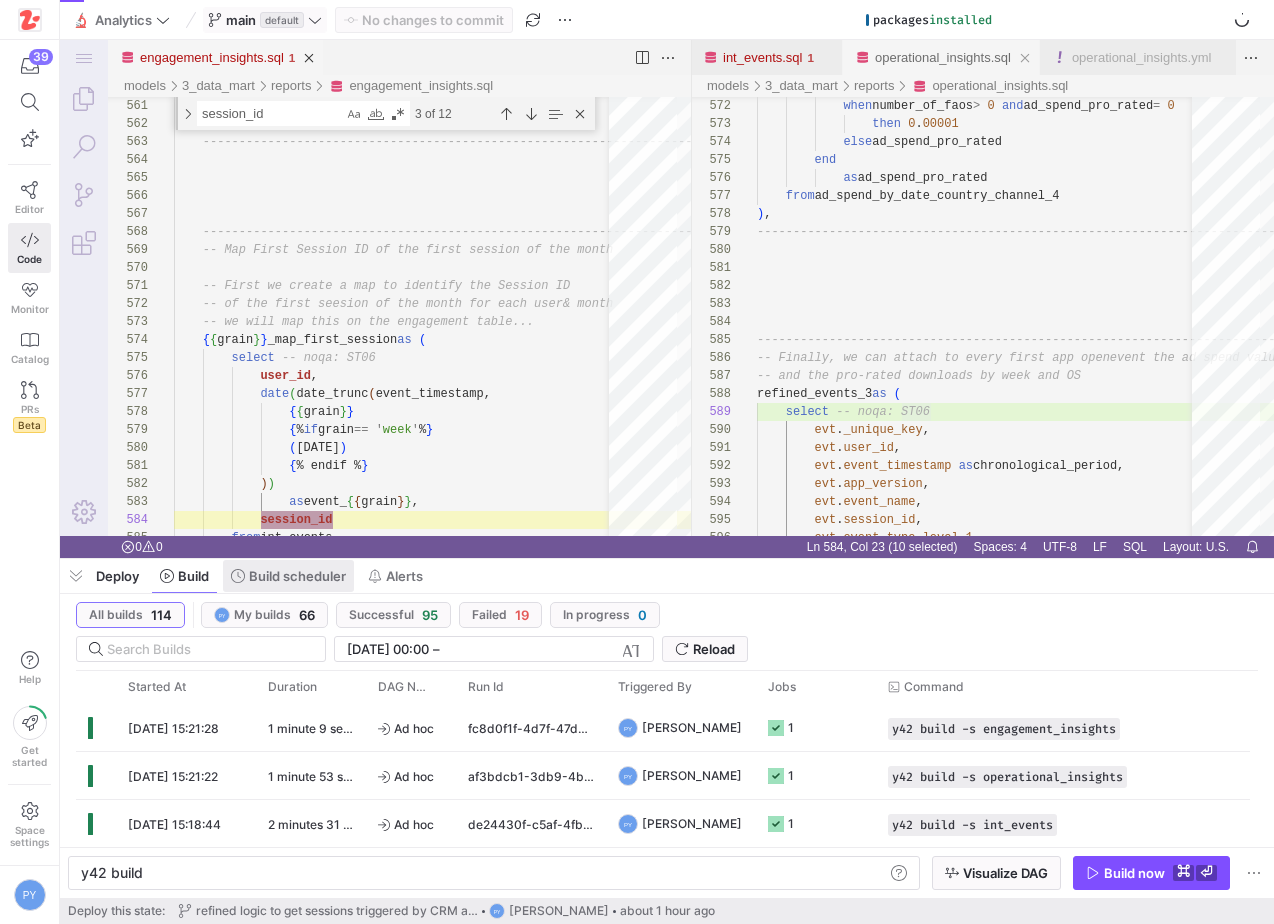 click on "Build scheduler" 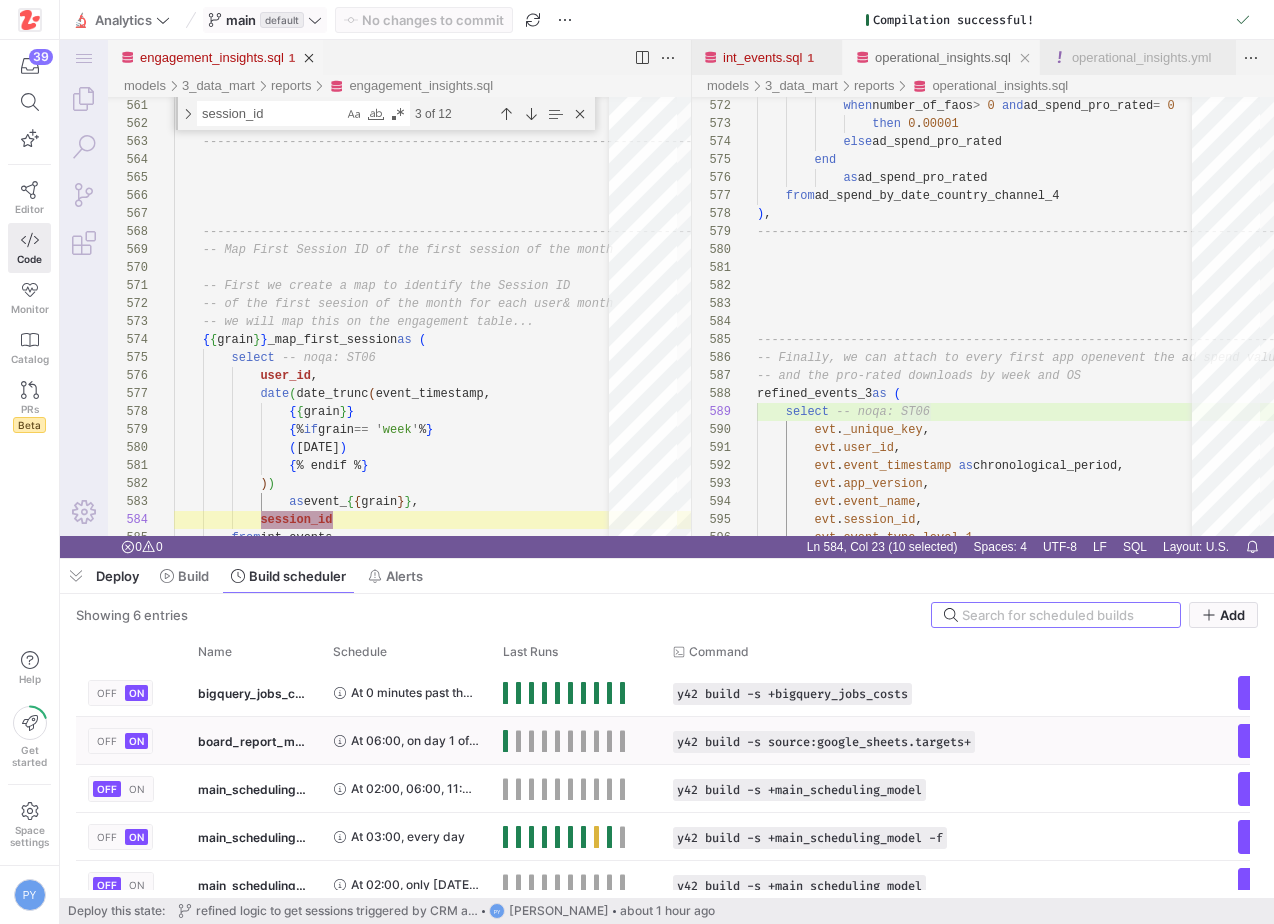scroll, scrollTop: 43, scrollLeft: 0, axis: vertical 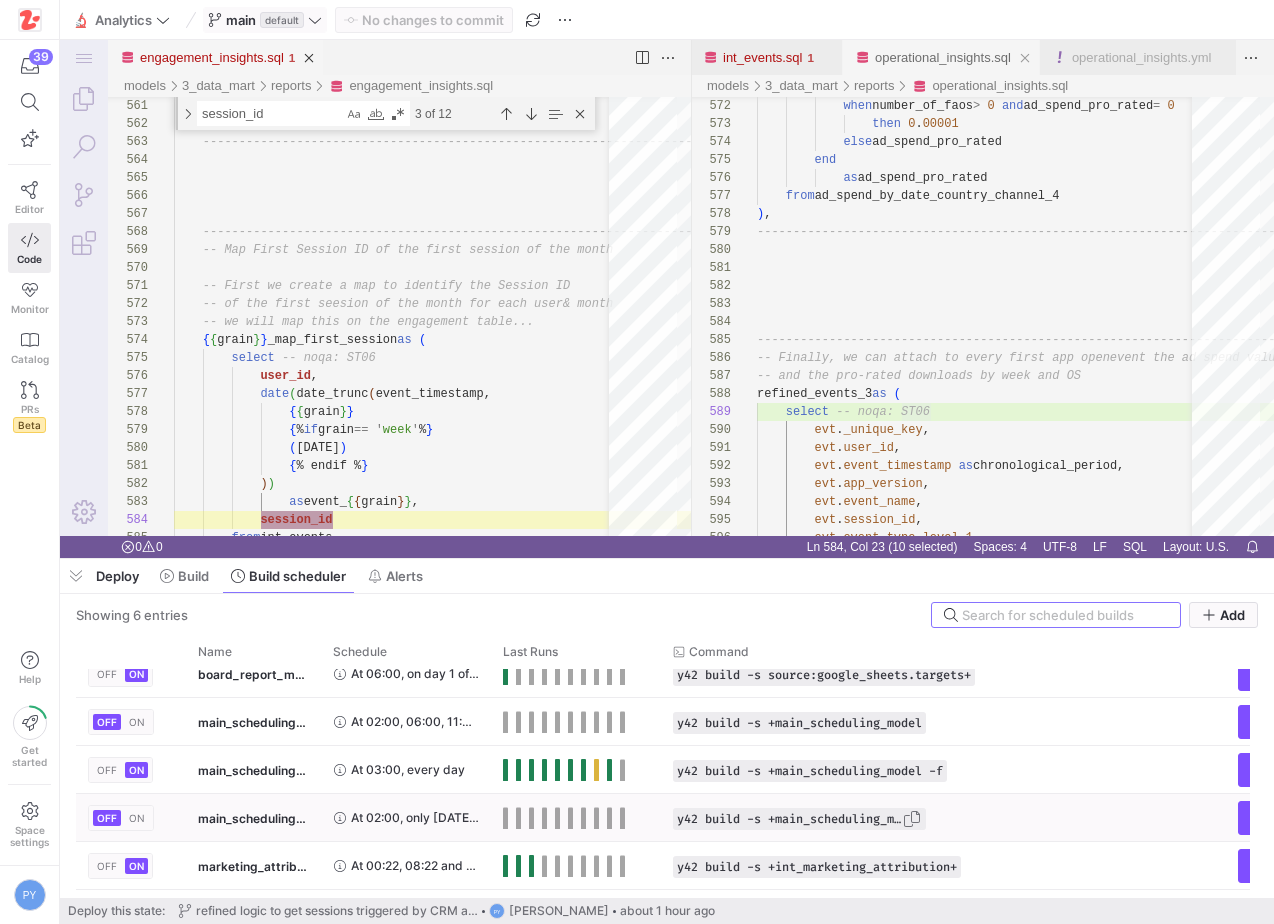 click 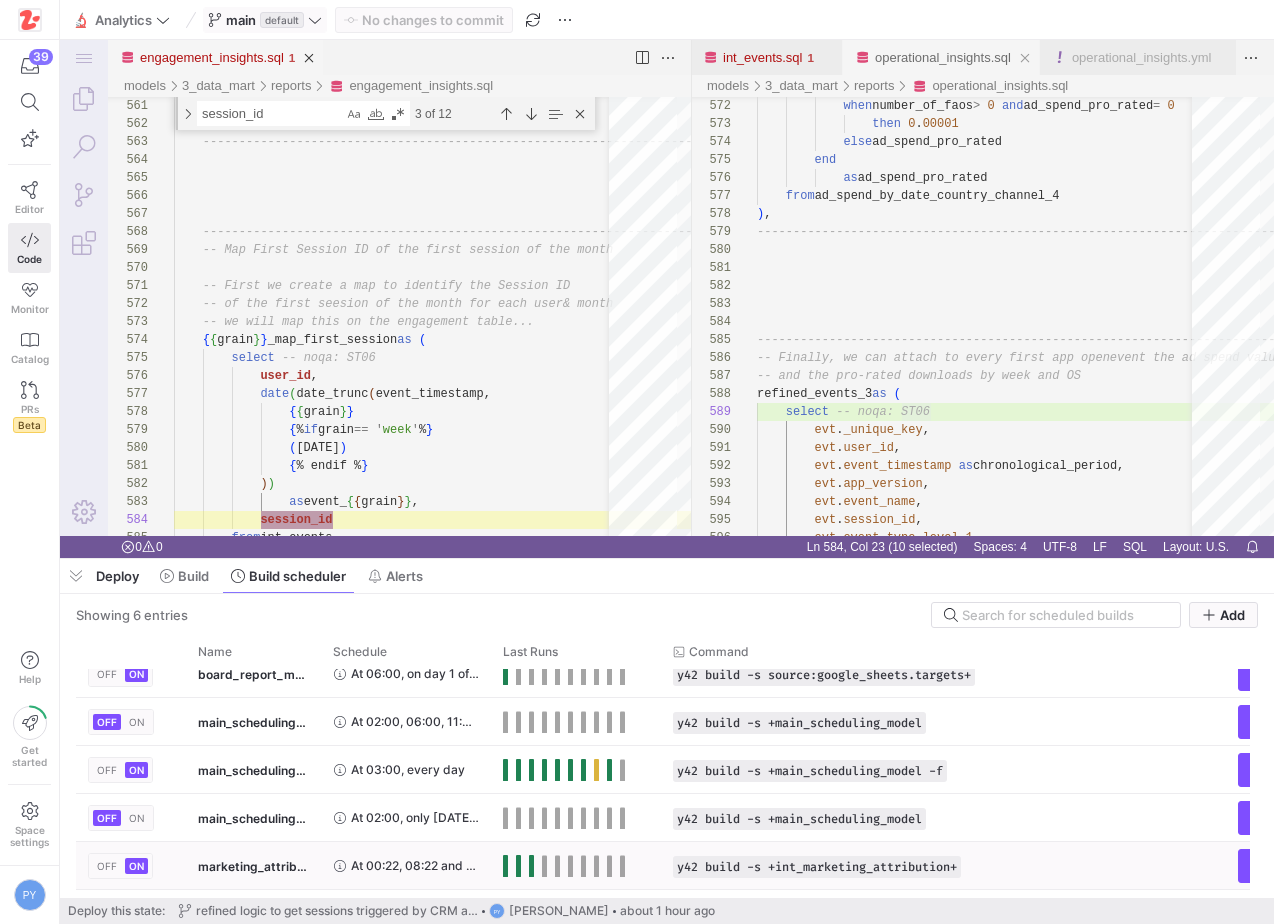 scroll, scrollTop: 0, scrollLeft: 158, axis: horizontal 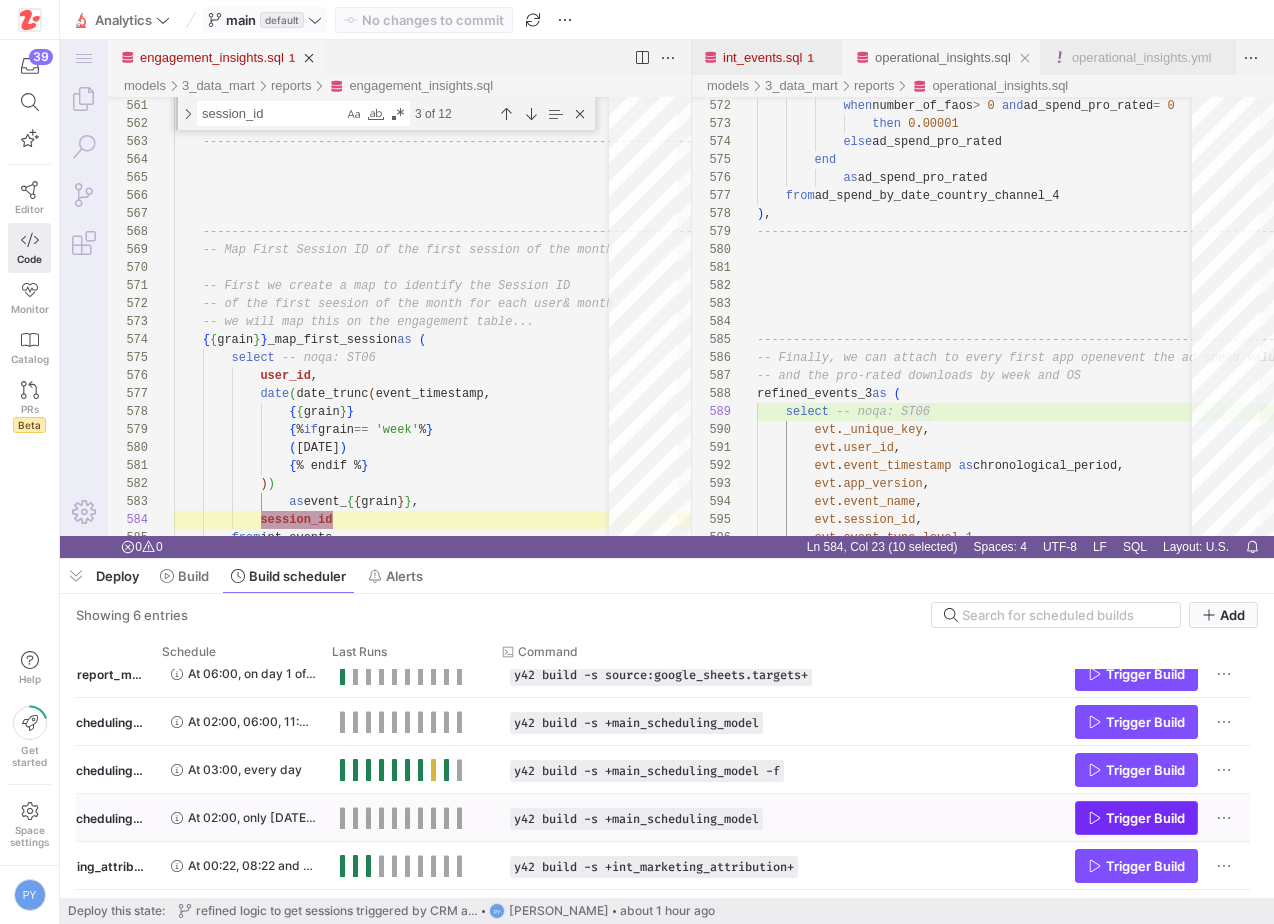 click on "Trigger Build" at bounding box center (1145, 818) 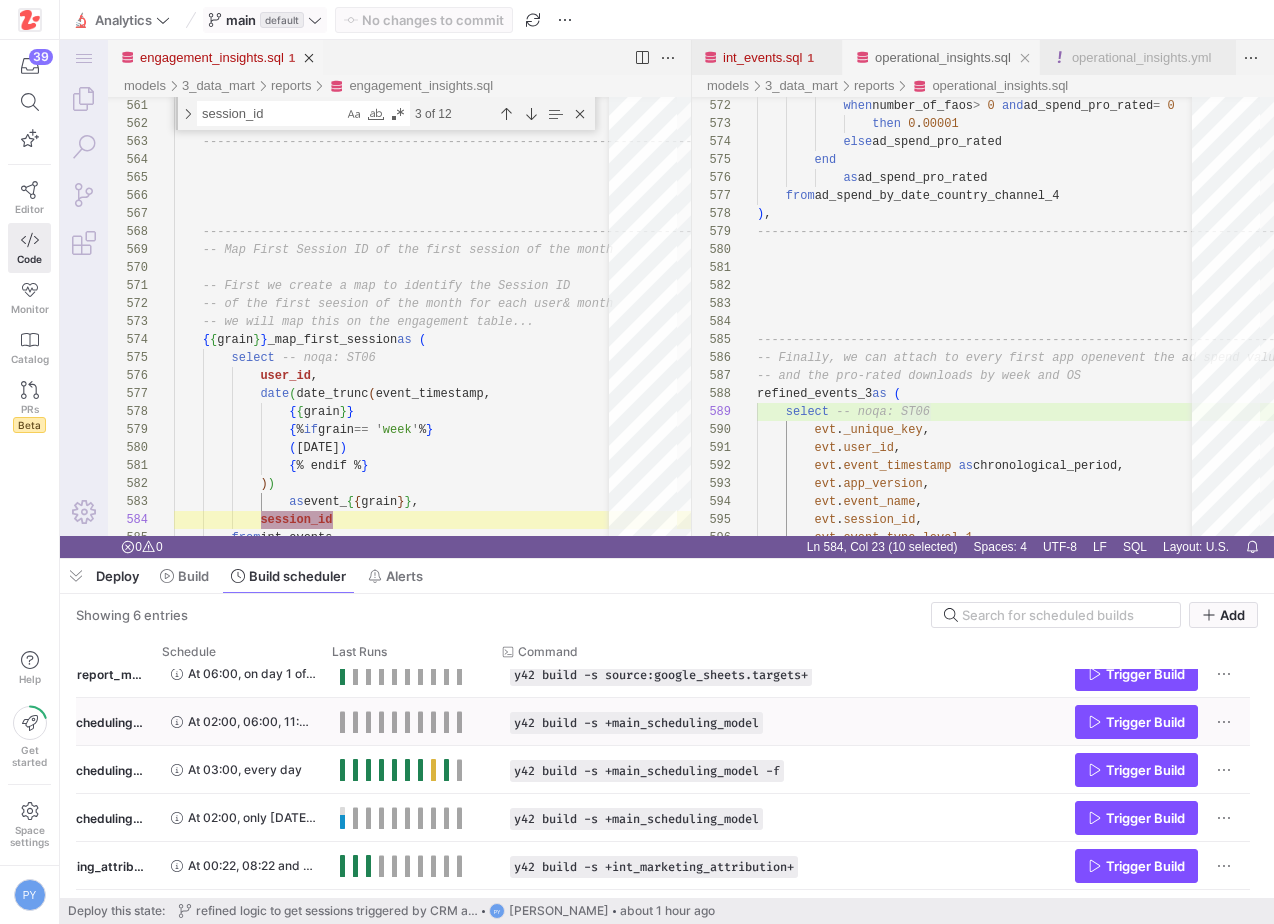 scroll, scrollTop: 0, scrollLeft: 96, axis: horizontal 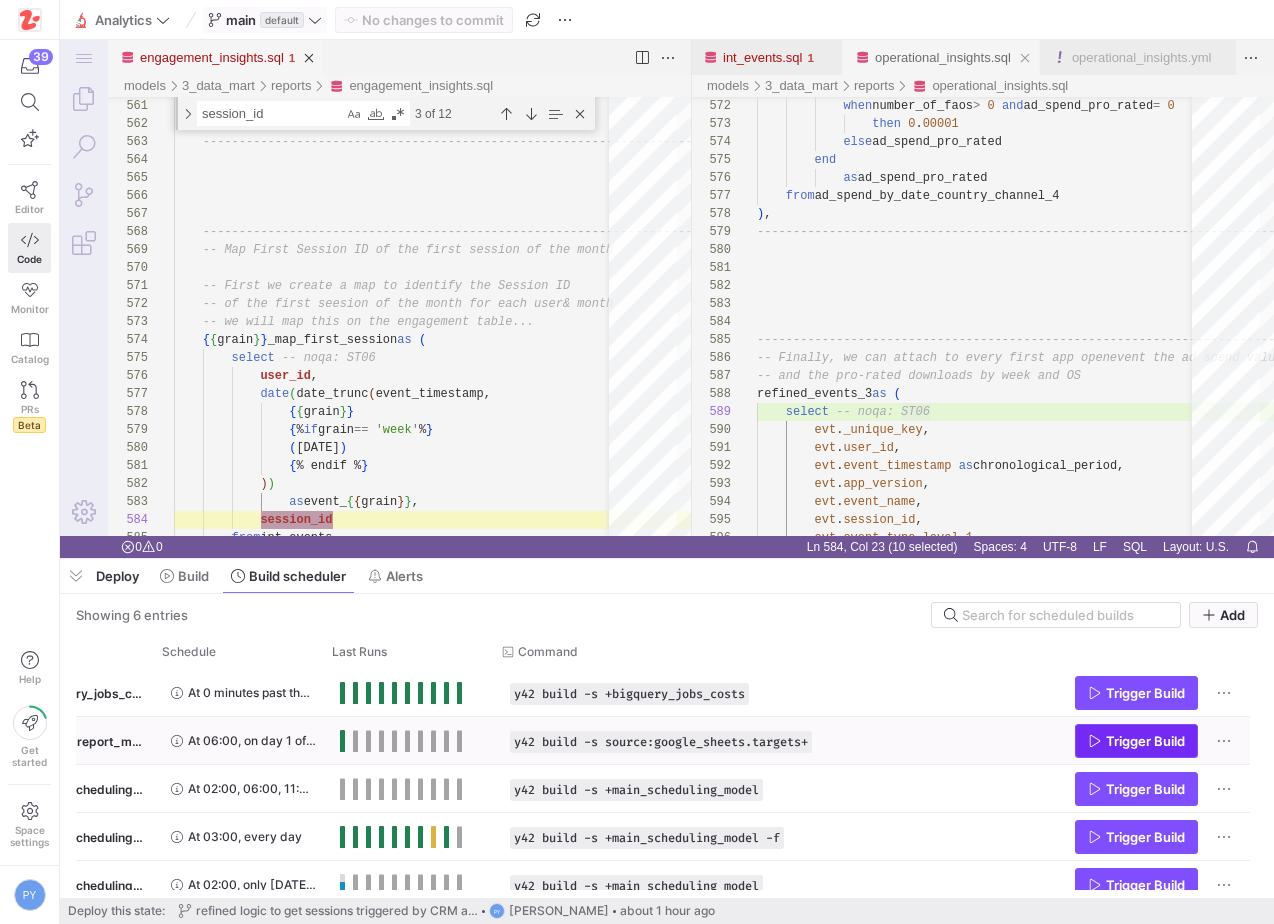 click 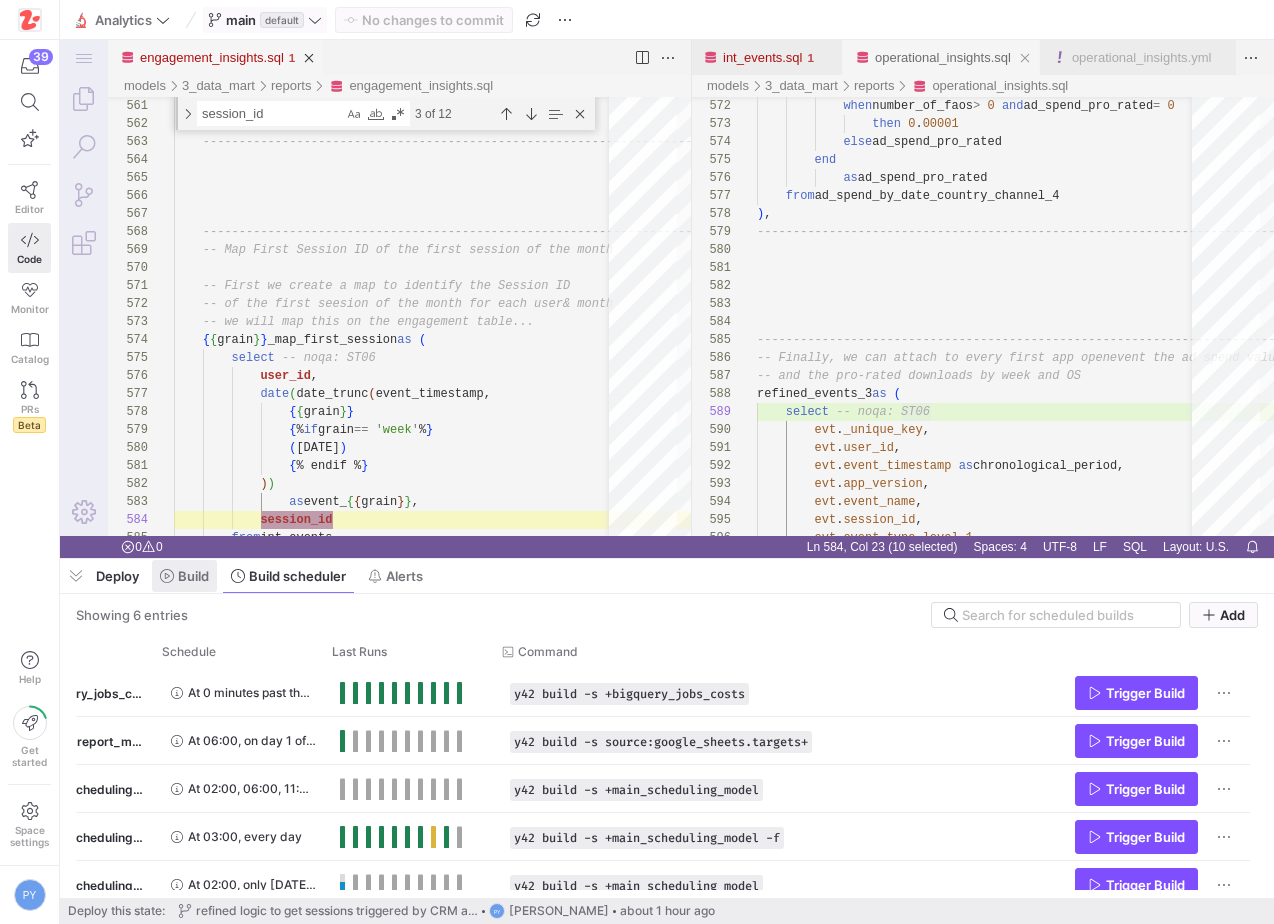 click 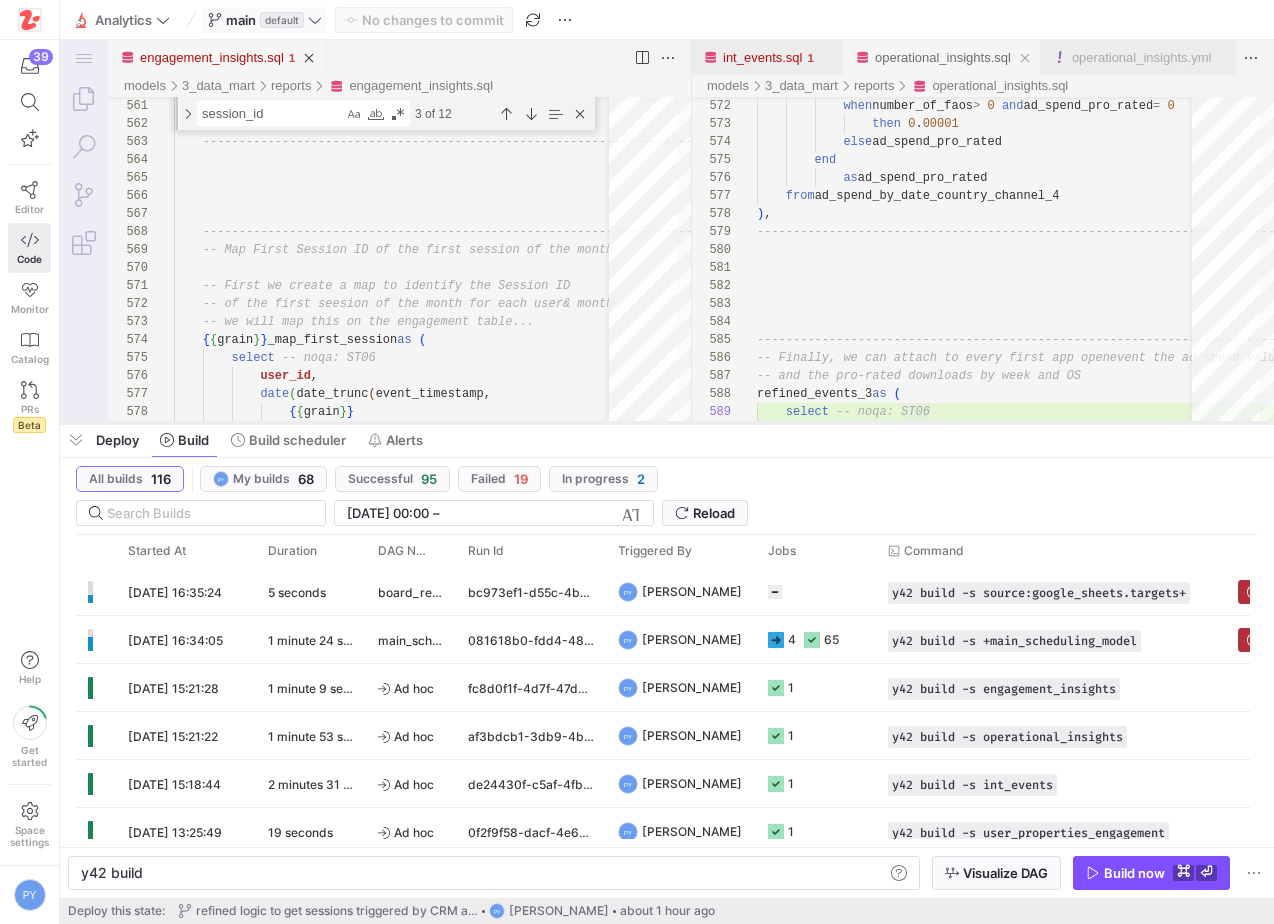 click 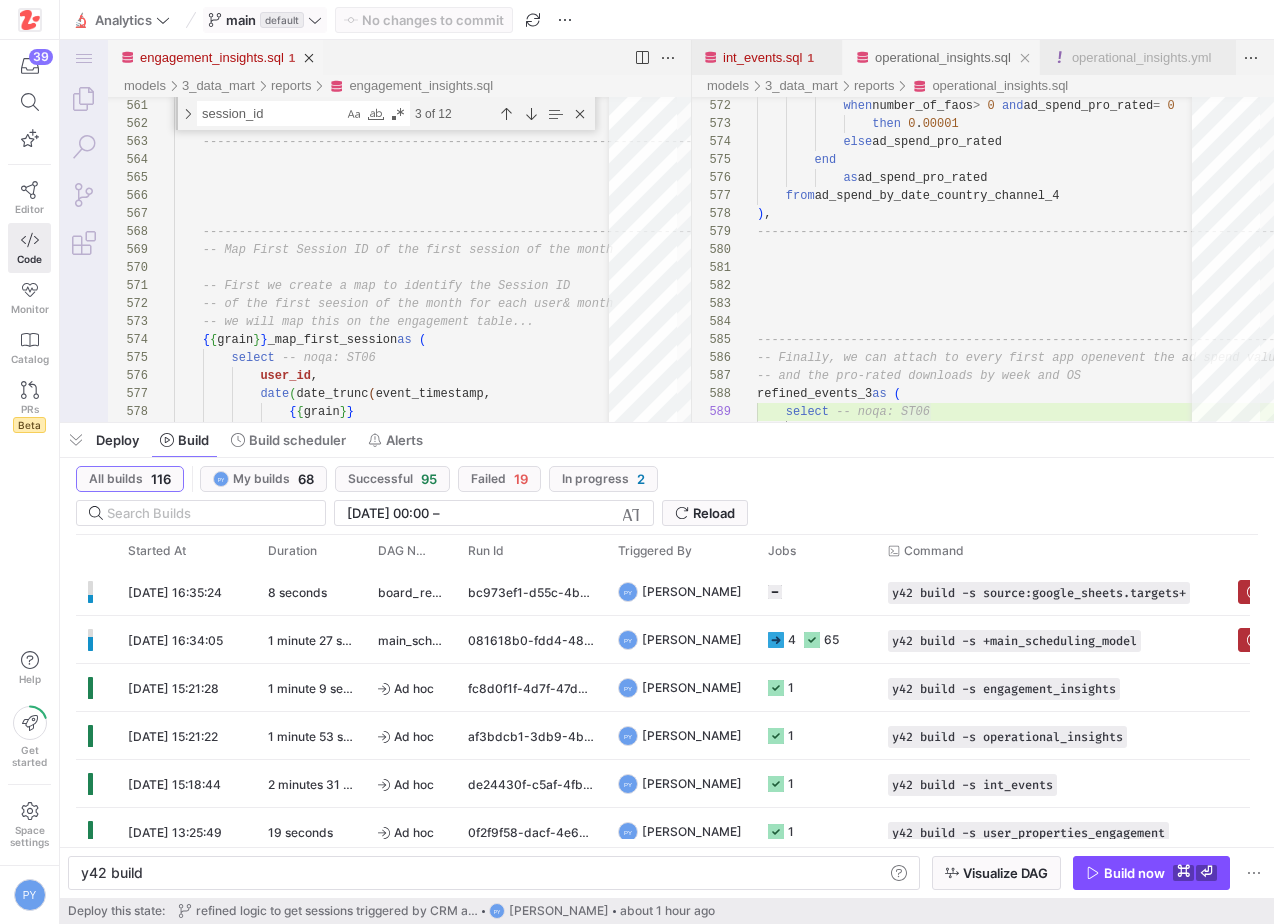 click 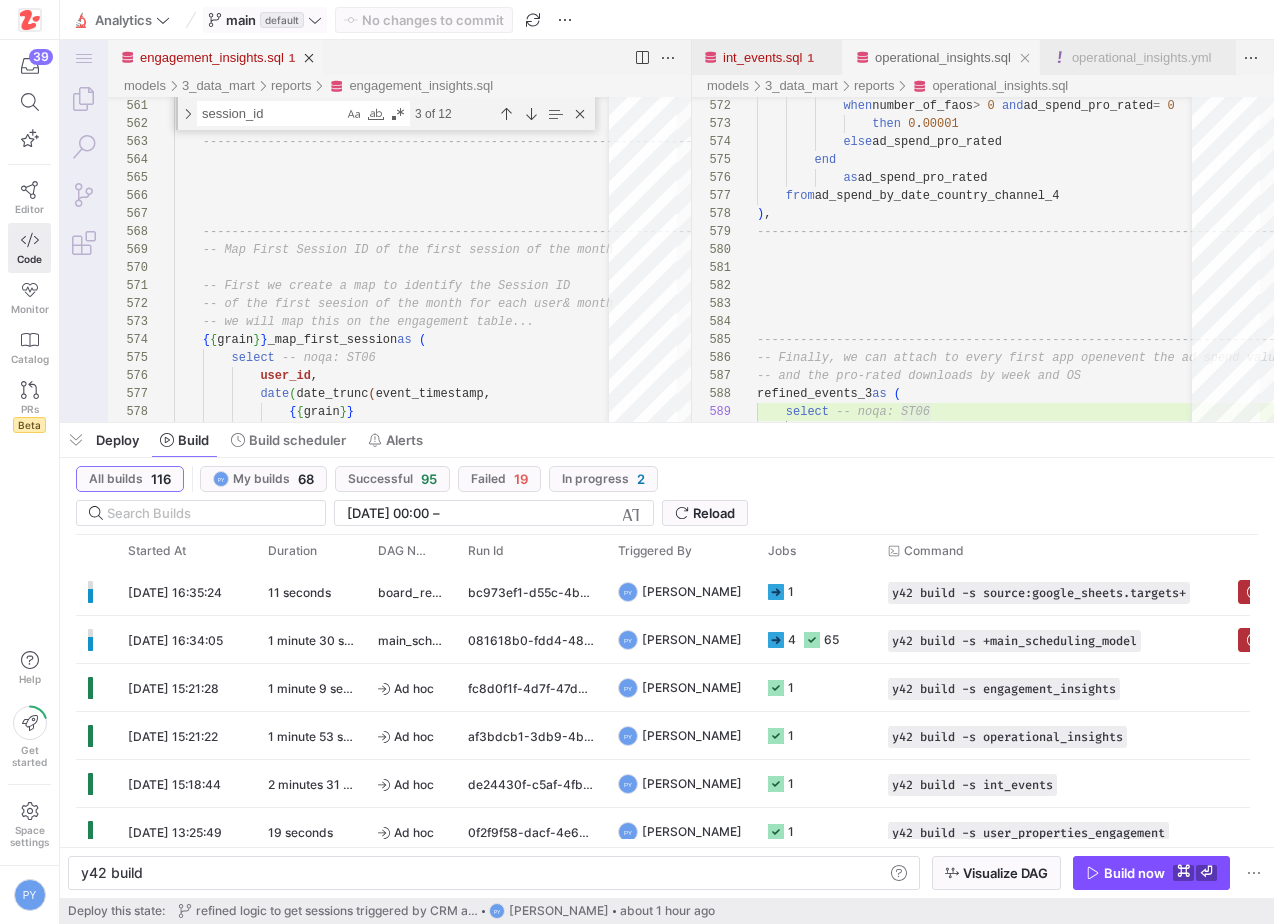 click 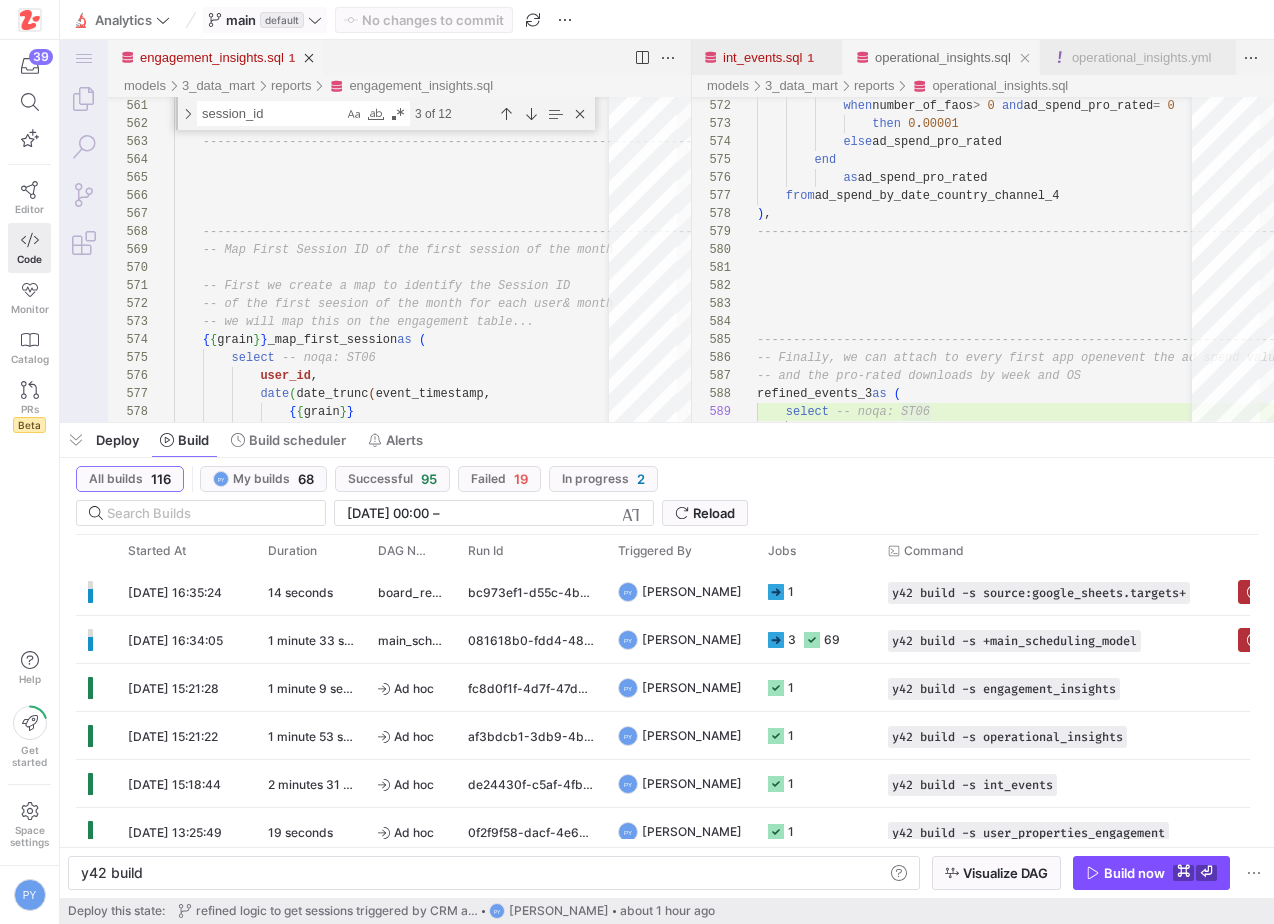 click 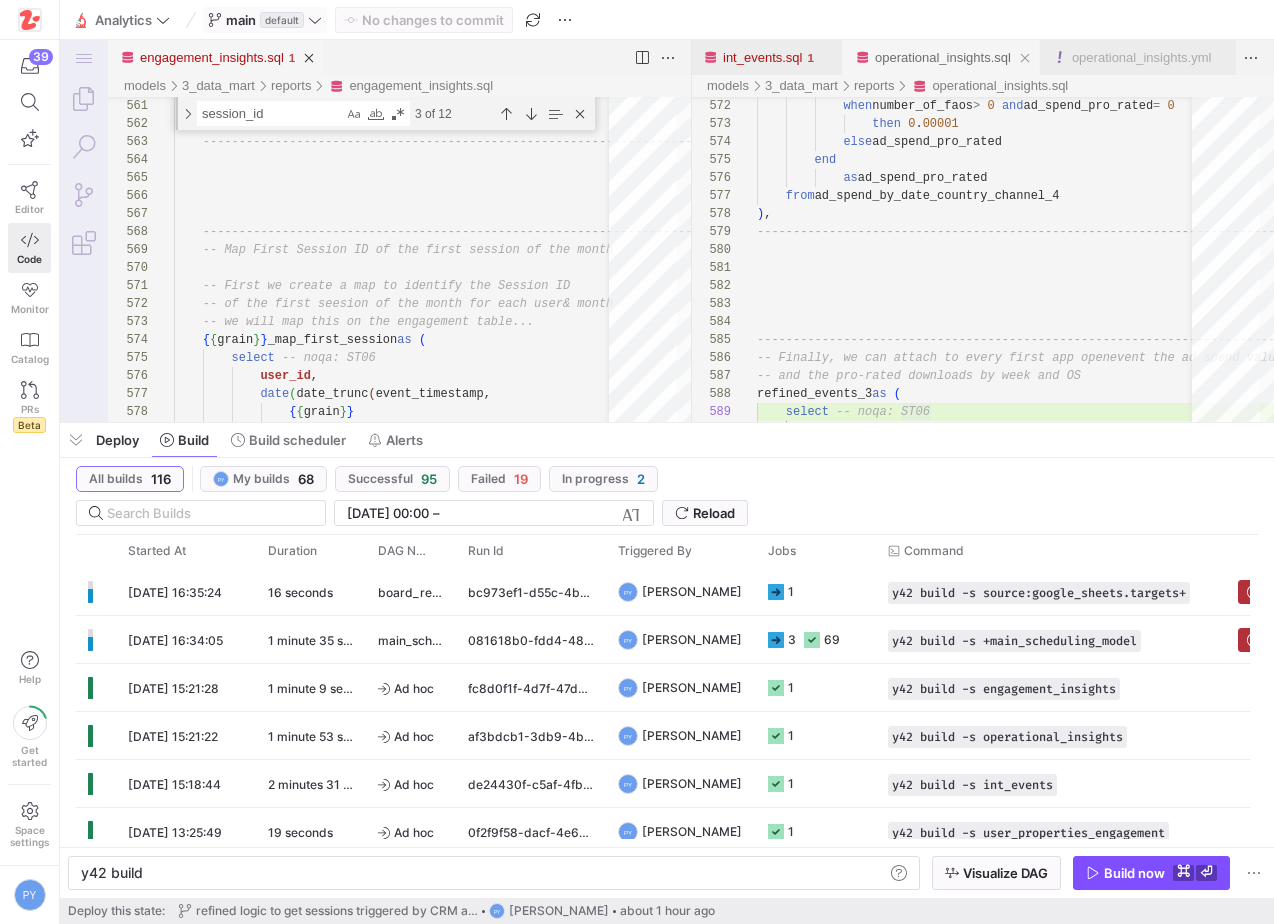 drag, startPoint x: 465, startPoint y: 840, endPoint x: 524, endPoint y: 840, distance: 59 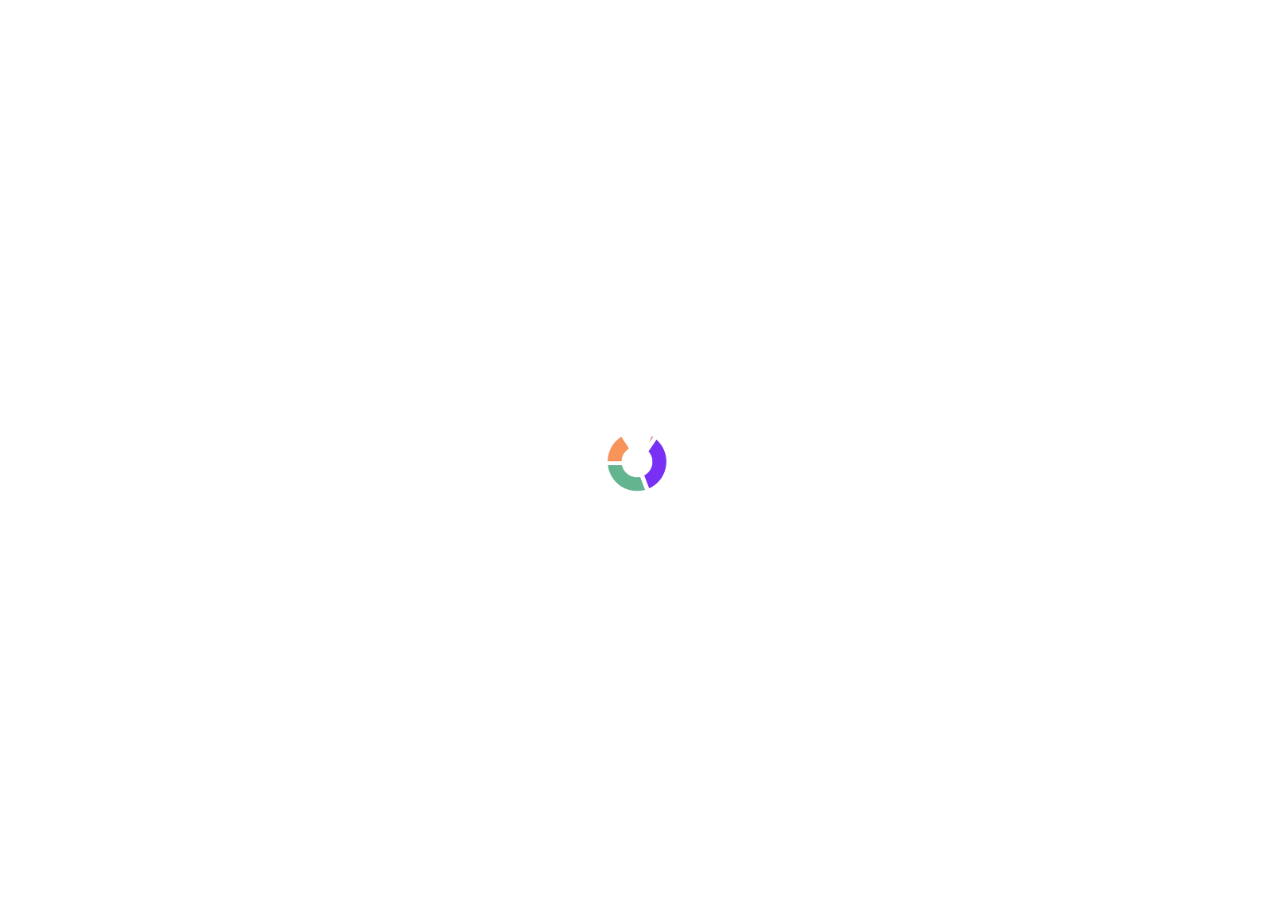 scroll, scrollTop: 0, scrollLeft: 0, axis: both 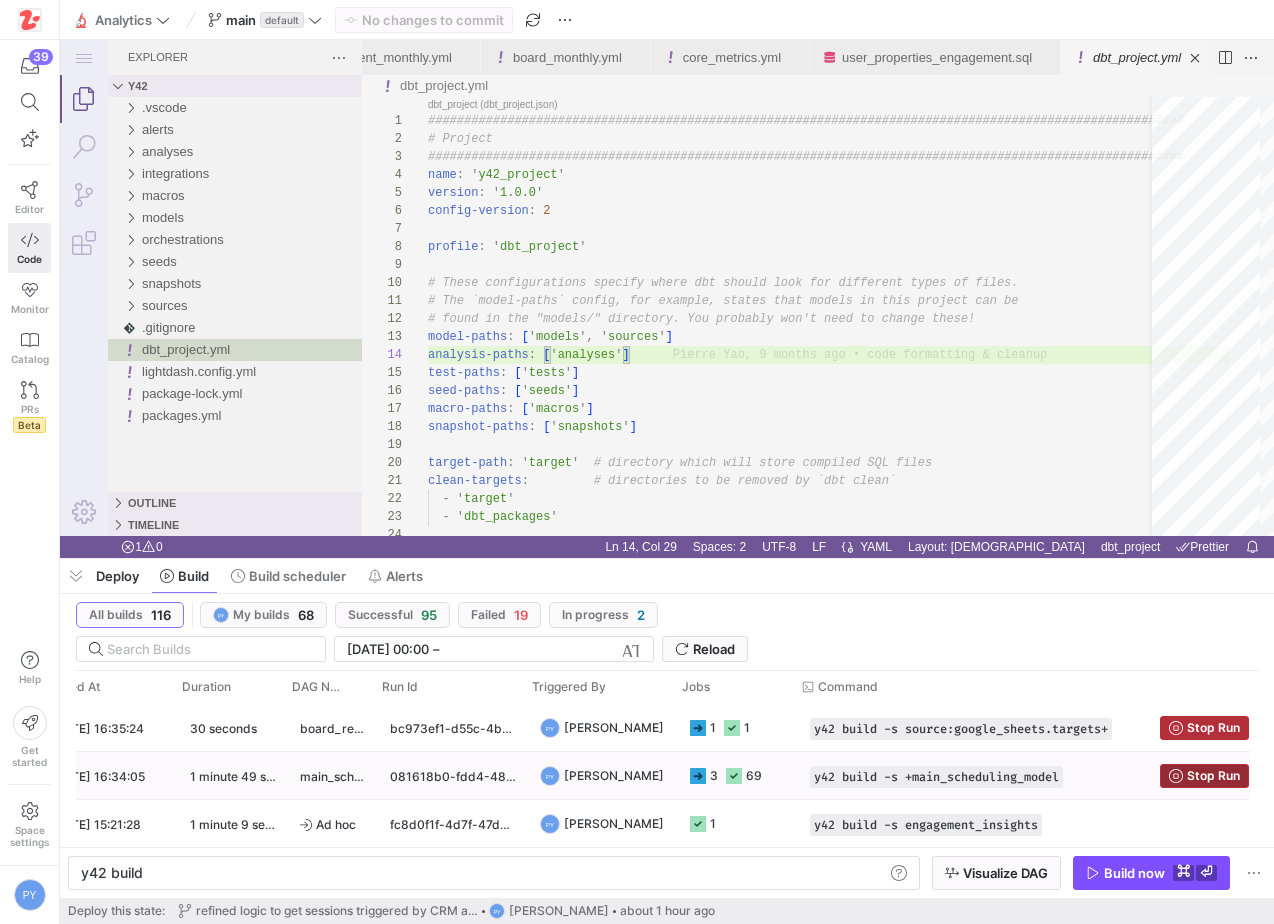 click on "Stop Run" at bounding box center (1213, 776) 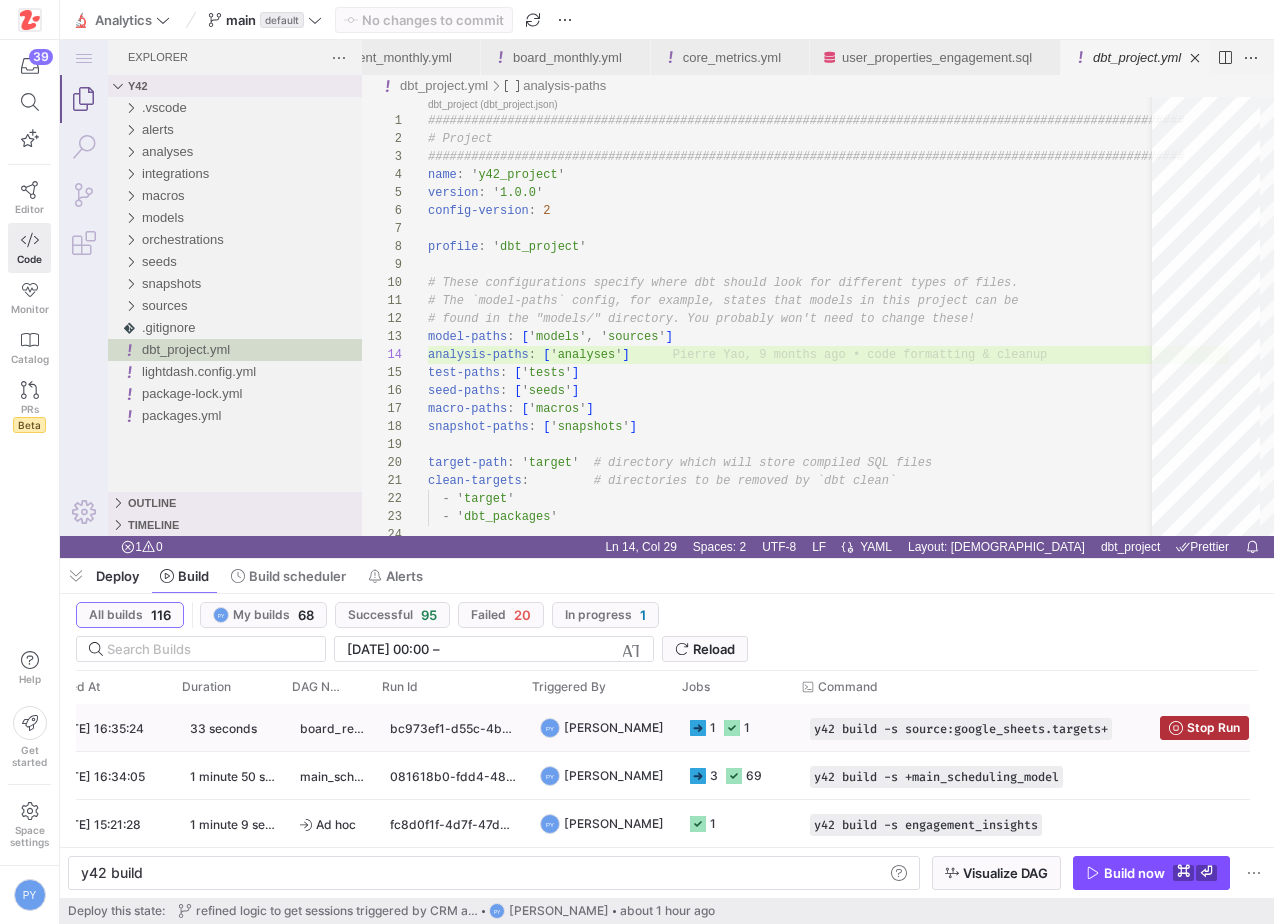 scroll, scrollTop: 0, scrollLeft: 0, axis: both 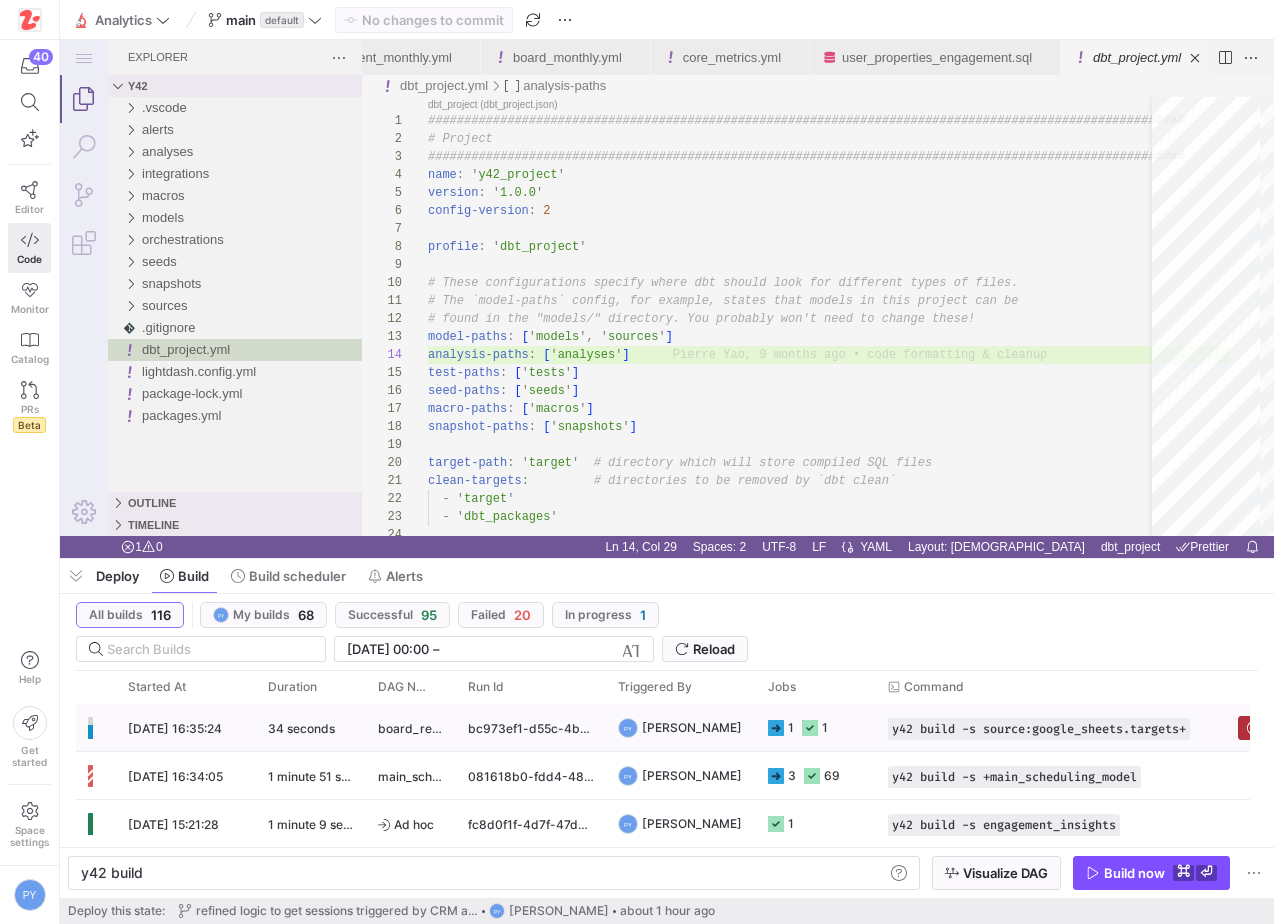 click on "34 seconds" 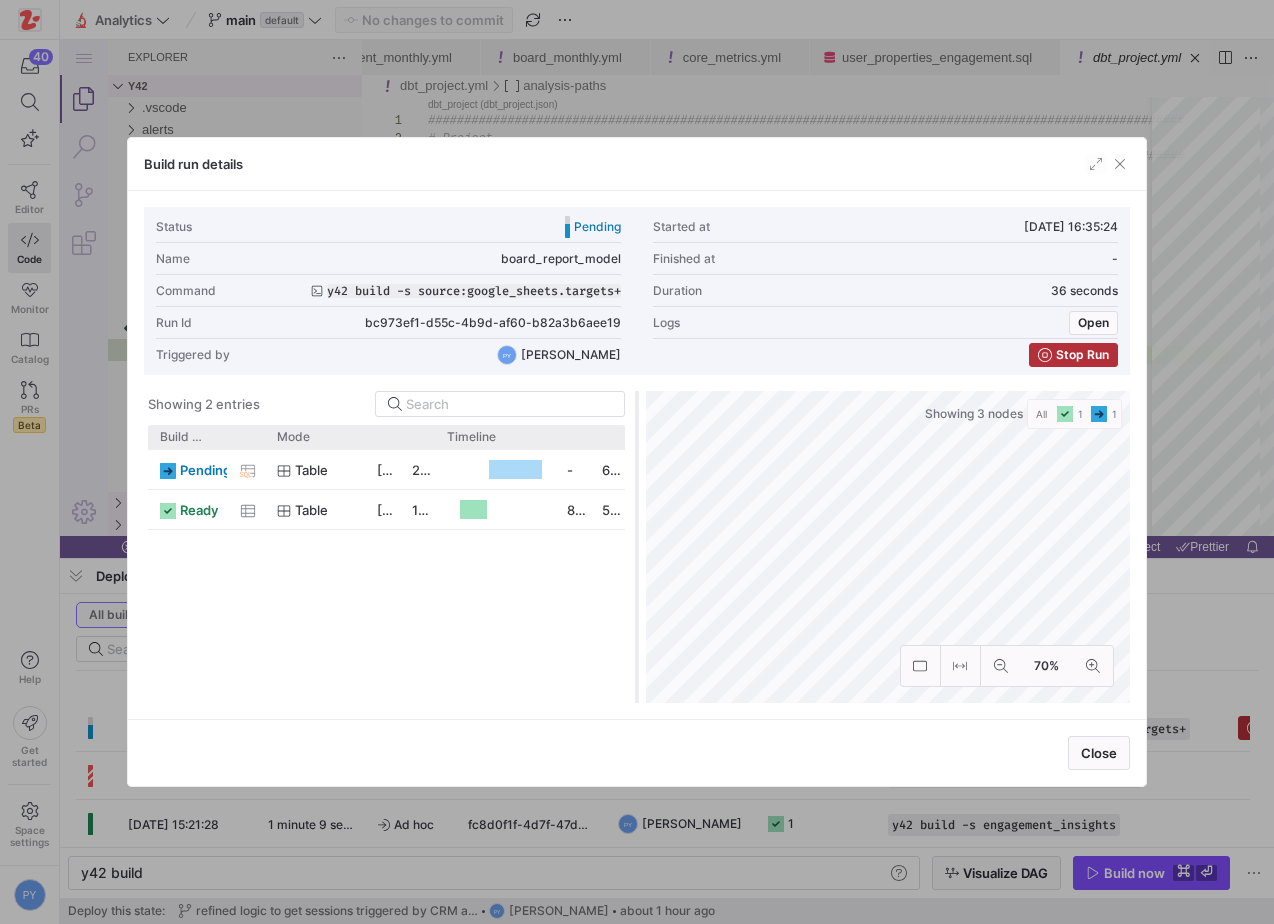 type 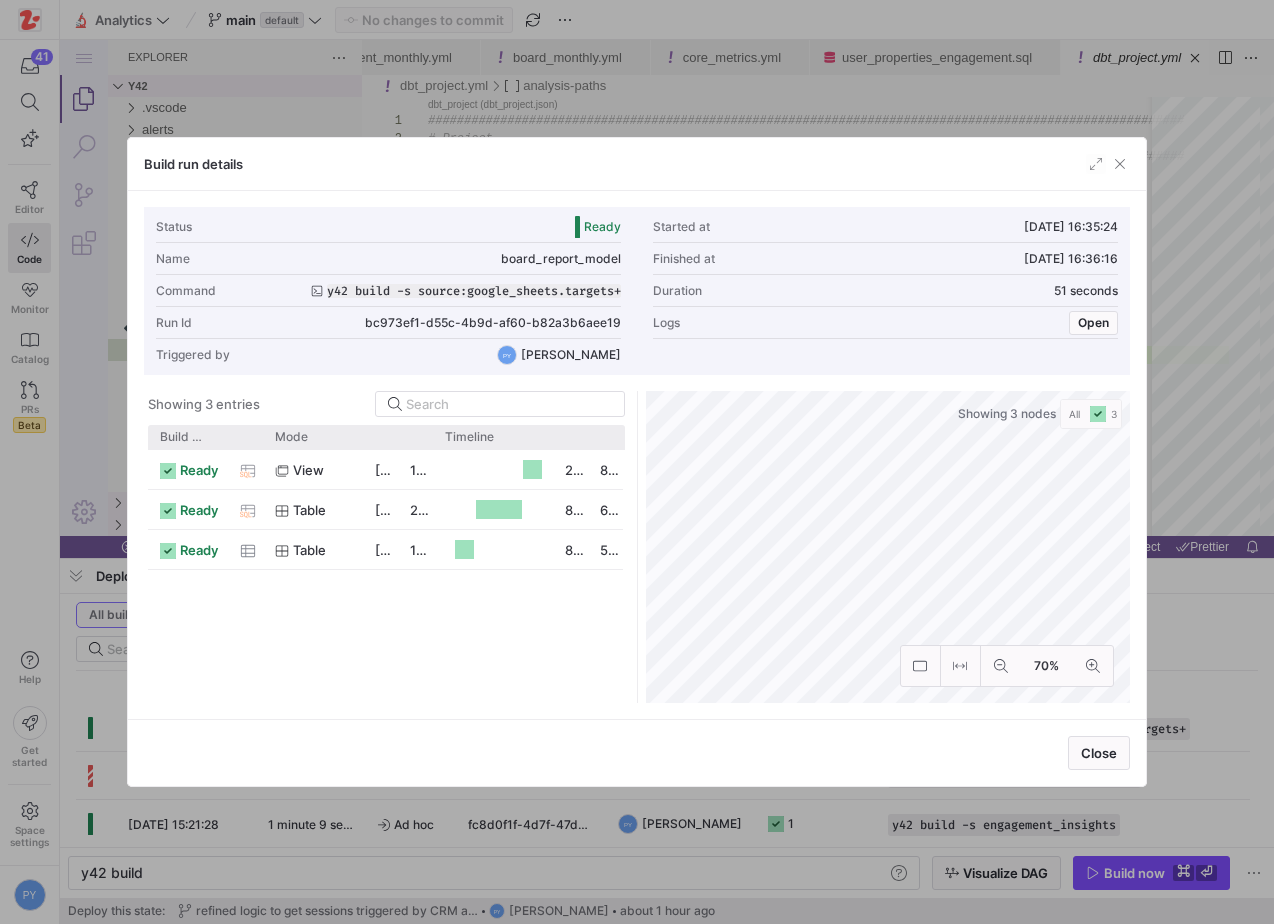 click at bounding box center (637, 462) 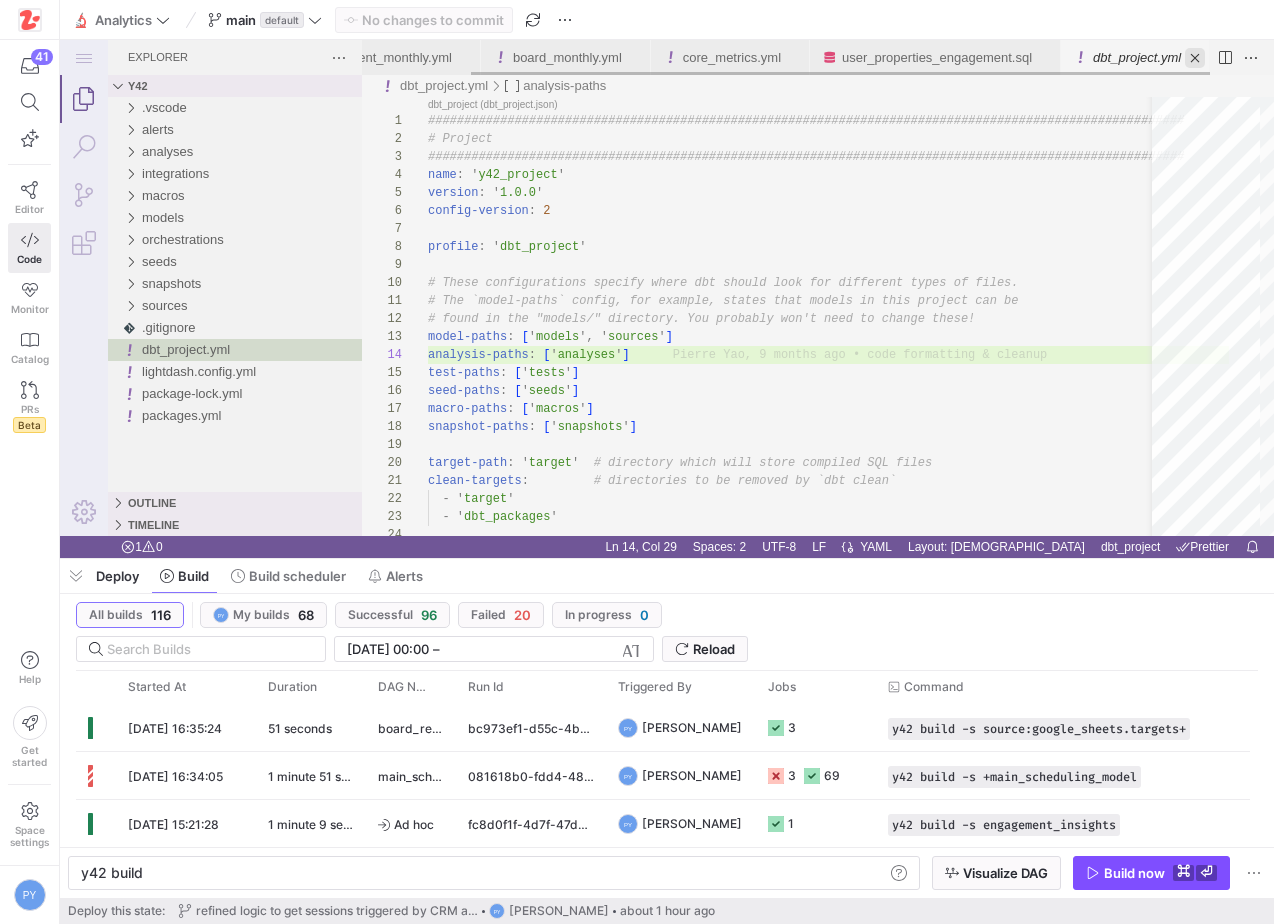 click at bounding box center [1195, 58] 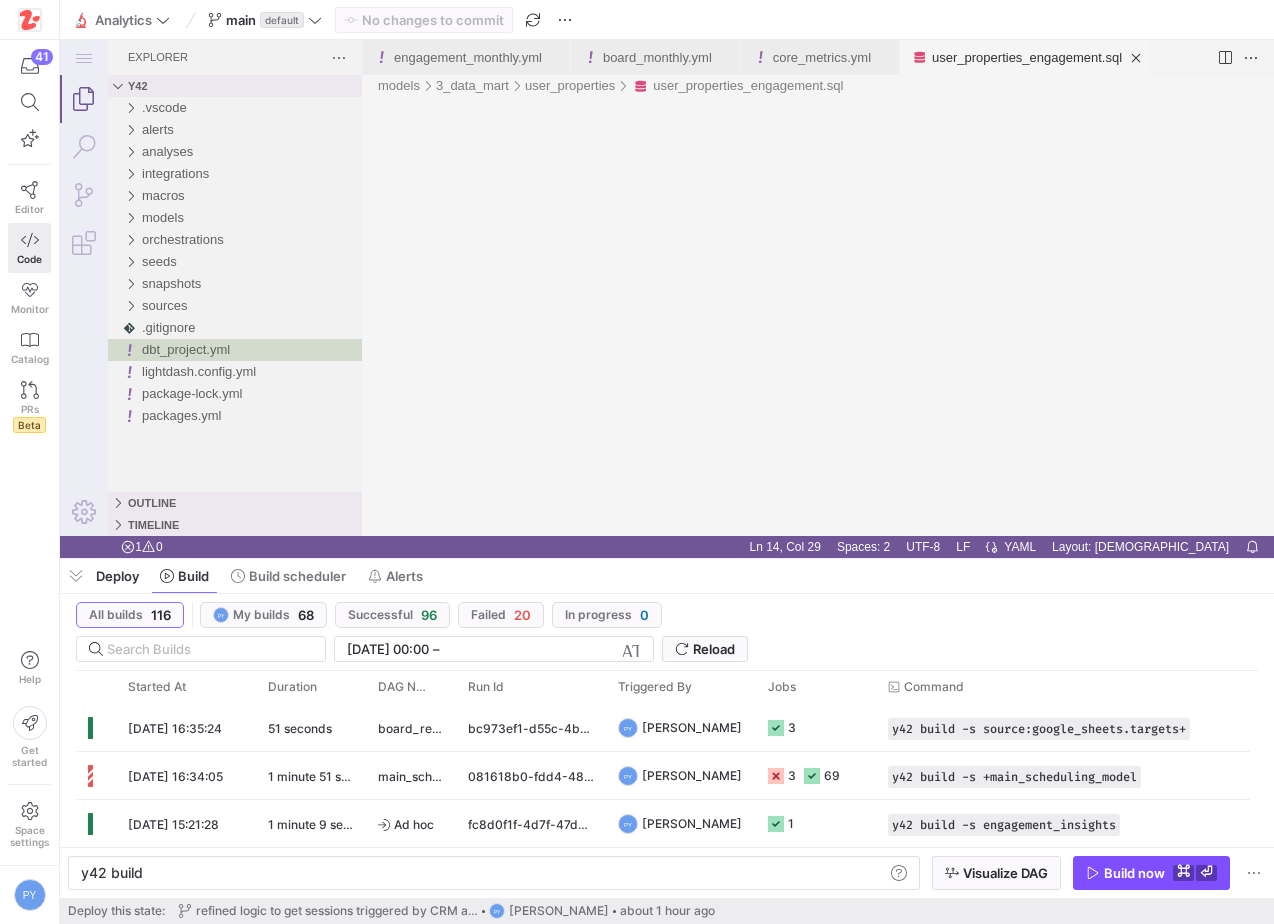 scroll, scrollTop: 0, scrollLeft: 0, axis: both 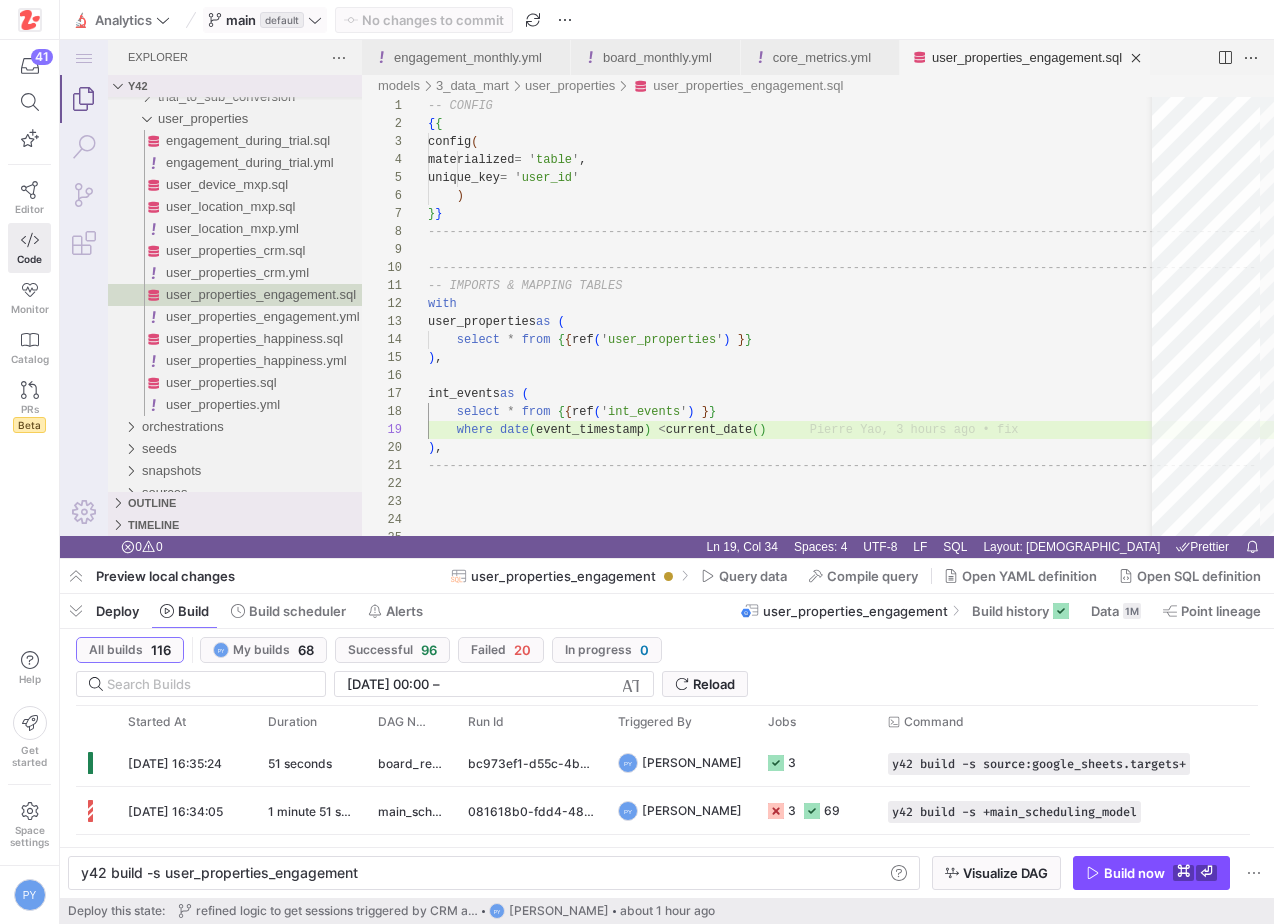 click 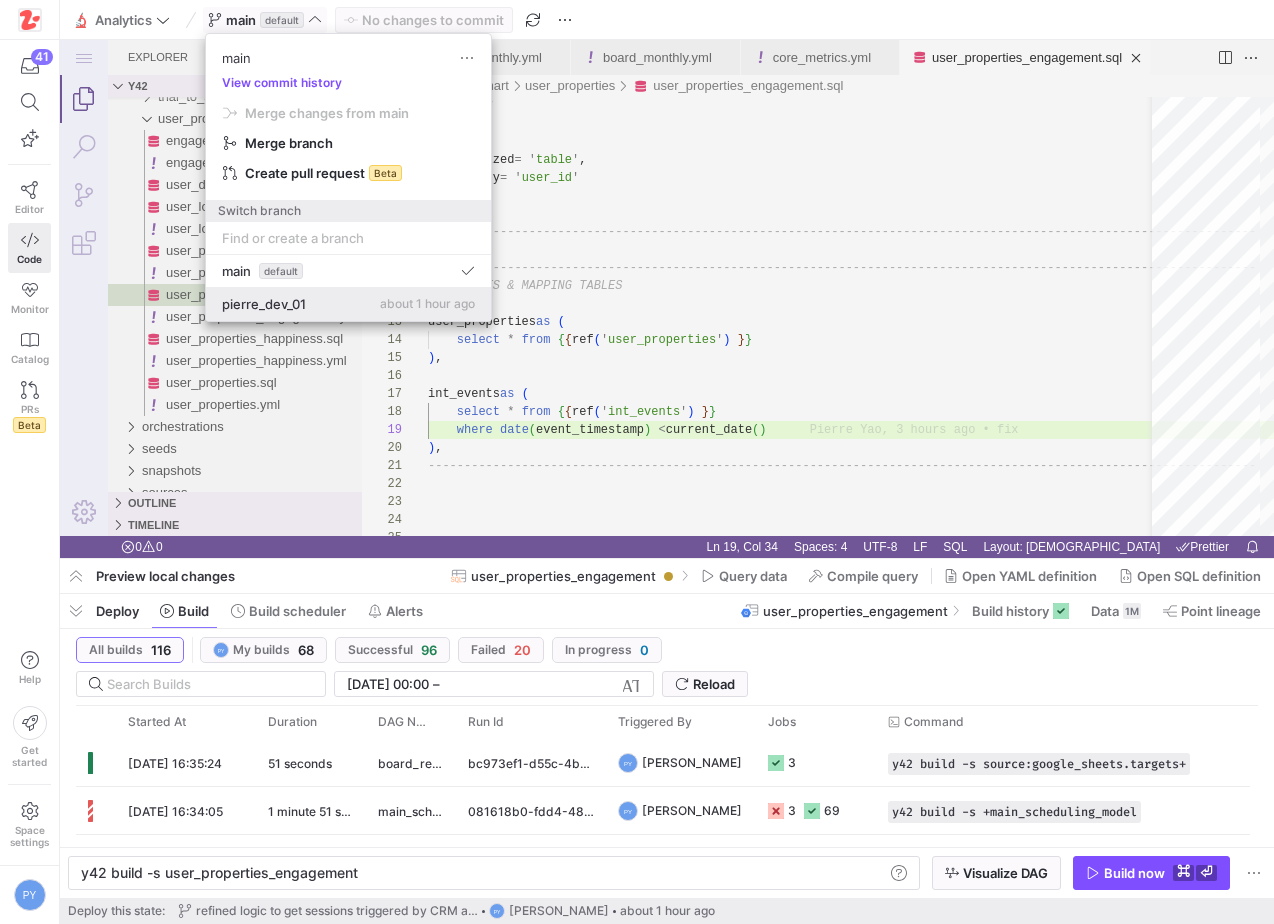 click on "pierre_dev_01" at bounding box center (264, 304) 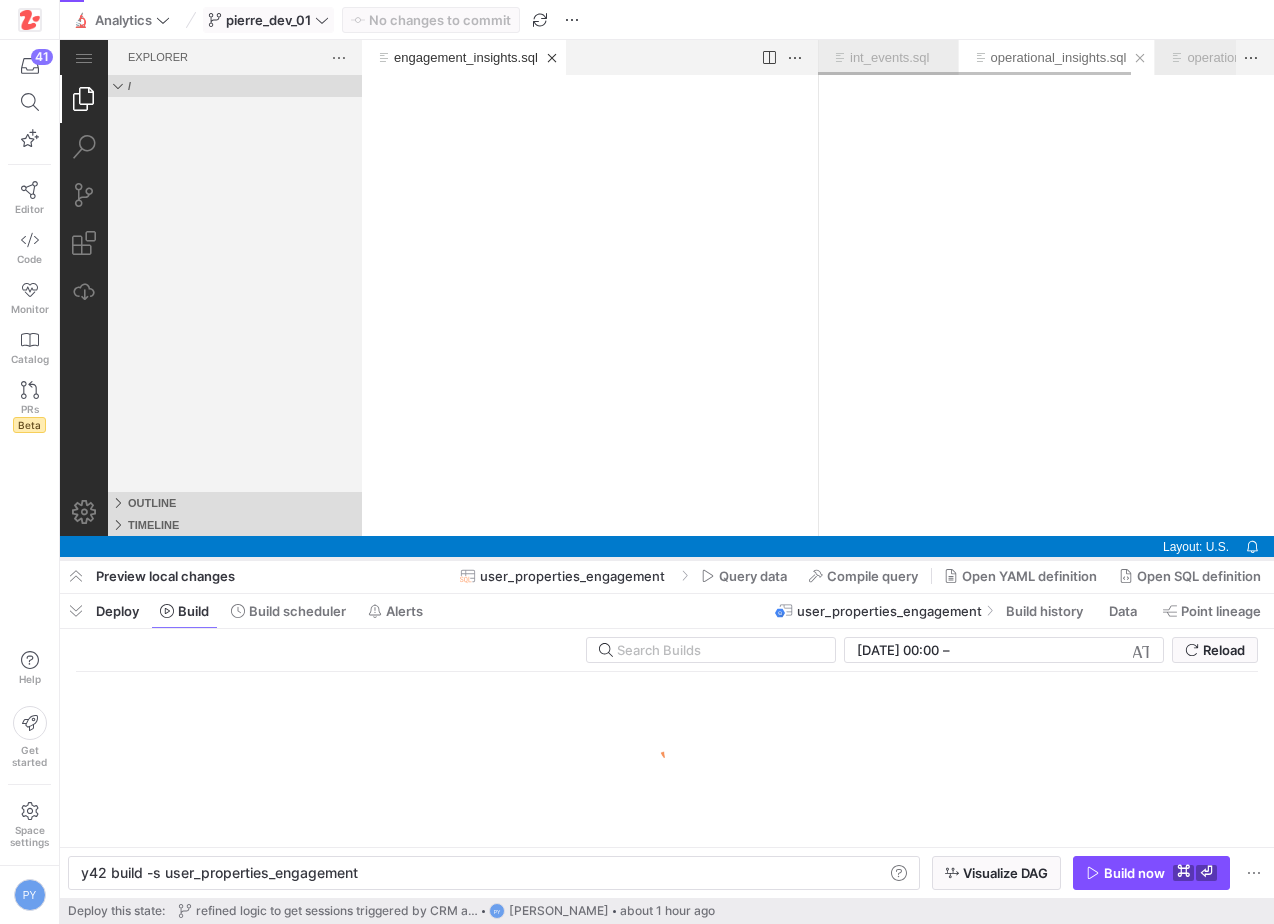 scroll, scrollTop: 0, scrollLeft: 0, axis: both 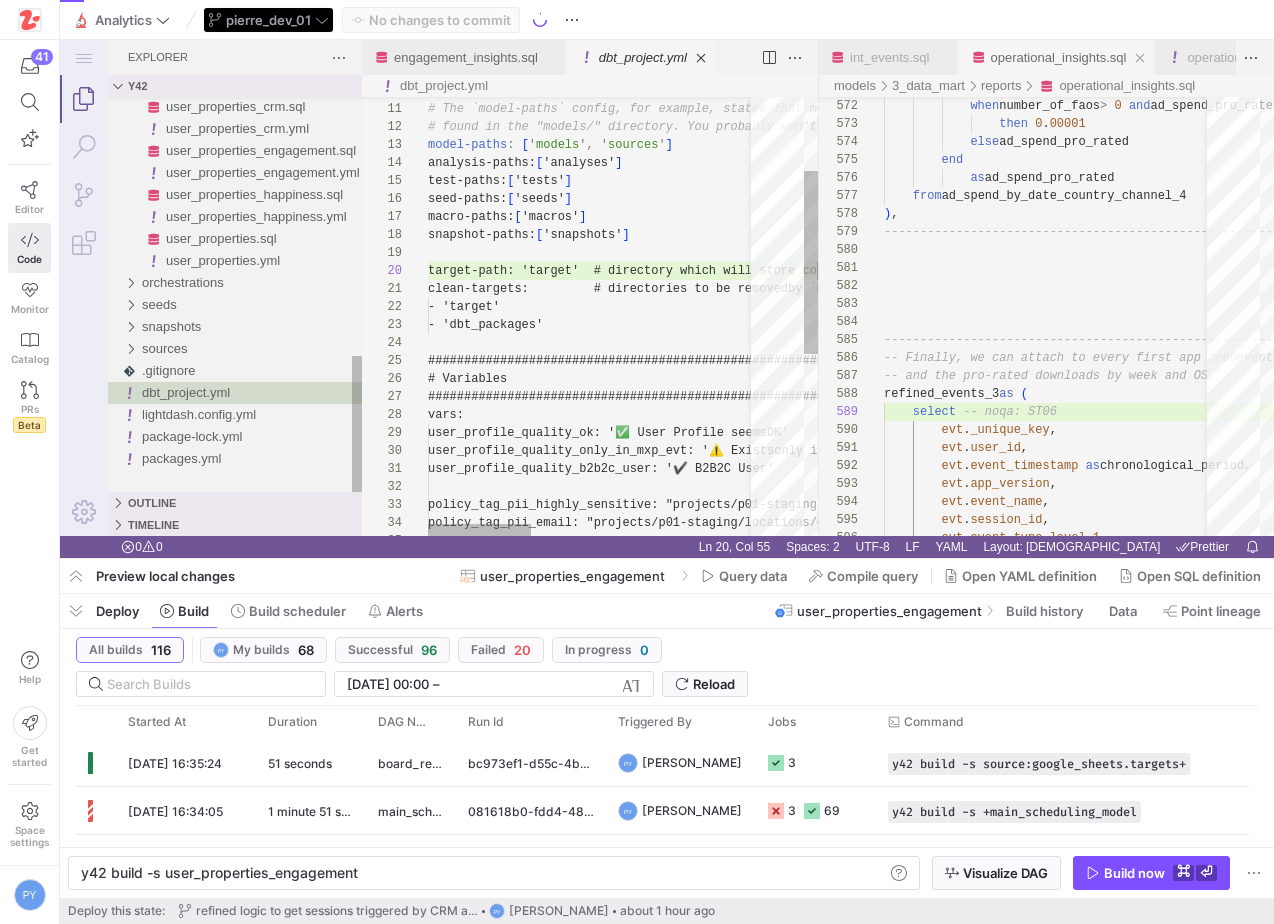 type on "y42 build" 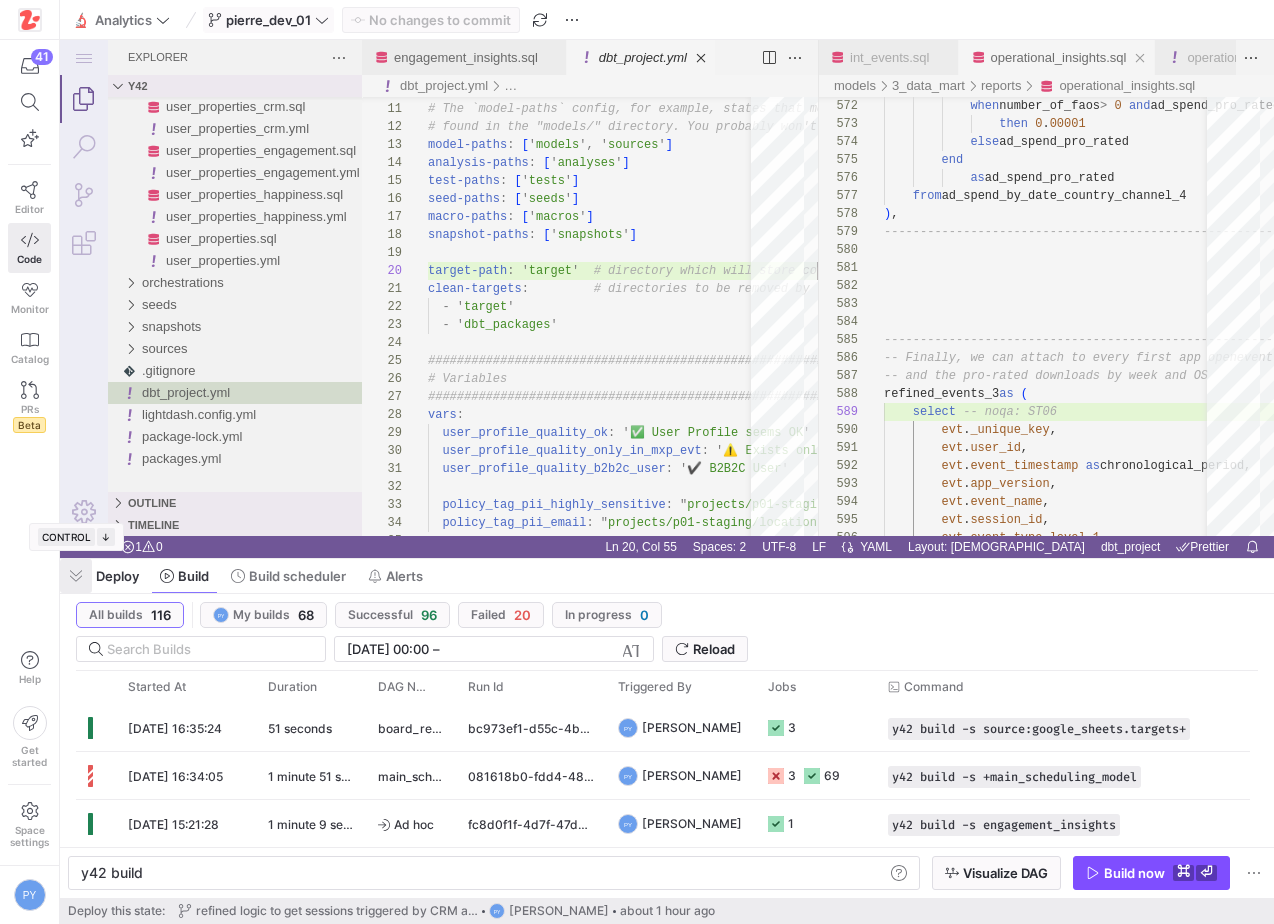 click 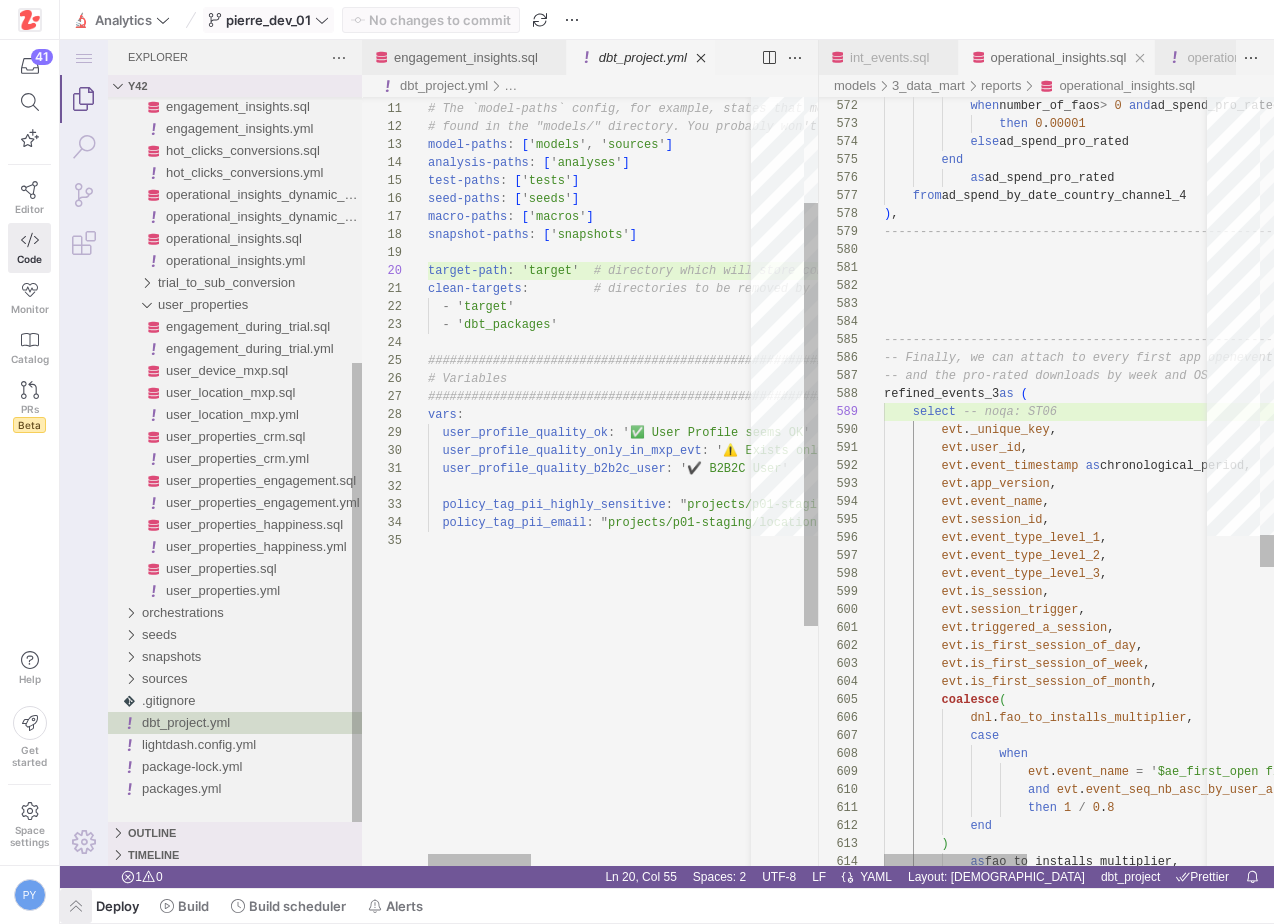 scroll, scrollTop: 0, scrollLeft: 389, axis: horizontal 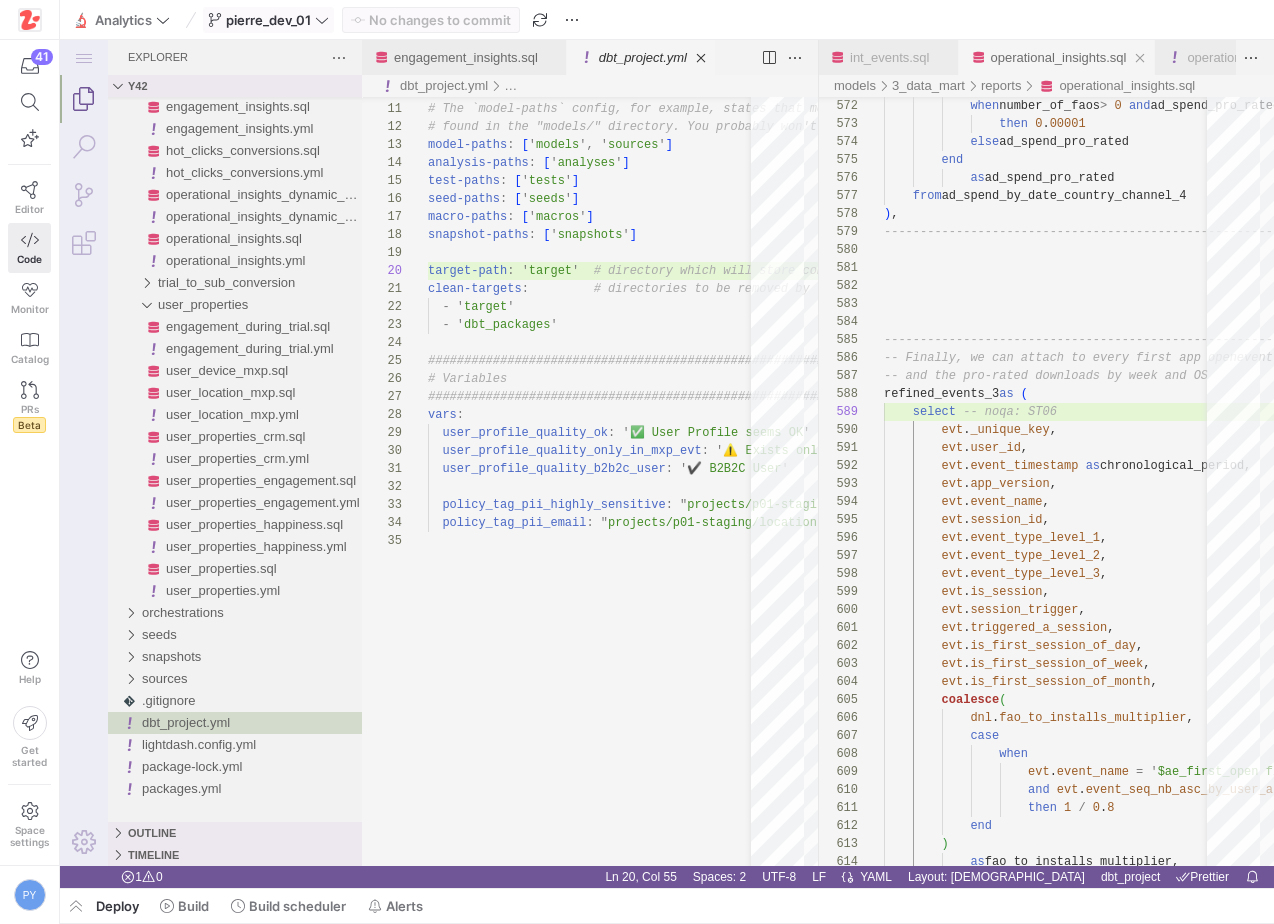 click at bounding box center [84, 99] 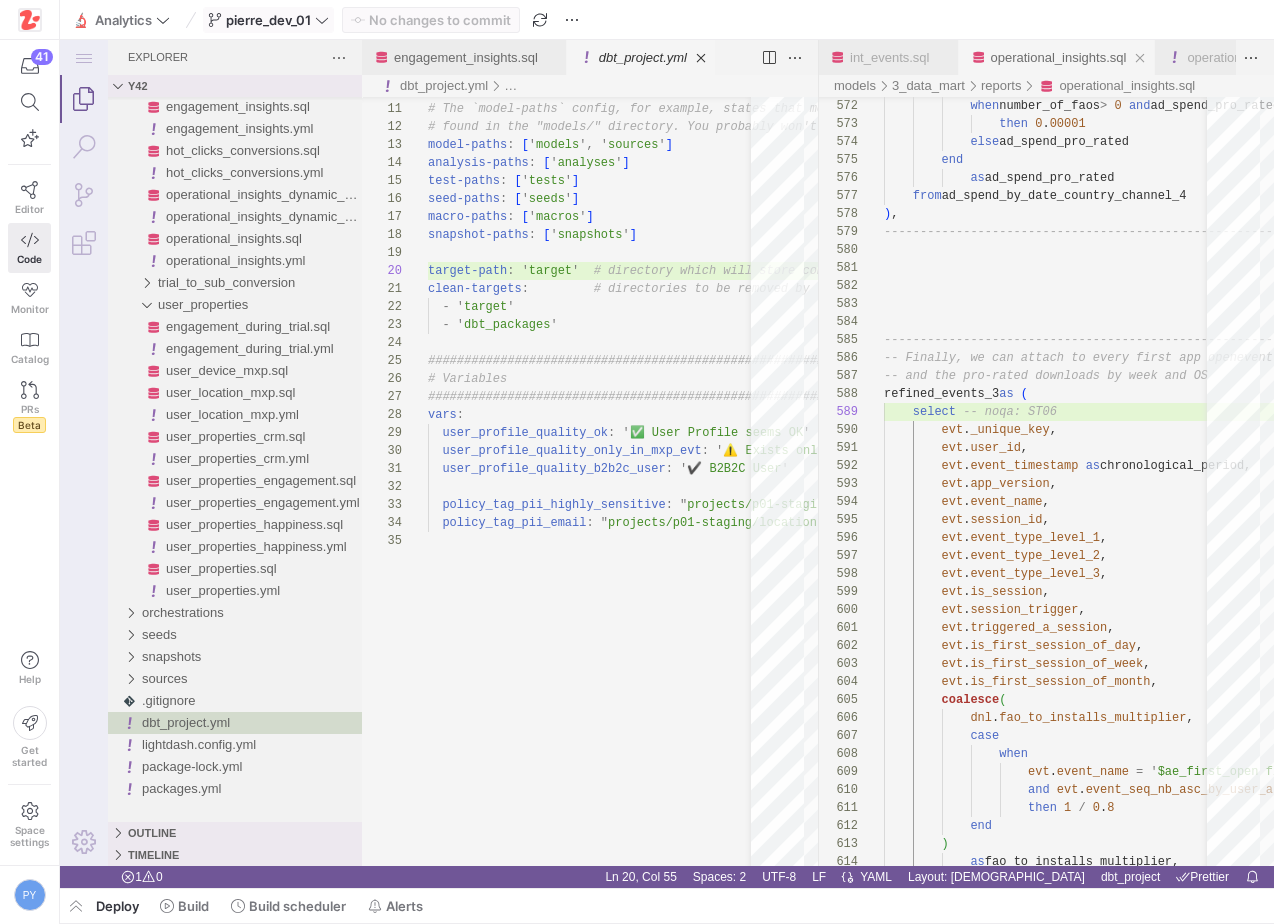 scroll, scrollTop: 162, scrollLeft: 390, axis: both 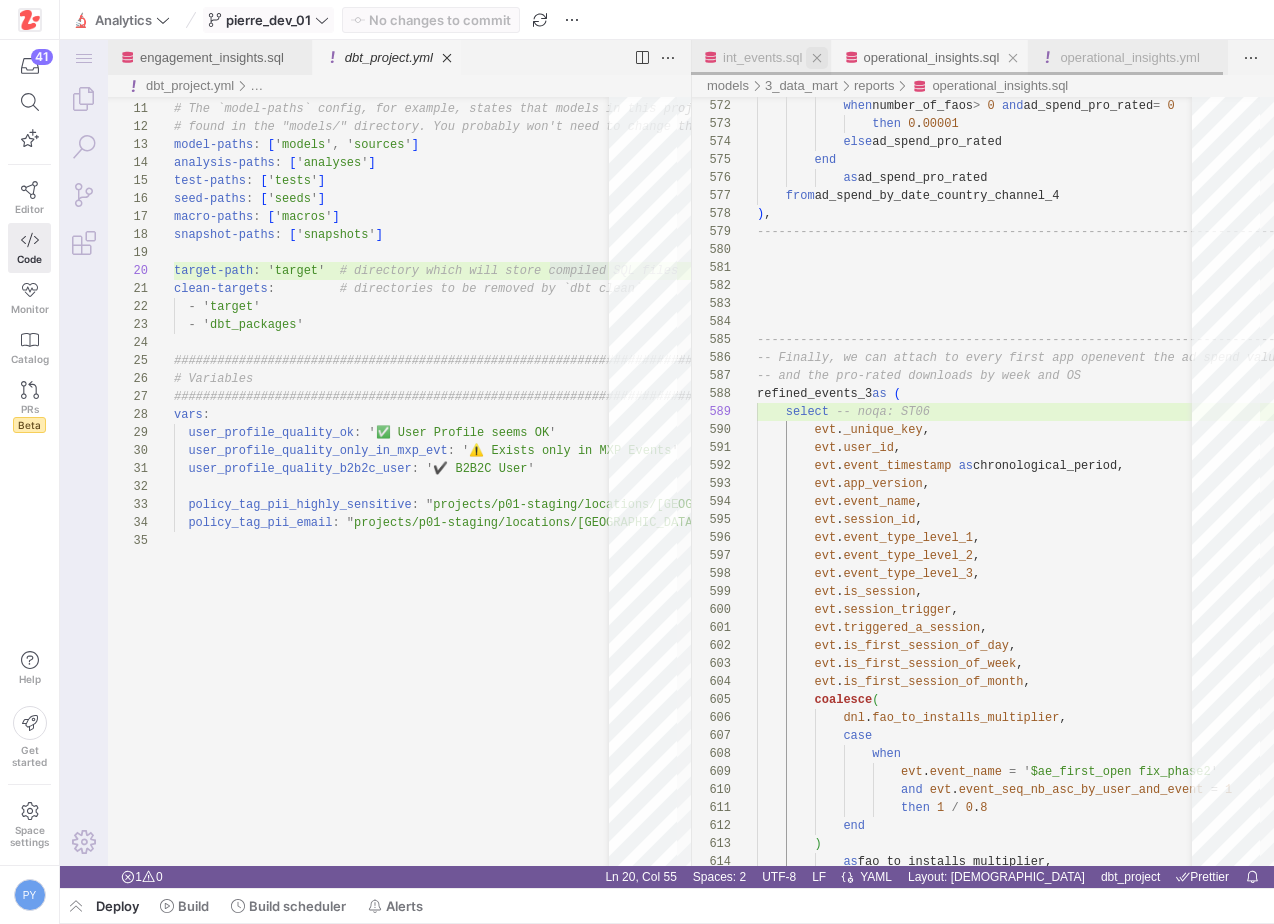 click at bounding box center (817, 58) 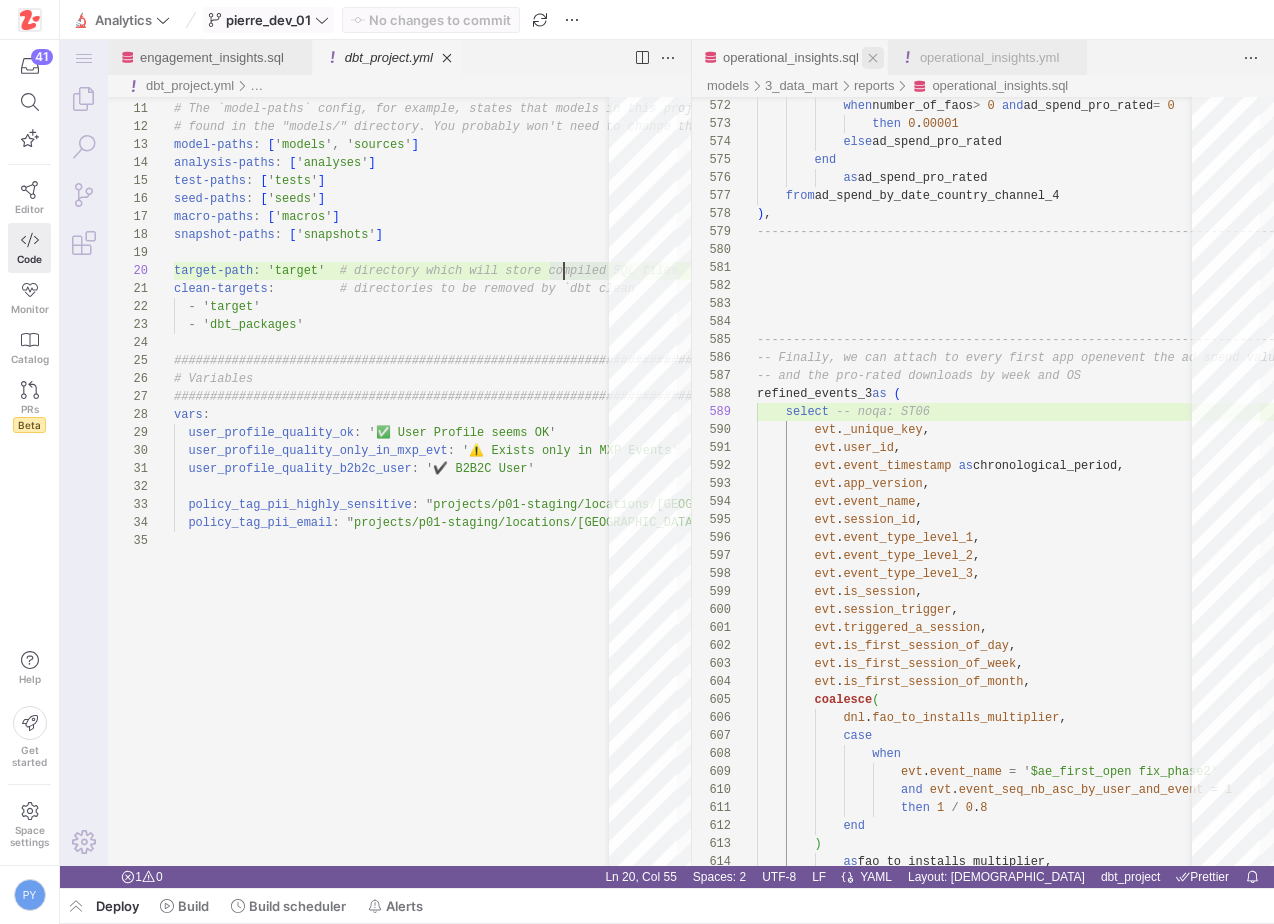 click at bounding box center [873, 58] 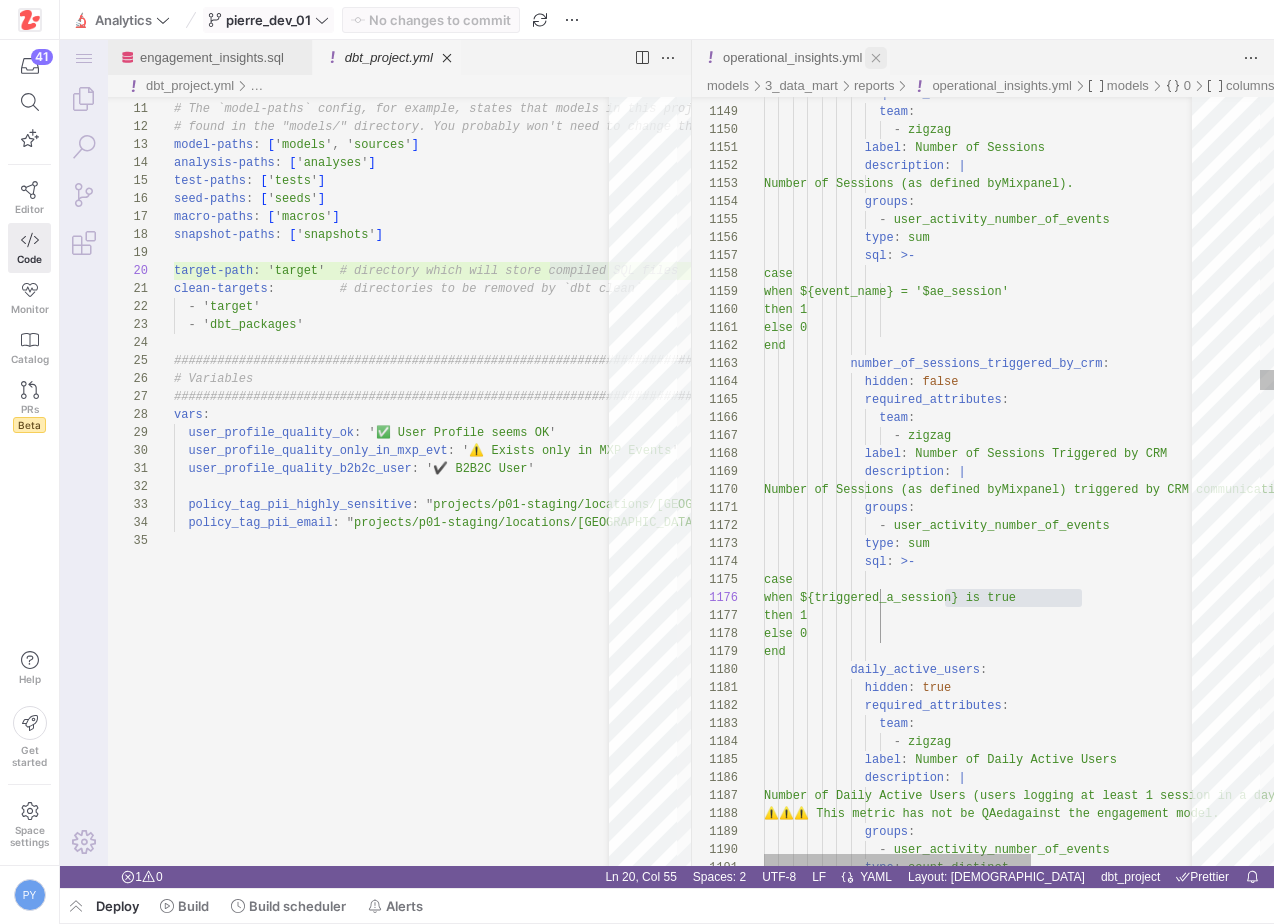 scroll, scrollTop: 180, scrollLeft: 318, axis: both 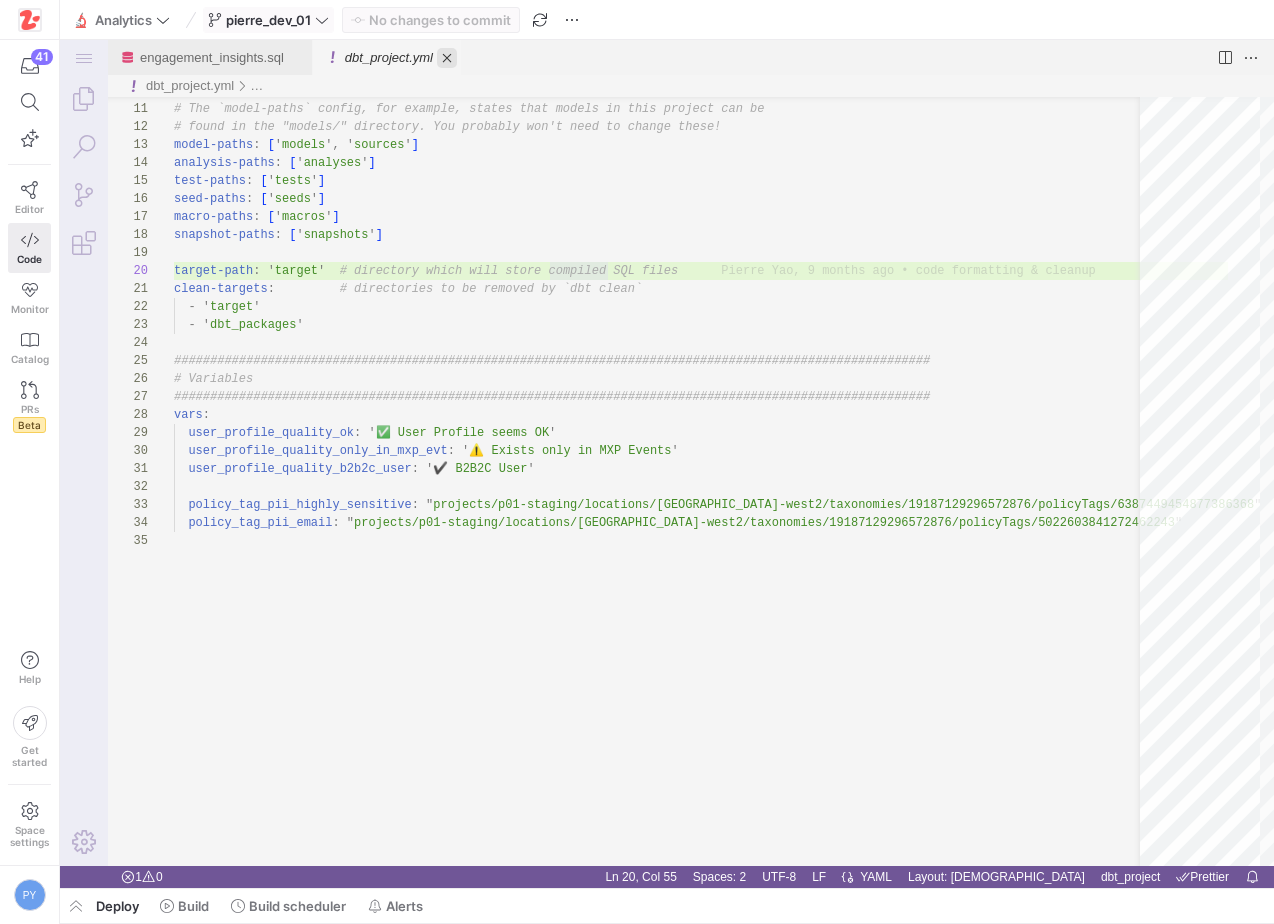 click at bounding box center [447, 58] 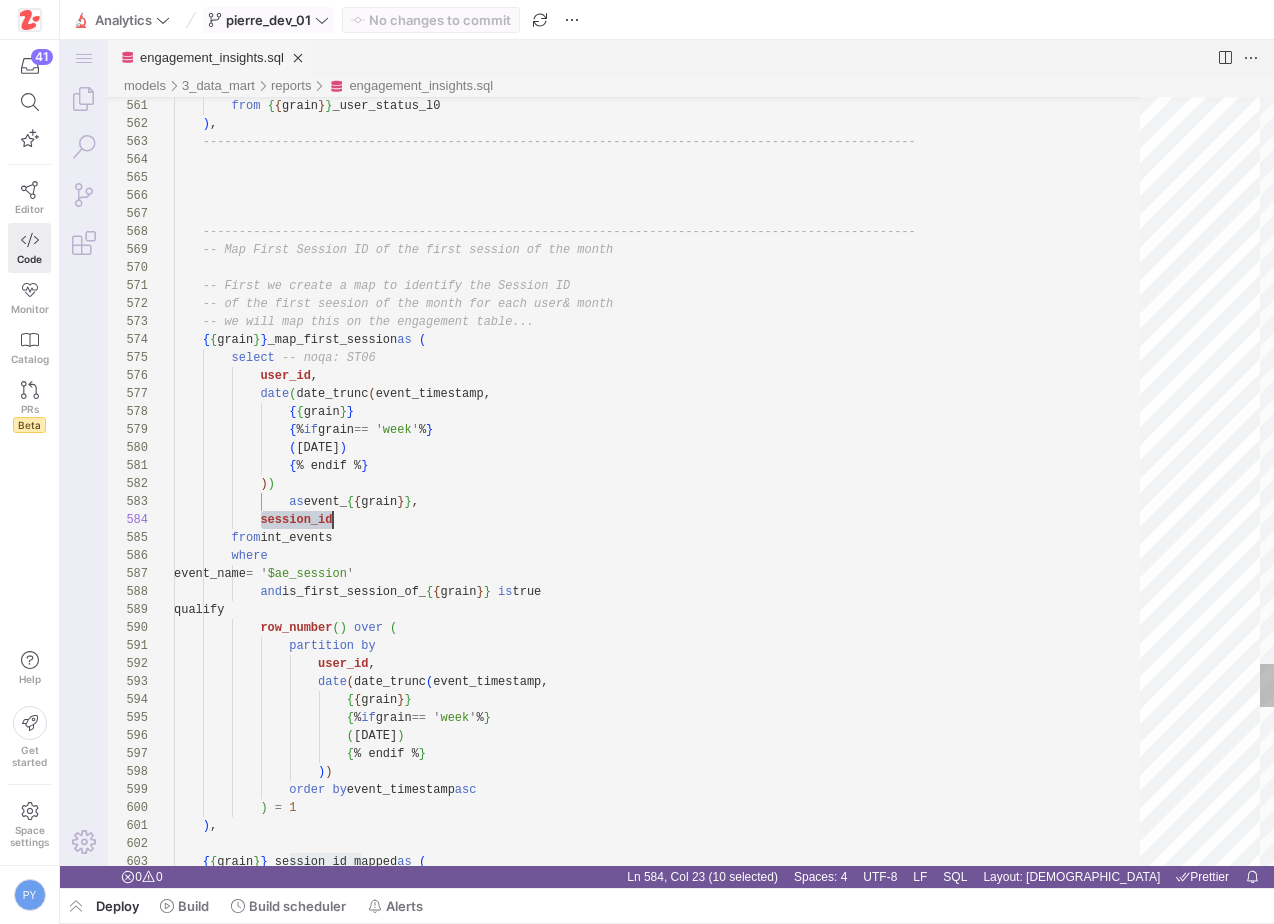 scroll, scrollTop: 54, scrollLeft: 159, axis: both 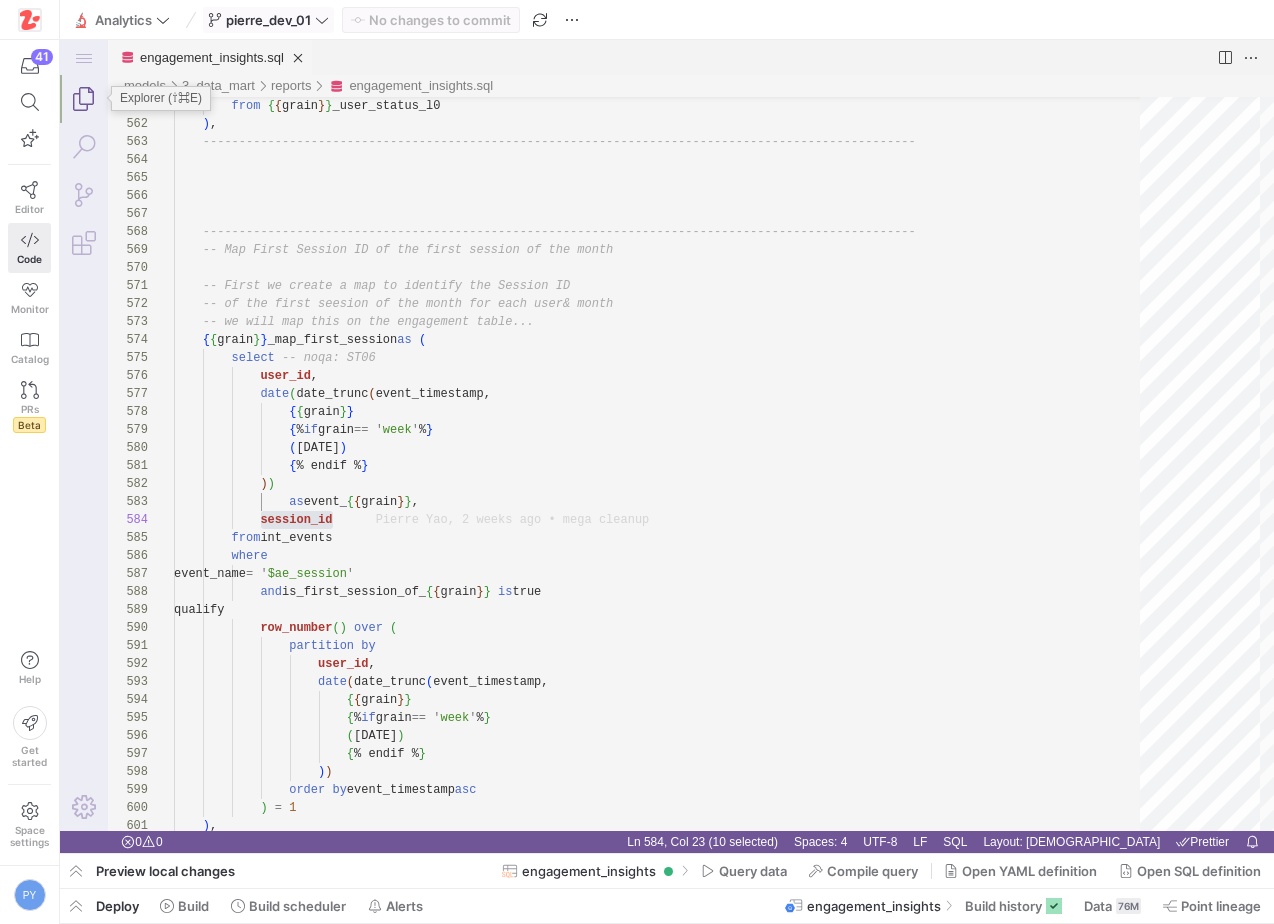 click at bounding box center [84, 99] 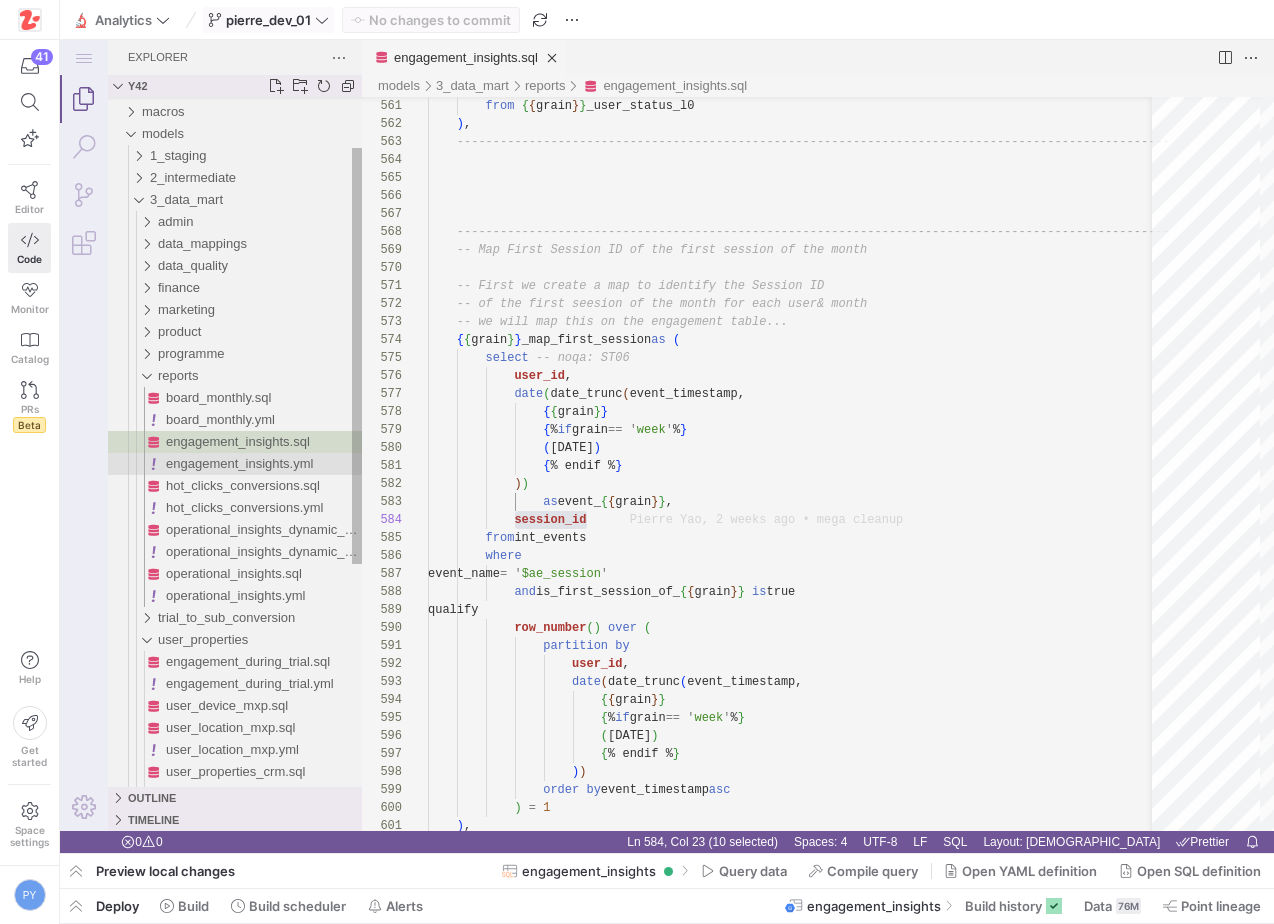 click on "engagement_insights.yml" at bounding box center (239, 463) 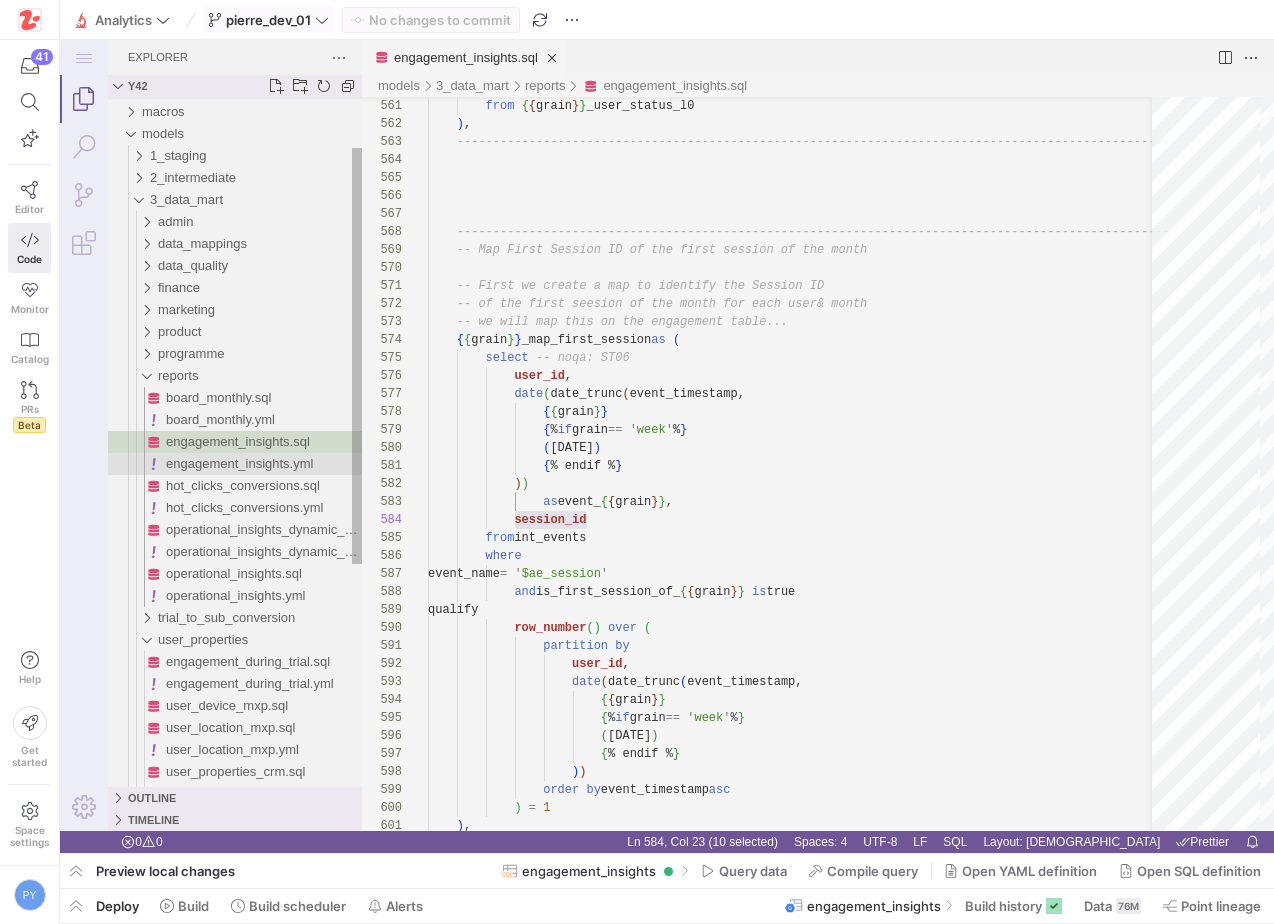 click on "engagement_insights.yml" at bounding box center (239, 463) 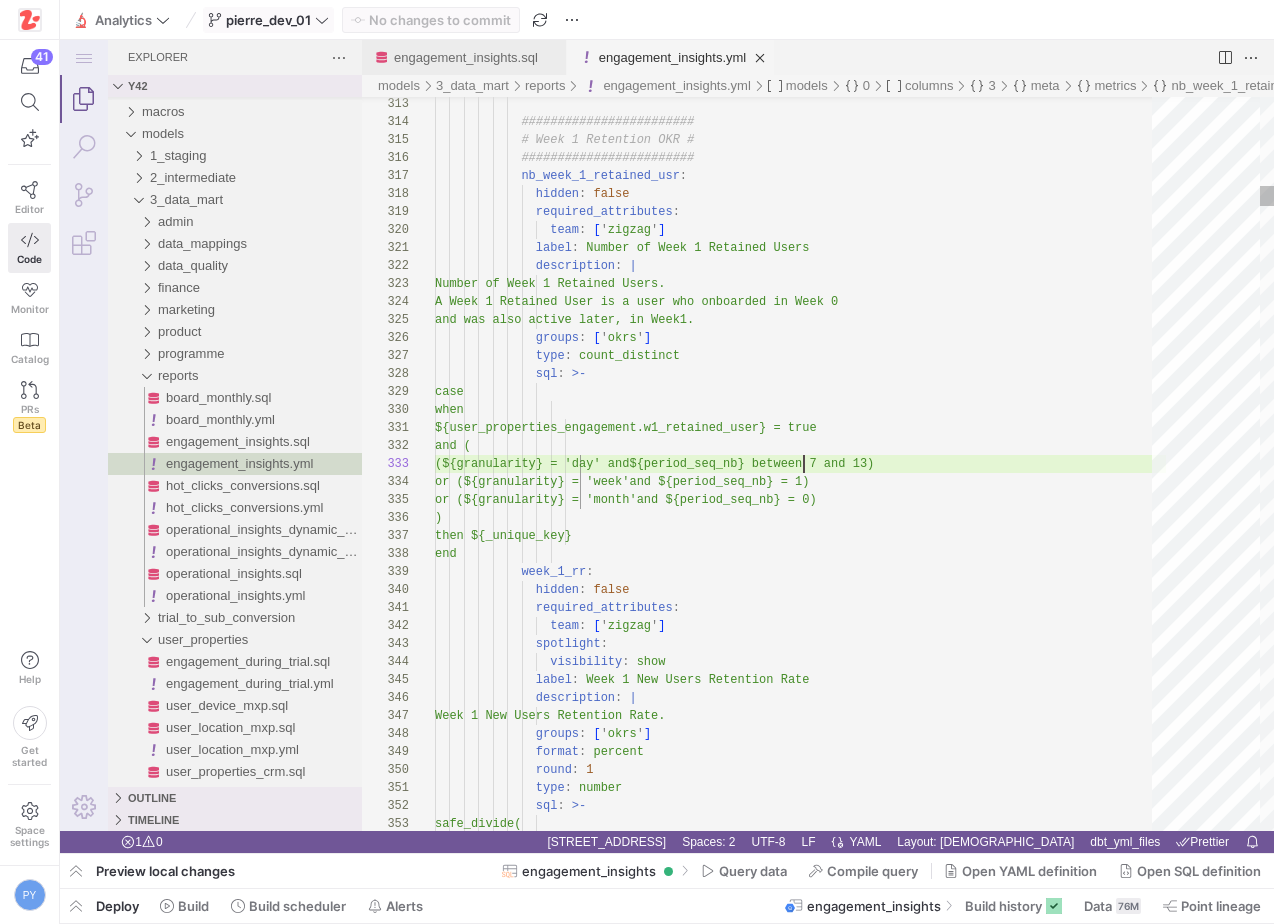 click on "########################              # Week 1 Retention OKR #              ########################              nb_week_1_retained_usr :                hidden :   false                required_attributes :                  team :   [ ' zigzag ' ]                label :   Number of Week 1 Retained Users                description :   |                 Number of Week 1 Retained Users.                 A Week 1 Retained User is a user w ho onboarded in Week 0                 and was also active later, in Week  1.                groups :   [ ' okrs ' ]                type :   count_distinct                sql :   >-                 case                   when 1_retained_user} = true and ${period_seq_nb} = 1) : :" at bounding box center [800, 17320] 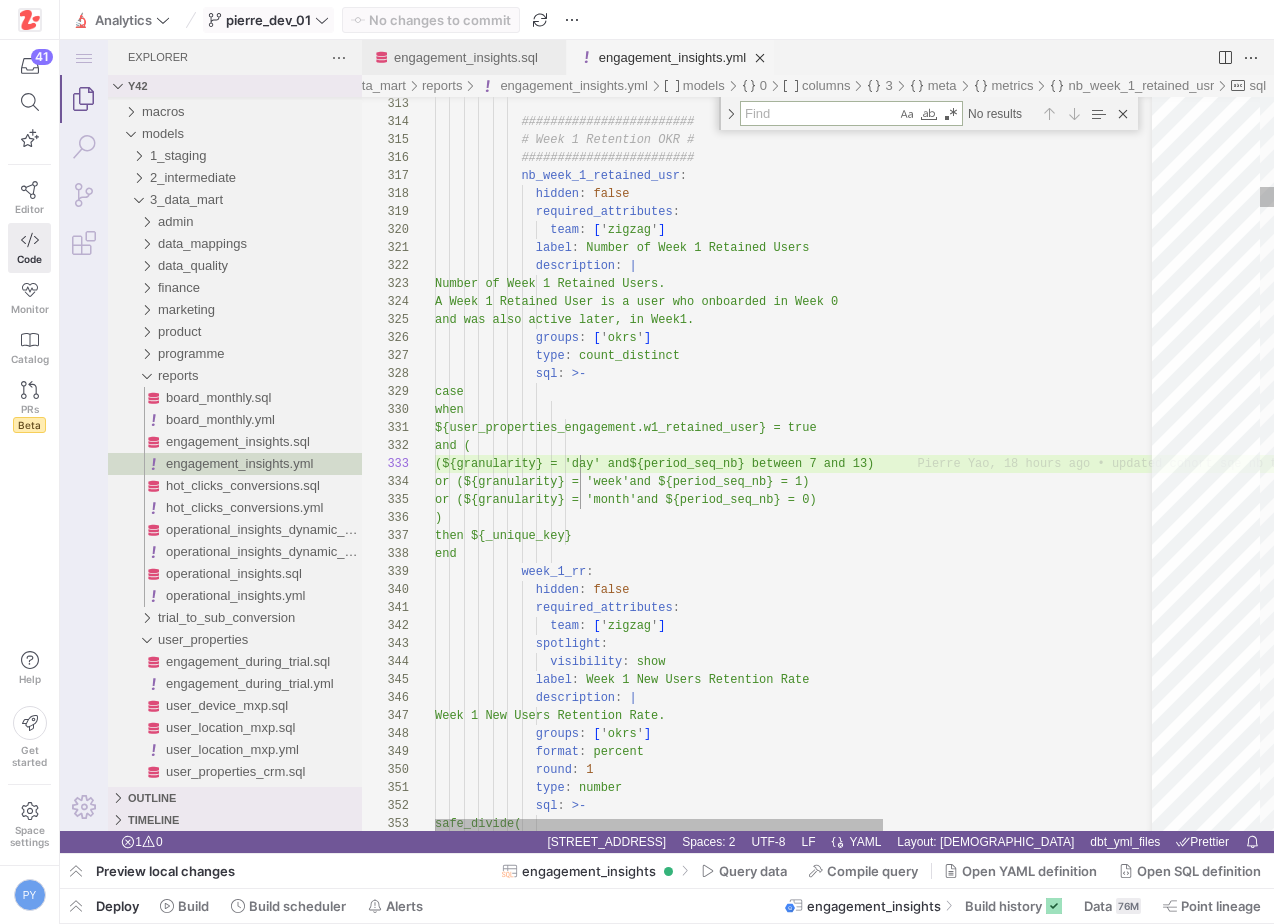 type on "required_attributes:
team: ['zigzag']
spotlight:
visibility: show
label: Week 1 New Users Retention Rate
description: |
Week 1 New Users Retention Rate.
groups: ['okrs']
format: percent
round: 1" 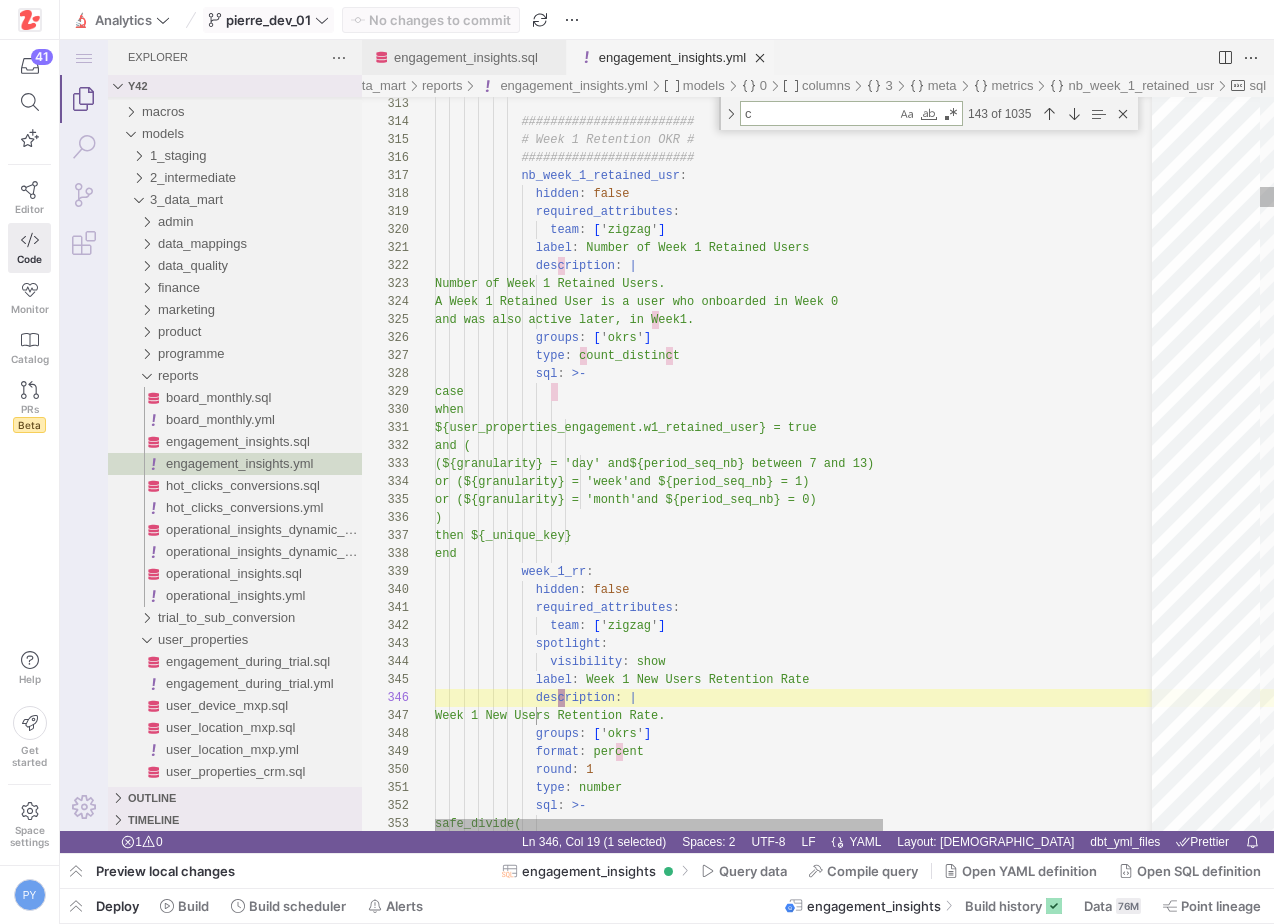 scroll, scrollTop: 180, scrollLeft: 130, axis: both 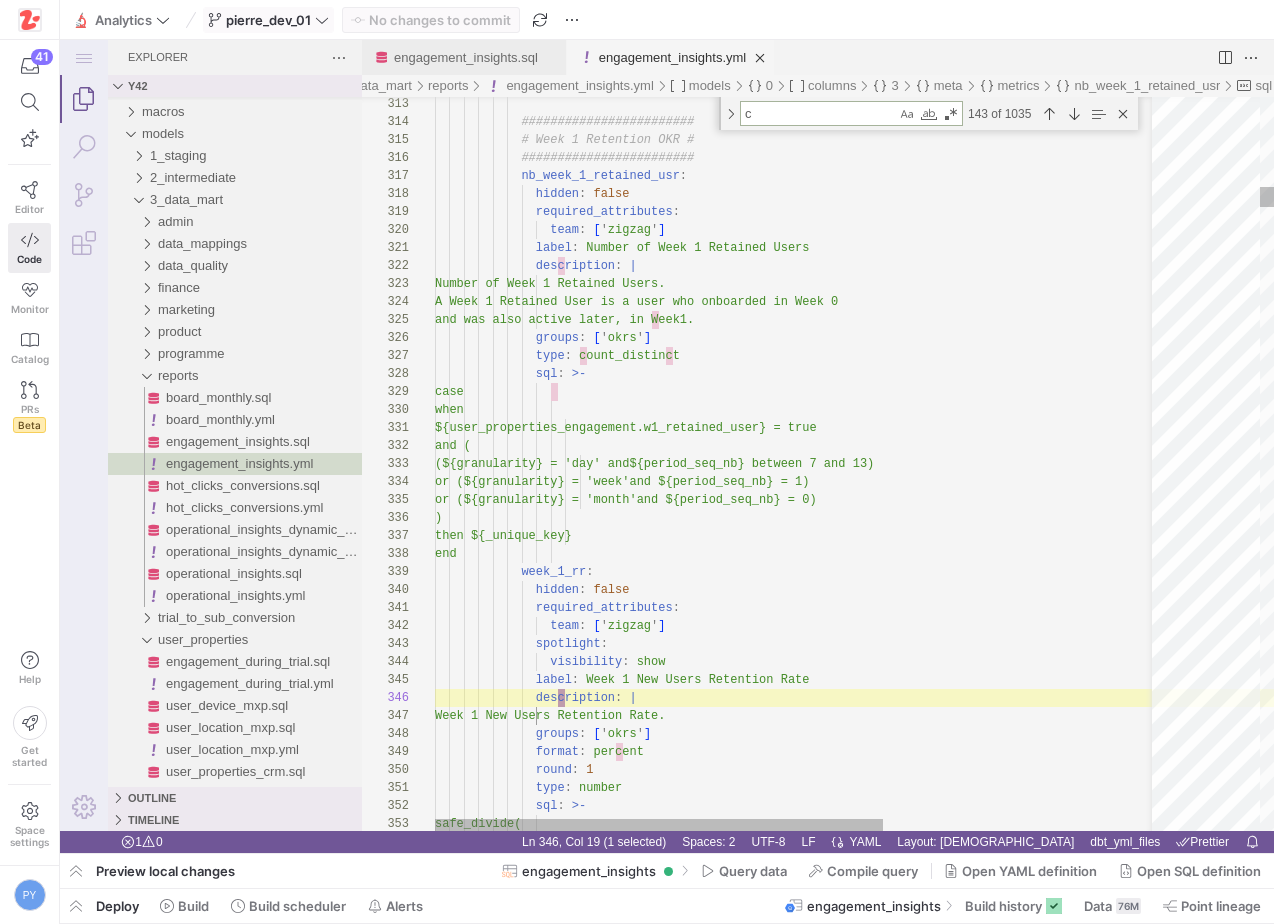 type on "cr" 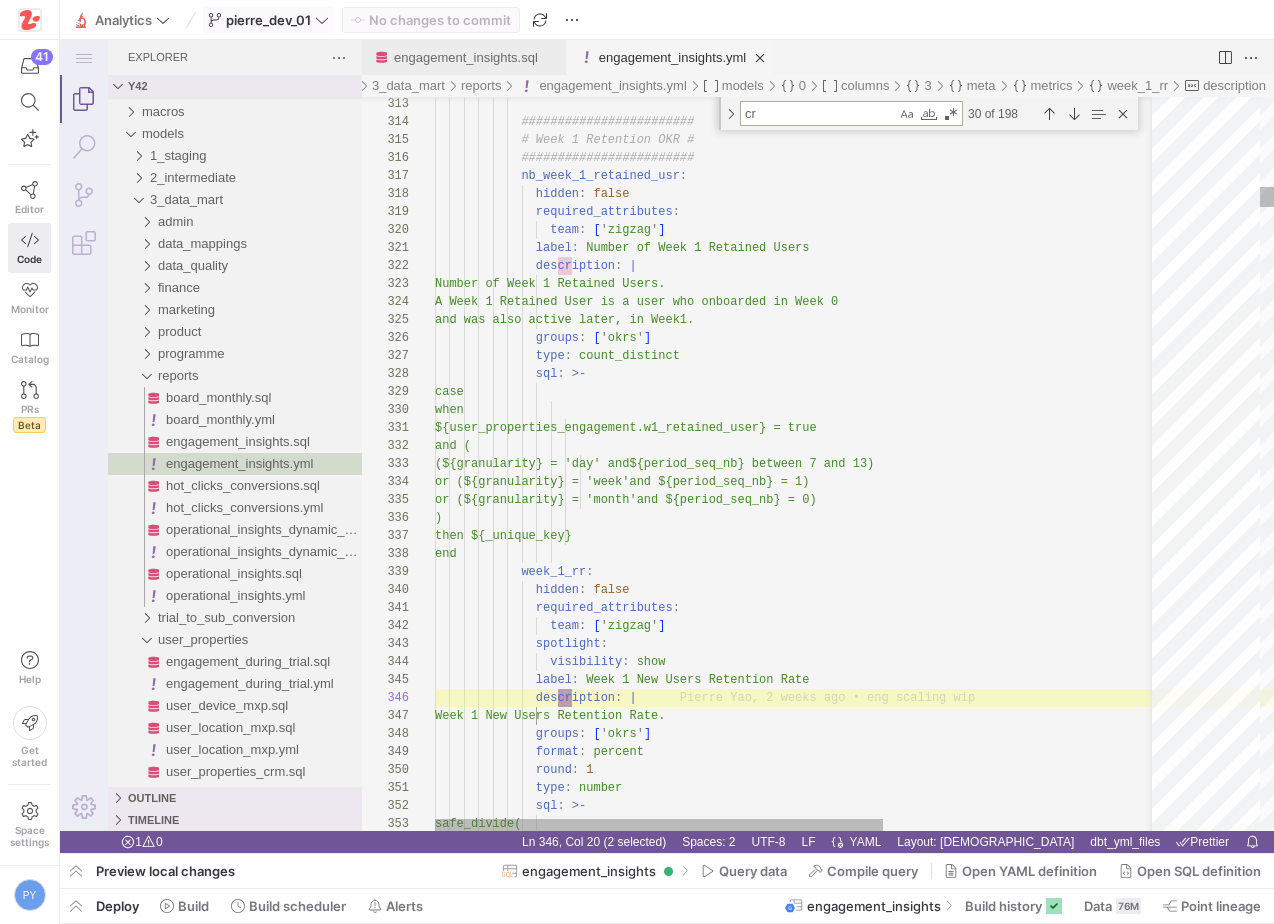 type on "team: ['zigzag']
label: Number of Resurrected Users - Previous Period
description: |
Number of Resurrected users in period P-1.
groups: ['status_previous_period', 'monthly_only']
type: count_distinct
sql: >-
case when ${status_l3_past_1p} = 'Resurrected' then ${_unique_key} end
nb_crm_resurrected_usr:
hidden: false" 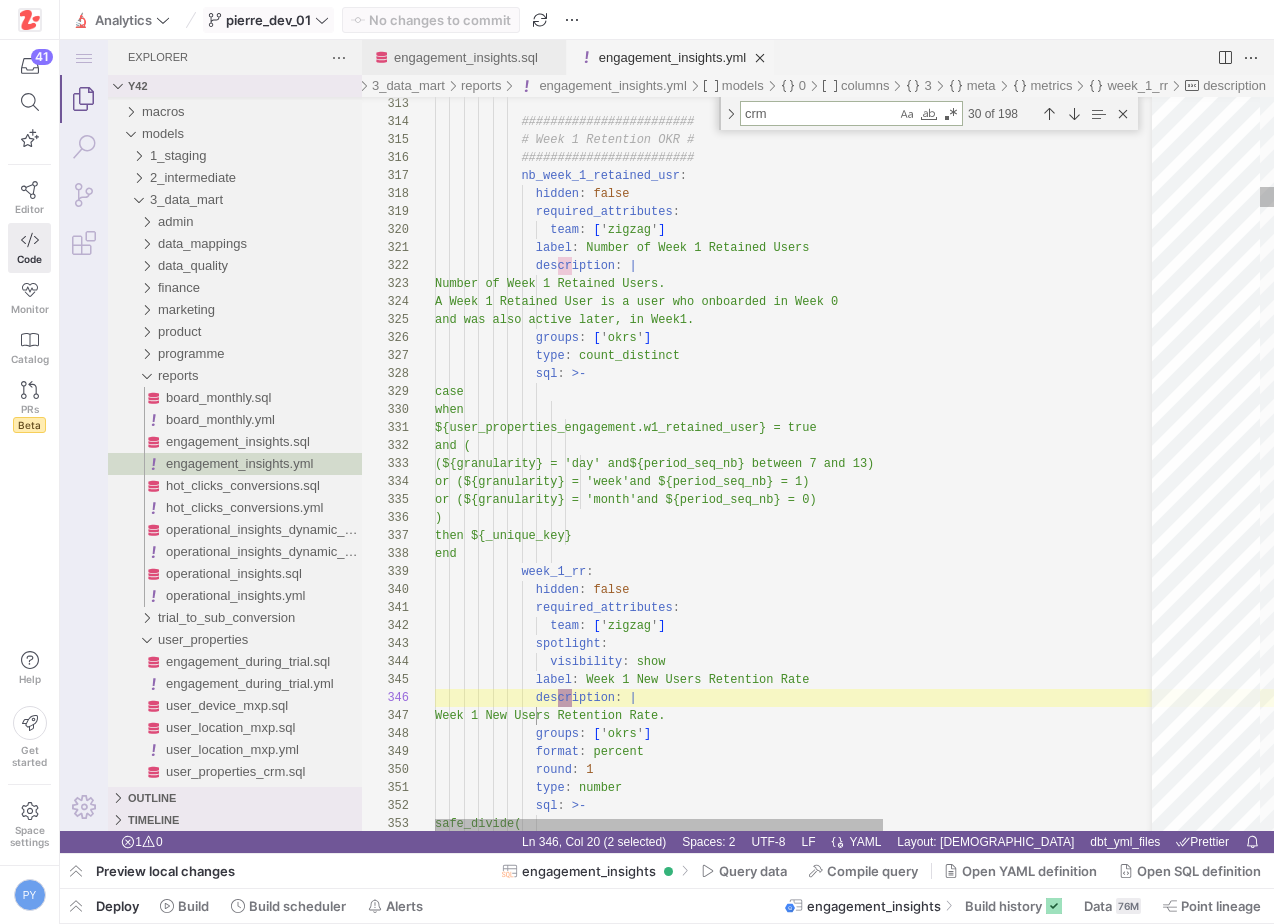 scroll, scrollTop: 180, scrollLeft: 130, axis: both 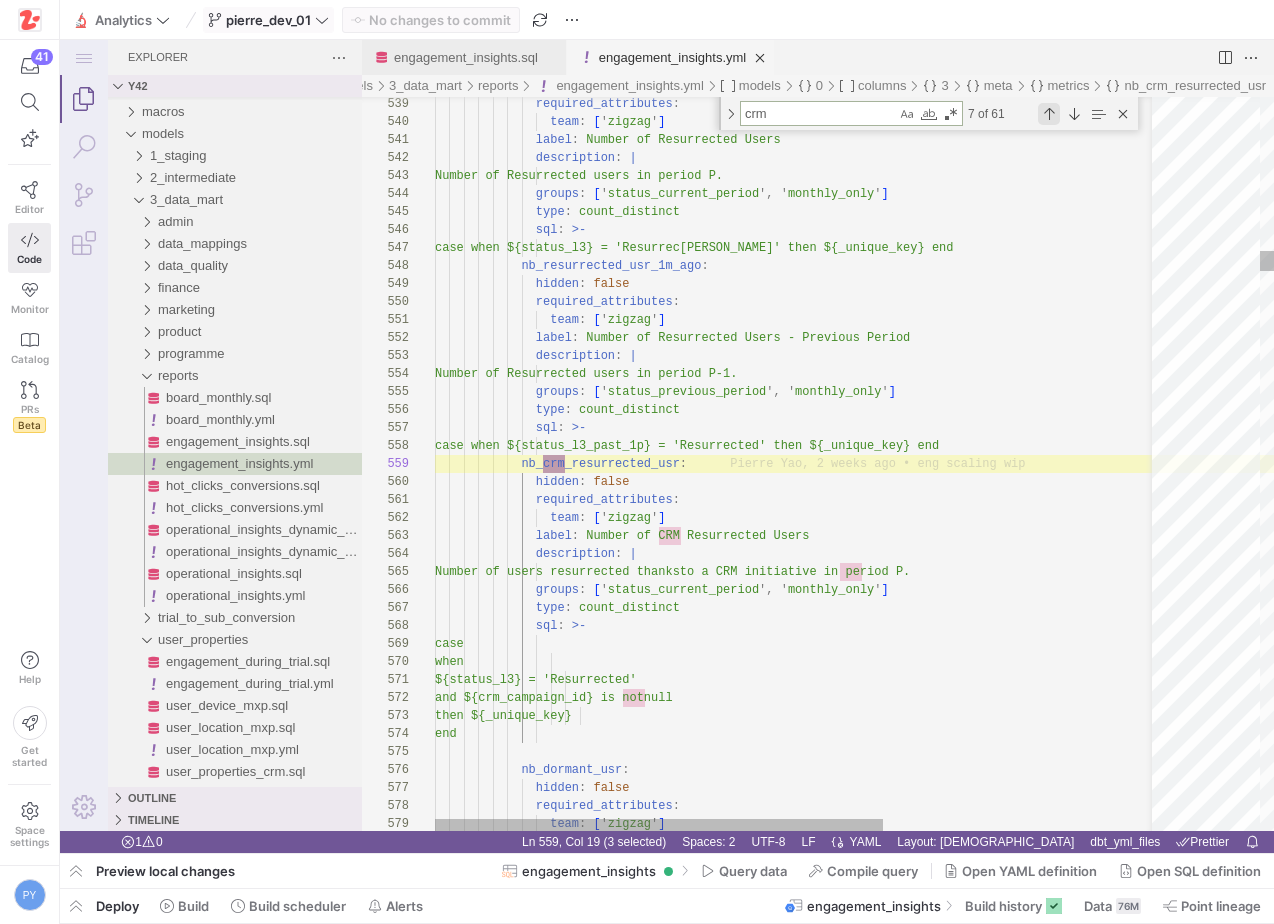 type on "crm" 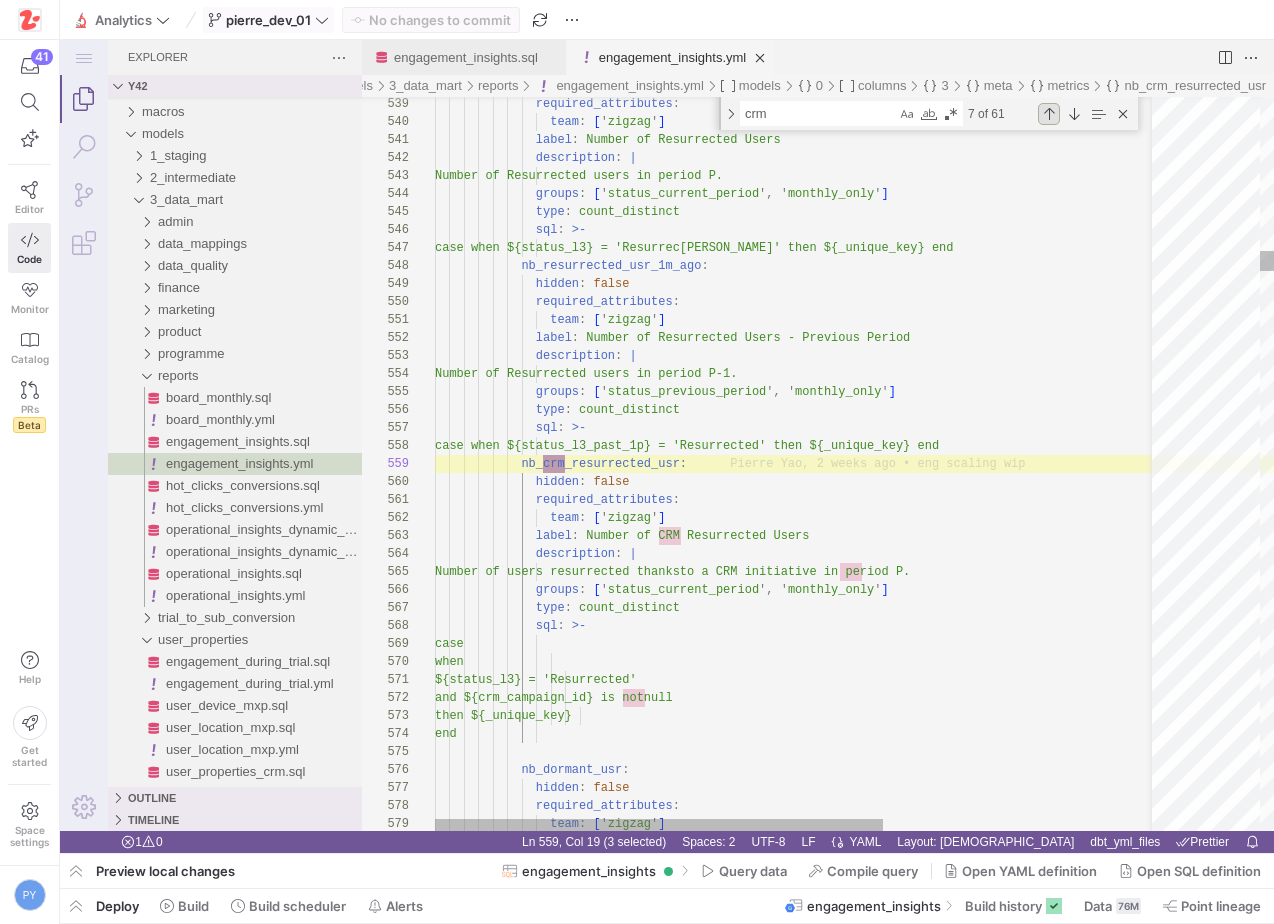 click at bounding box center [1049, 114] 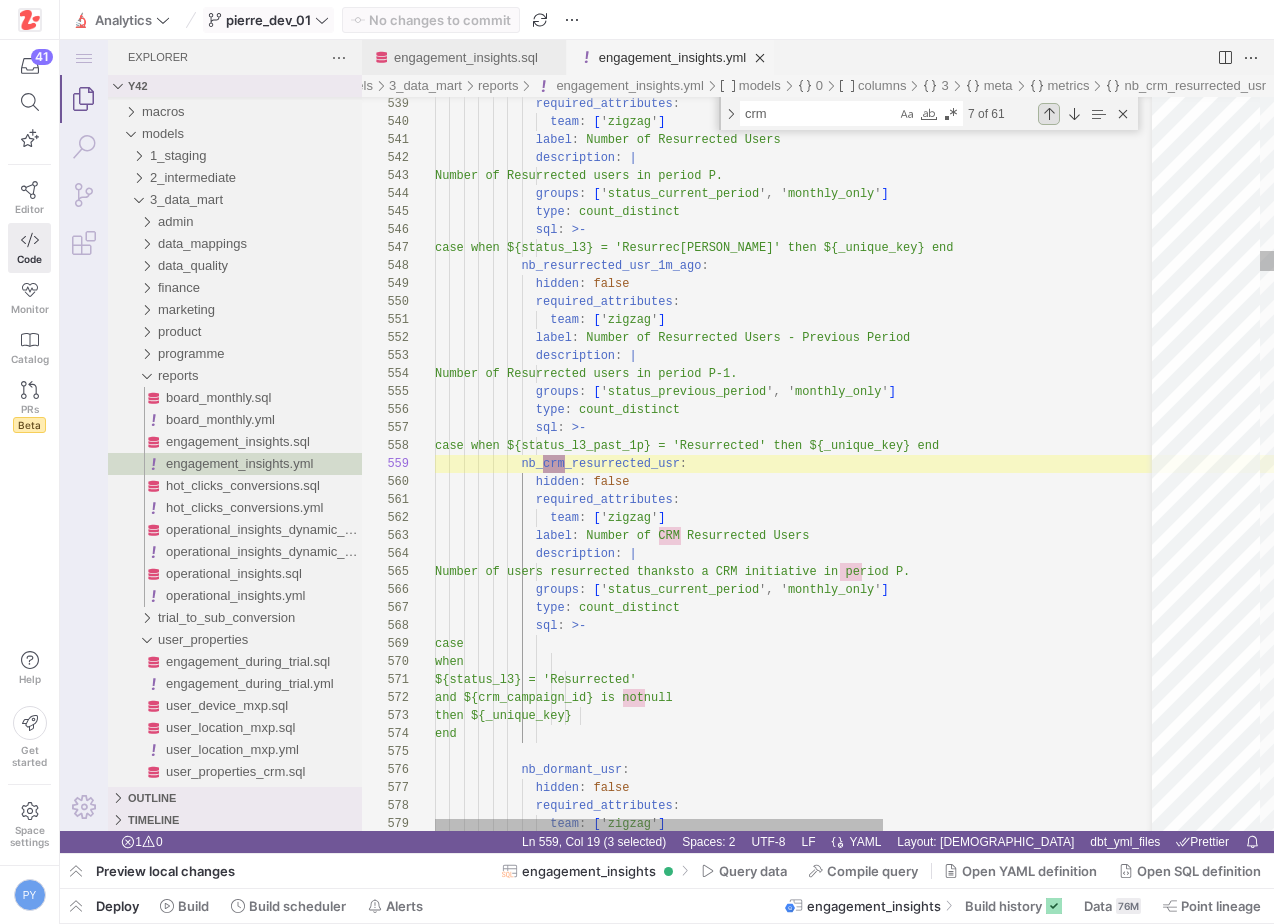 scroll, scrollTop: 180, scrollLeft: 520, axis: both 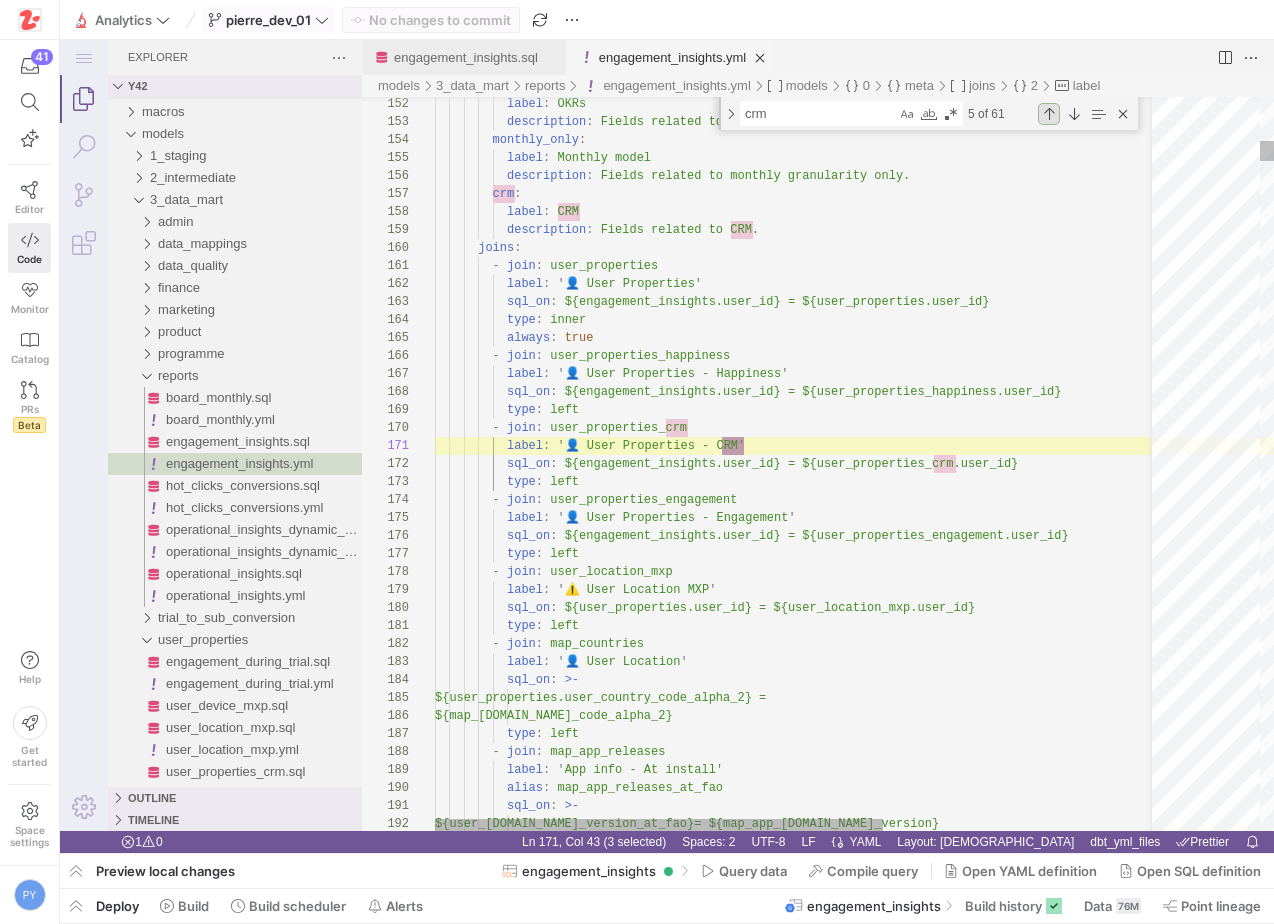 click at bounding box center [1049, 114] 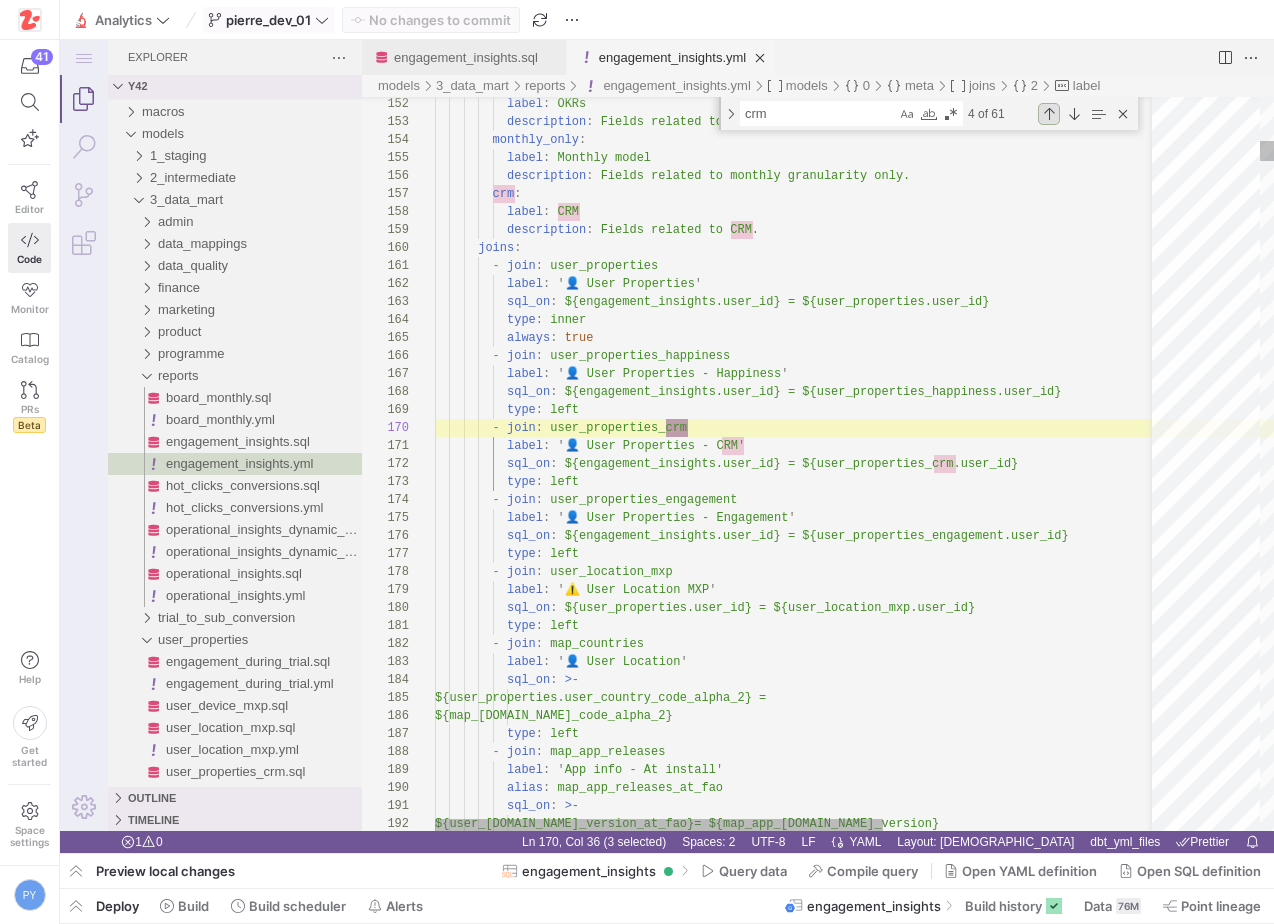 click at bounding box center (1049, 114) 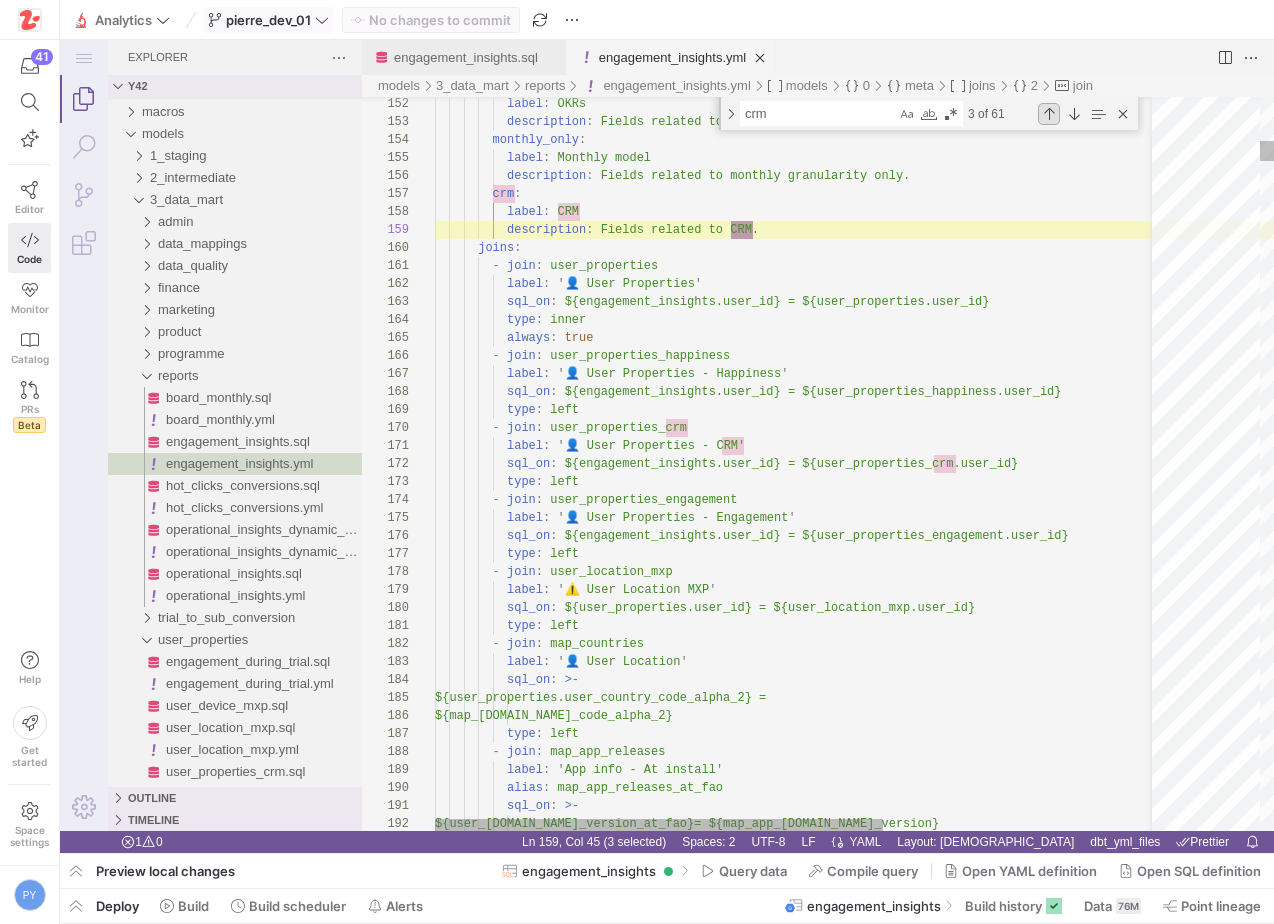 click at bounding box center [1049, 114] 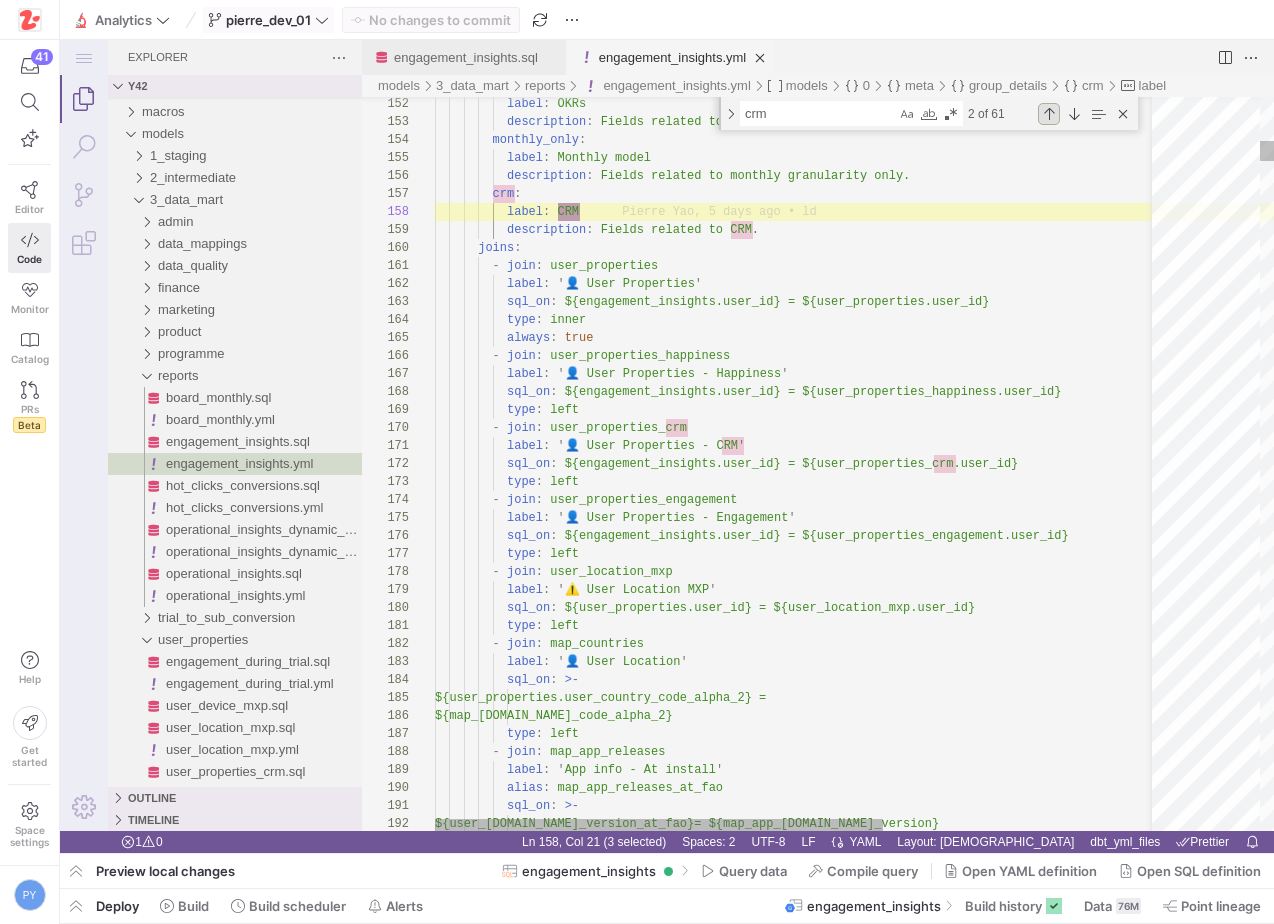 click at bounding box center (1049, 114) 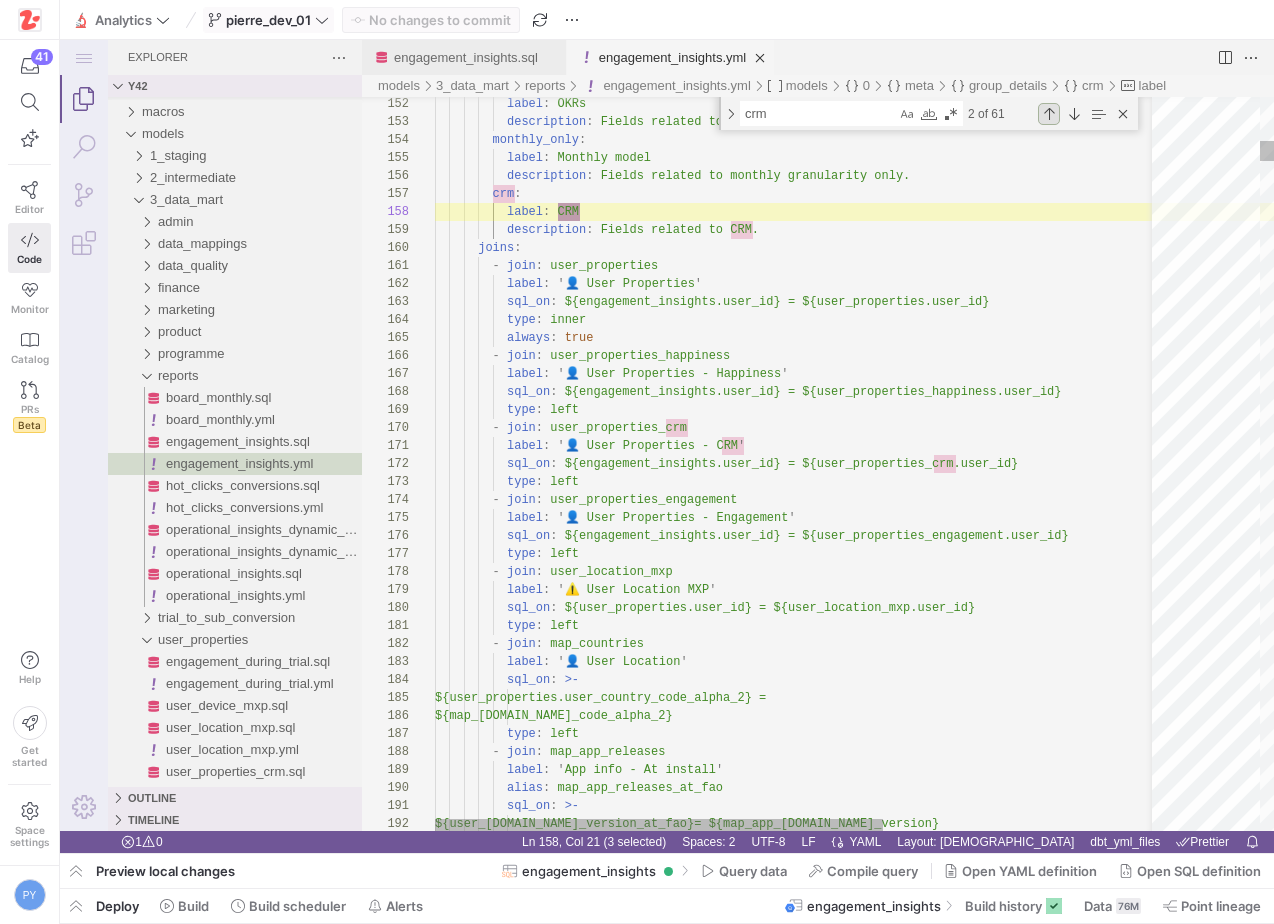 scroll, scrollTop: 180, scrollLeft: 79, axis: both 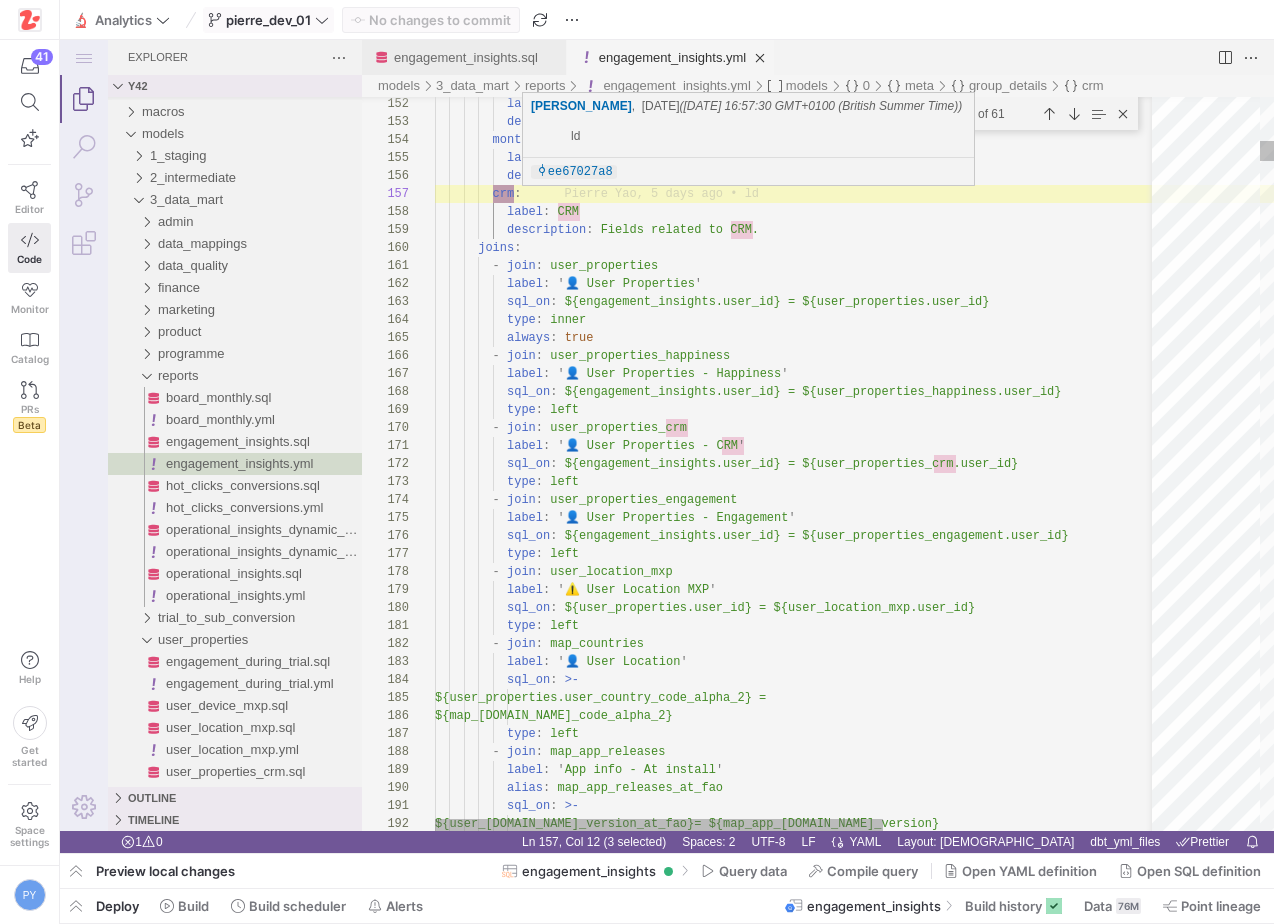 click on "label :   OKRs            description :   Fields related to OKRs.          monthly_only :            label :   Monthly model            description :   Fields related to monthly granularity only.          crm :            label :   CRM            description :   Fields related to CRM.        joins :          -   join :   user_properties            label :   '   👤 User Properties '            sql_on :   ${engagement_insights.user_id} = ${user_properties .user_id}            type :   inner            always :   true          -   join :   user_properties_happiness            label :   '  👤 User Properties - Happiness '            sql_on :   ${engagement_insights.user_id} = ${user_properties _happiness.user_id}            type :   left          -   join :   user_properties_crm : '" at bounding box center [1019, 20202] 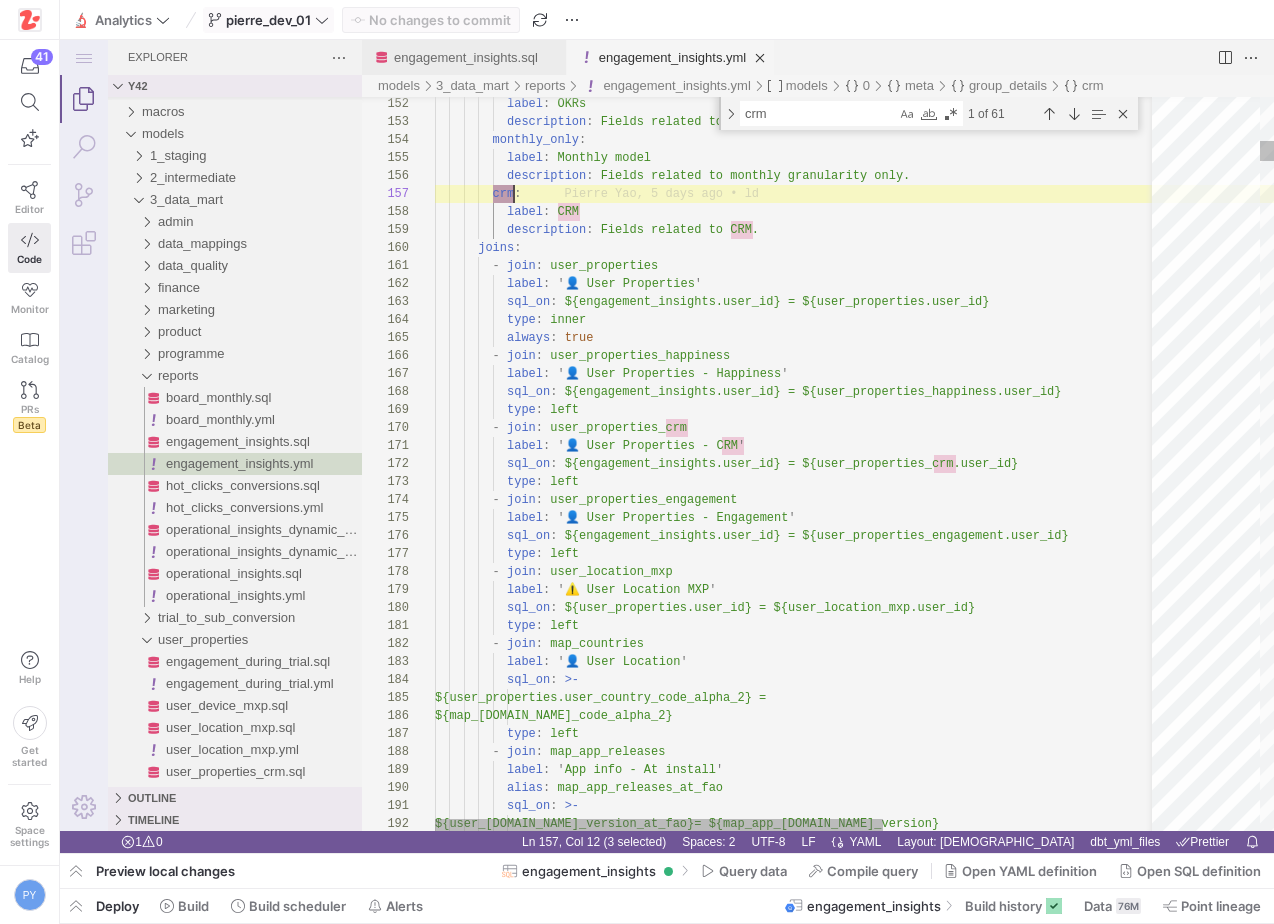 click on "label :   OKRs            description :   Fields related to OKRs.          monthly_only :            label :   Monthly model            description :   Fields related to monthly granularity only.          crm :            label :   CRM            description :   Fields related to CRM.        joins :          -   join :   user_properties            label :   '   👤 User Properties '            sql_on :   ${engagement_insights.user_id} = ${user_properties .user_id}            type :   inner            always :   true          -   join :   user_properties_happiness            label :   '  👤 User Properties - Happiness '            sql_on :   ${engagement_insights.user_id} = ${user_properties _happiness.user_id}            type :   left          -   join :   user_properties_crm : '" at bounding box center [1019, 20202] 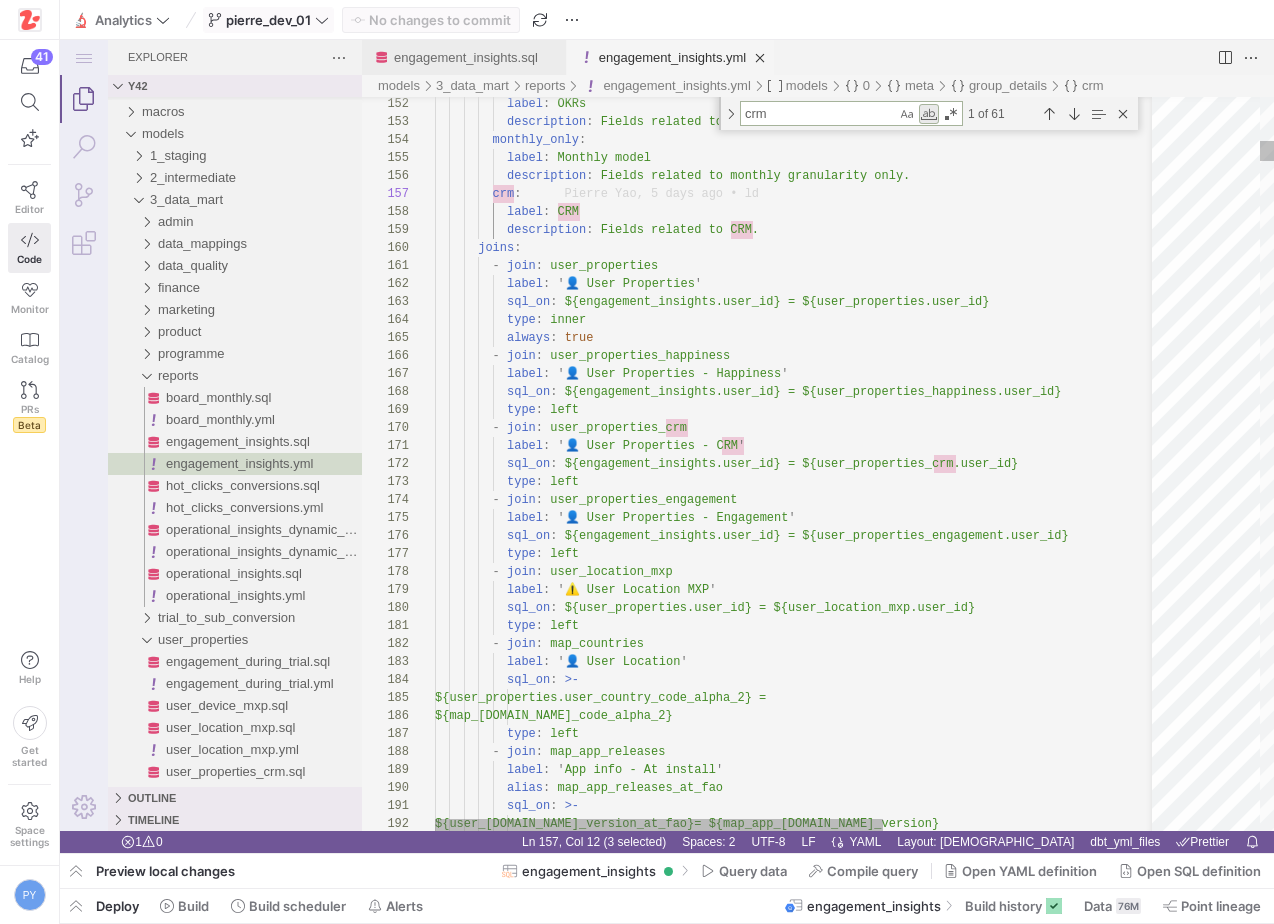 click at bounding box center [929, 114] 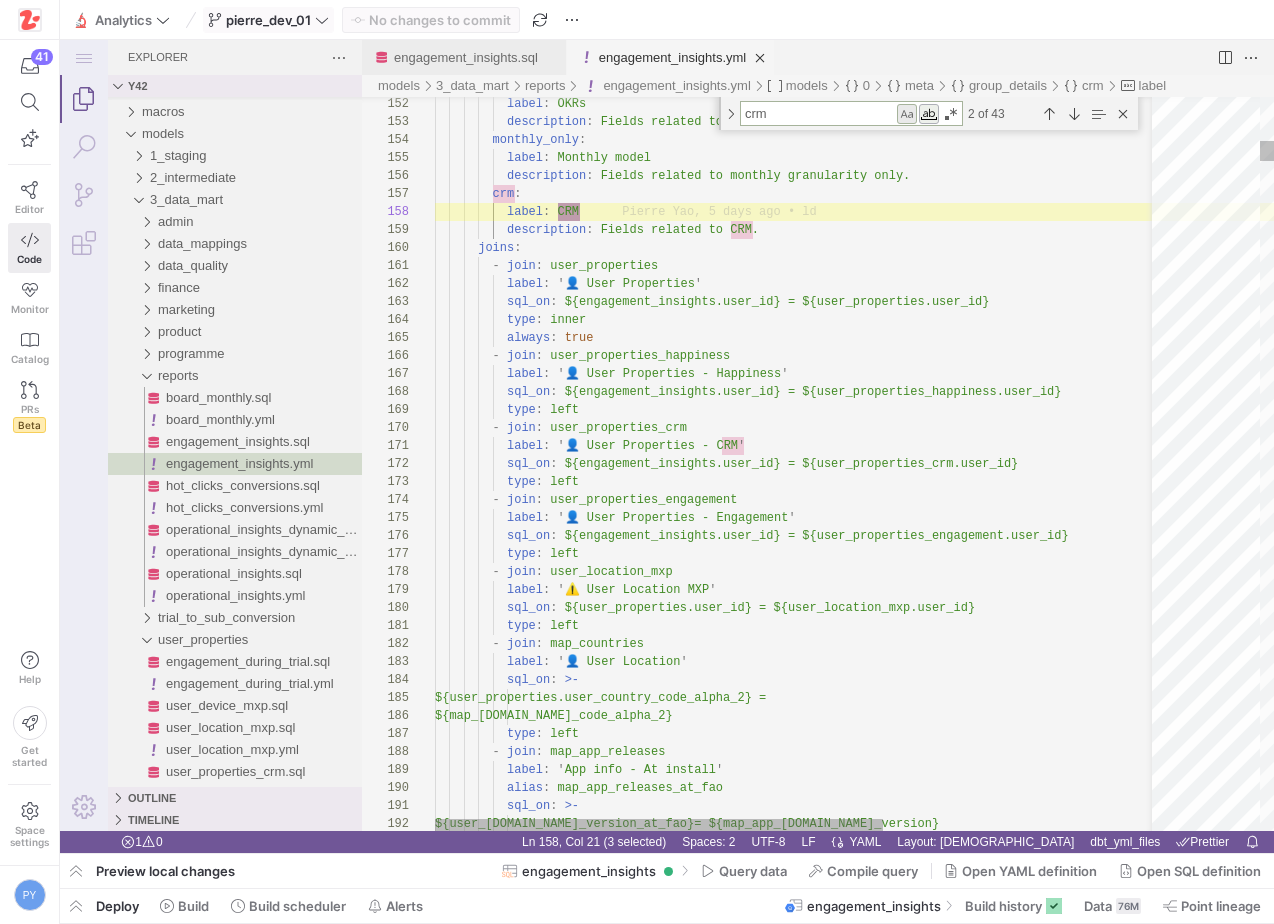 click at bounding box center [907, 114] 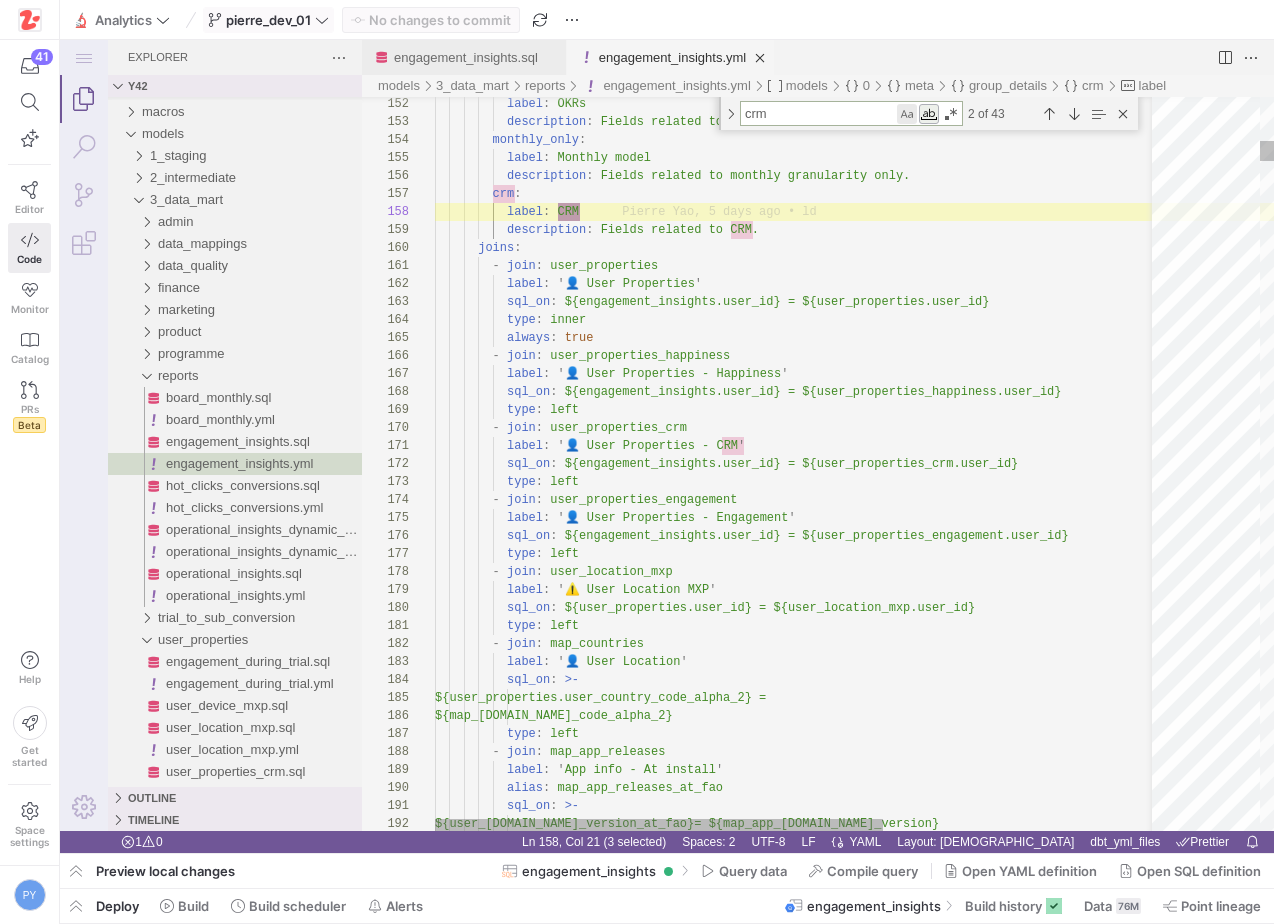 type on "description: CRM Campaign ID
data_type: STRING
meta:
dimension:
hidden: false
required_attributes:
team:
- zigzag
label: CRM Campaign ID
groups: ['crm']" 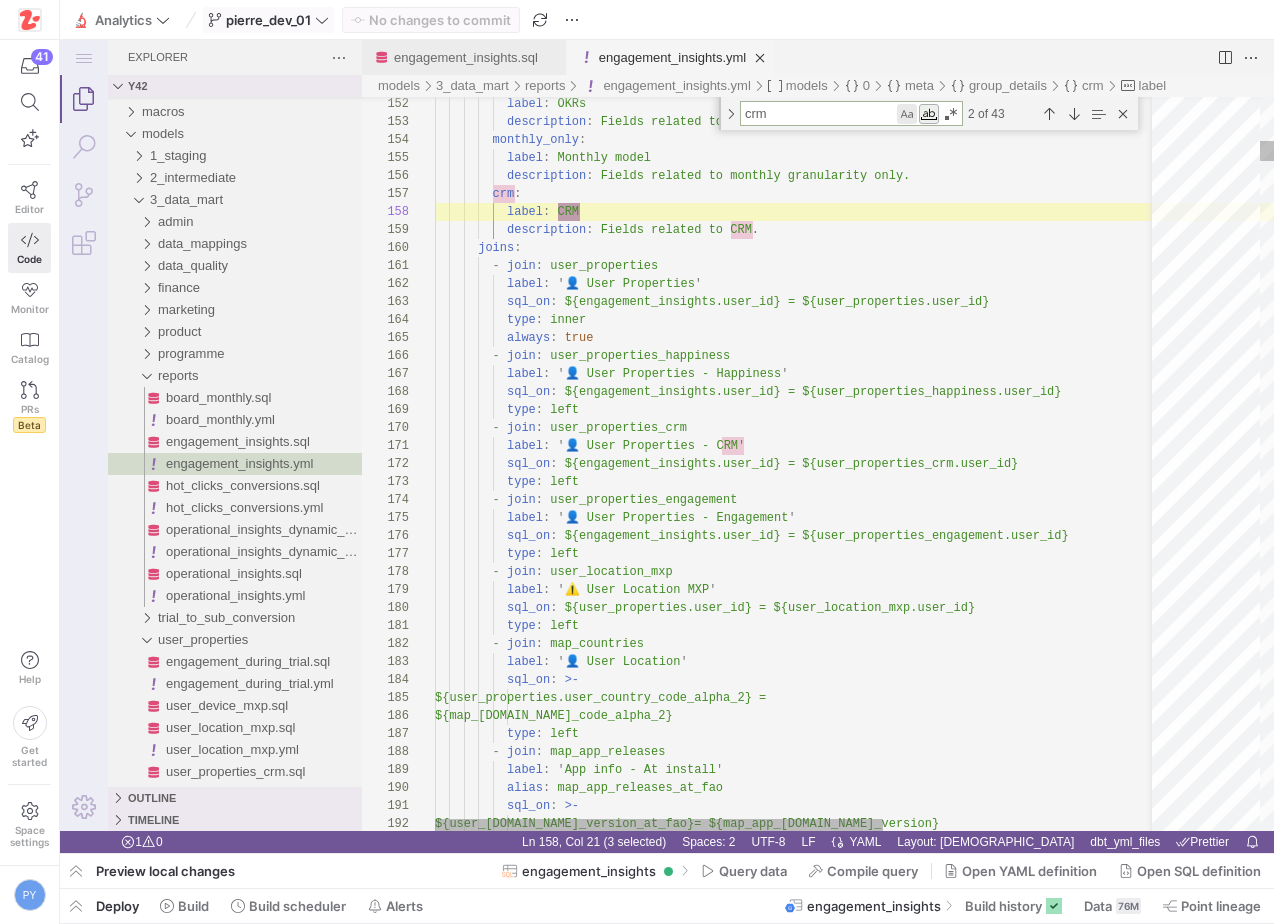 scroll, scrollTop: 180, scrollLeft: 181, axis: both 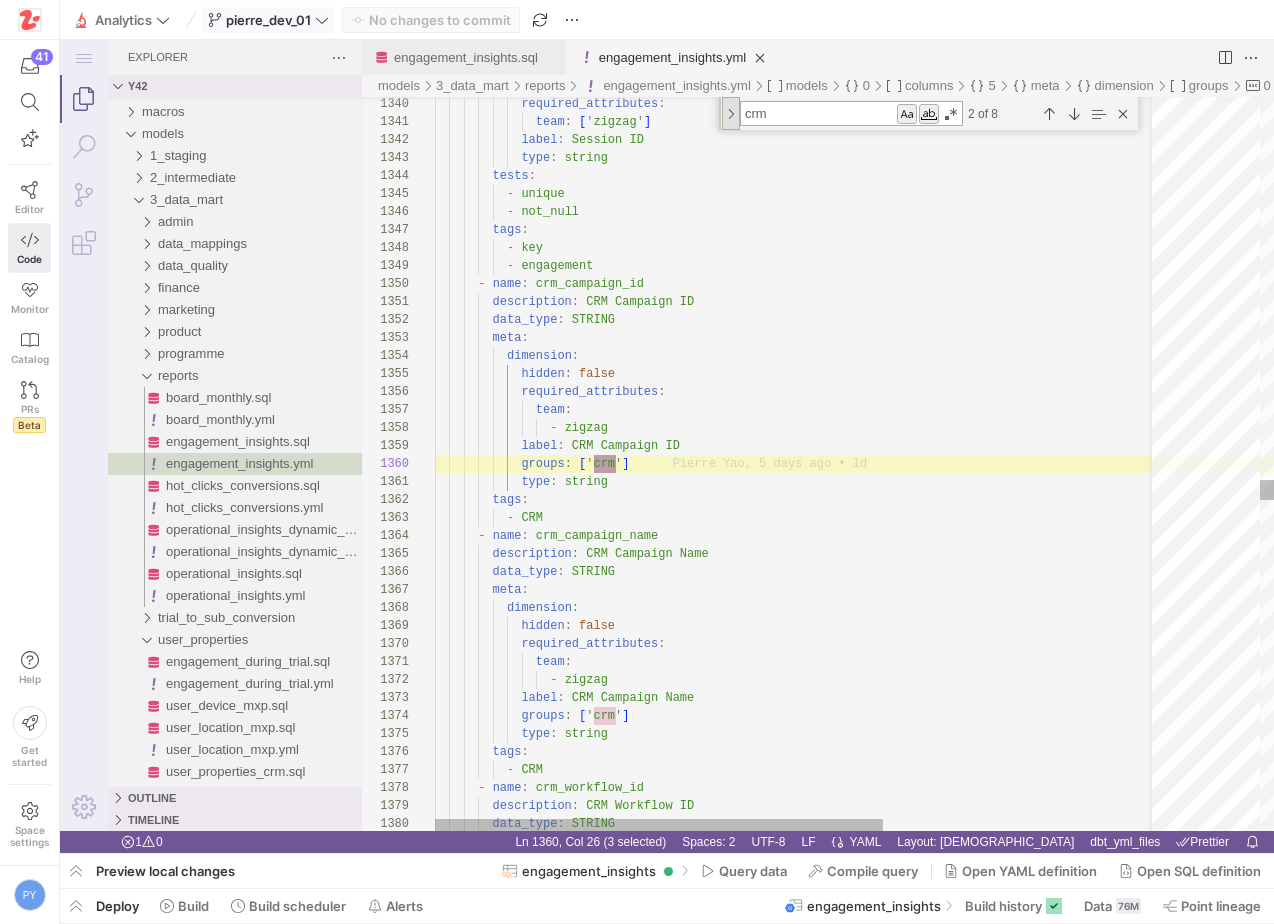 click at bounding box center [731, 113] 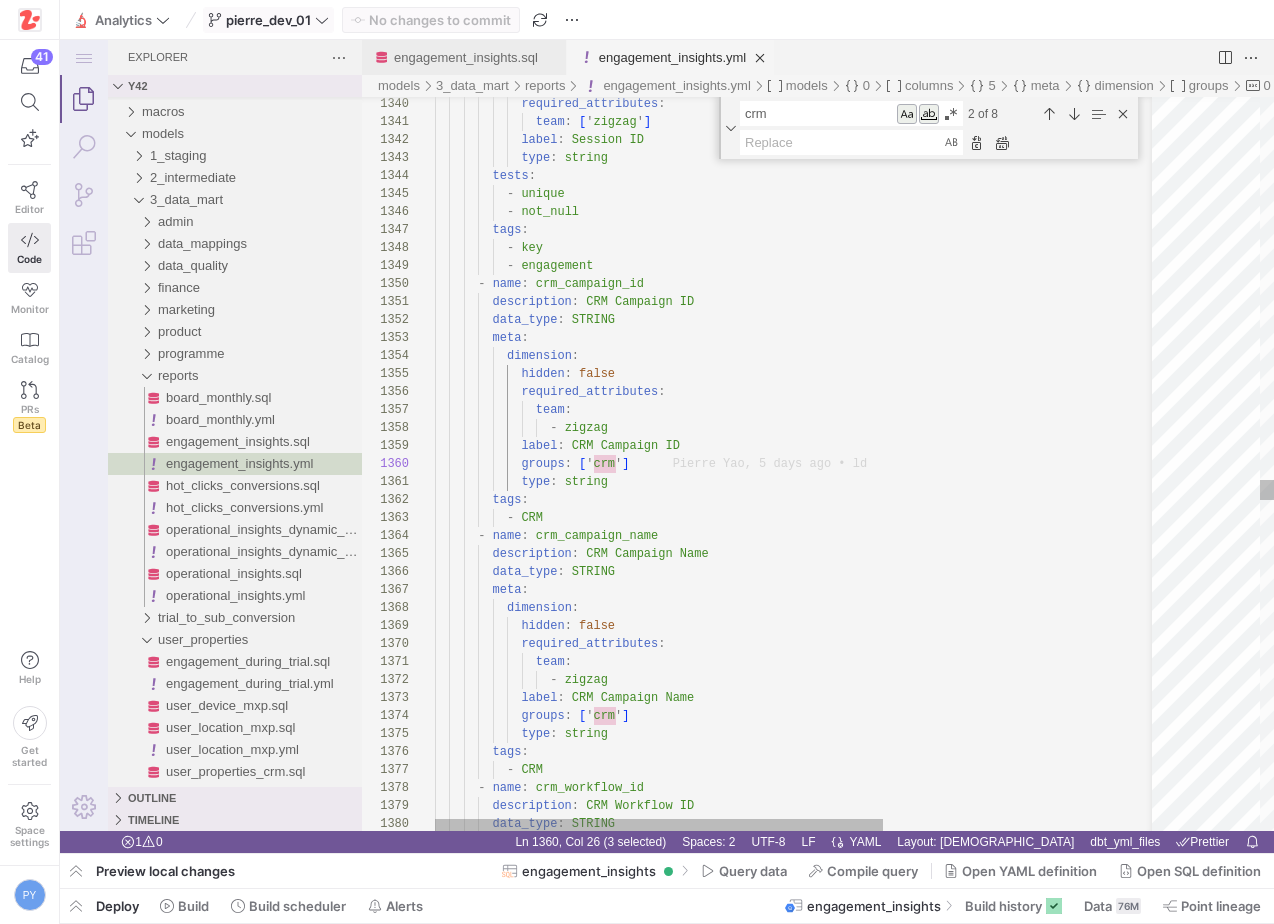 click at bounding box center [841, 142] 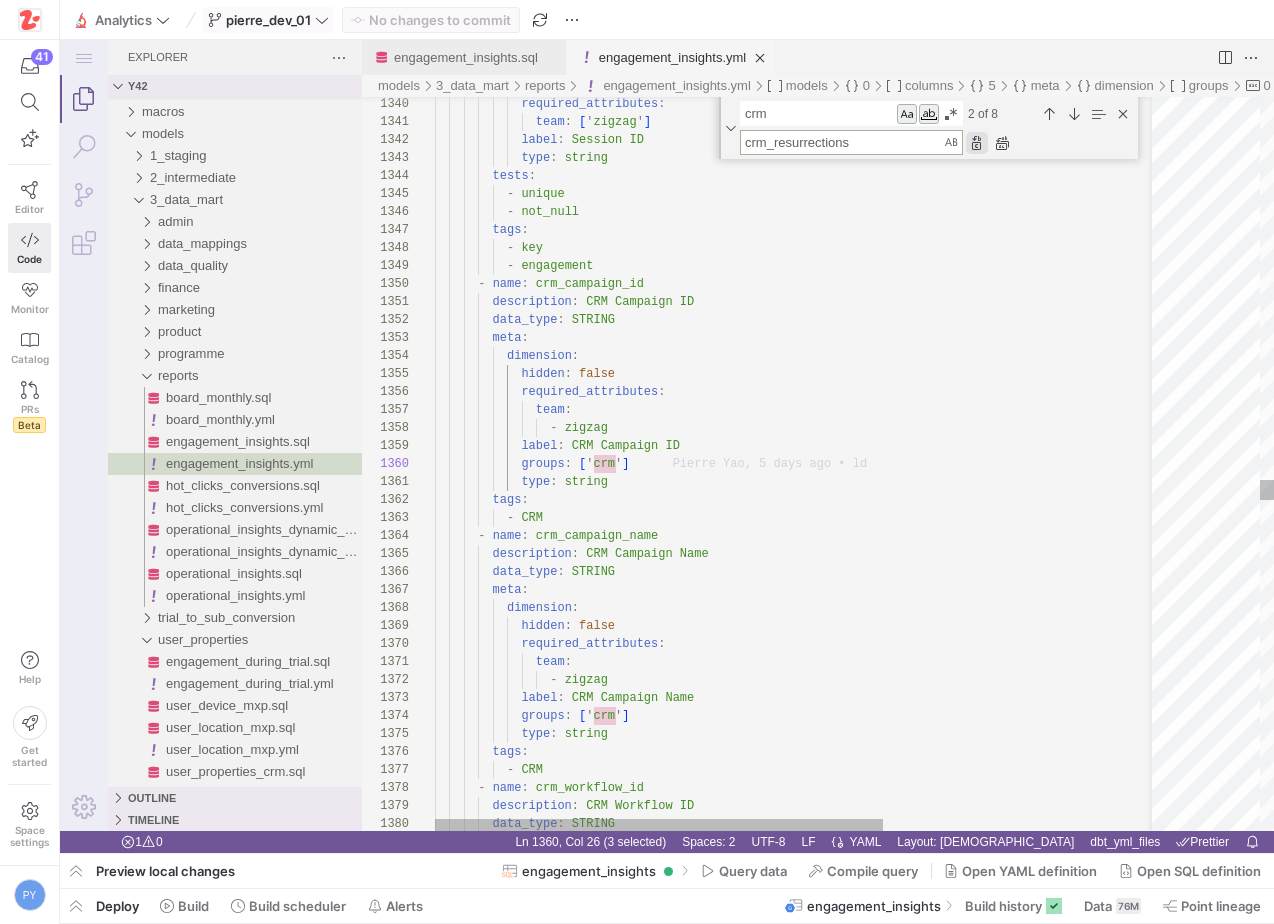 type on "crm_resurrections" 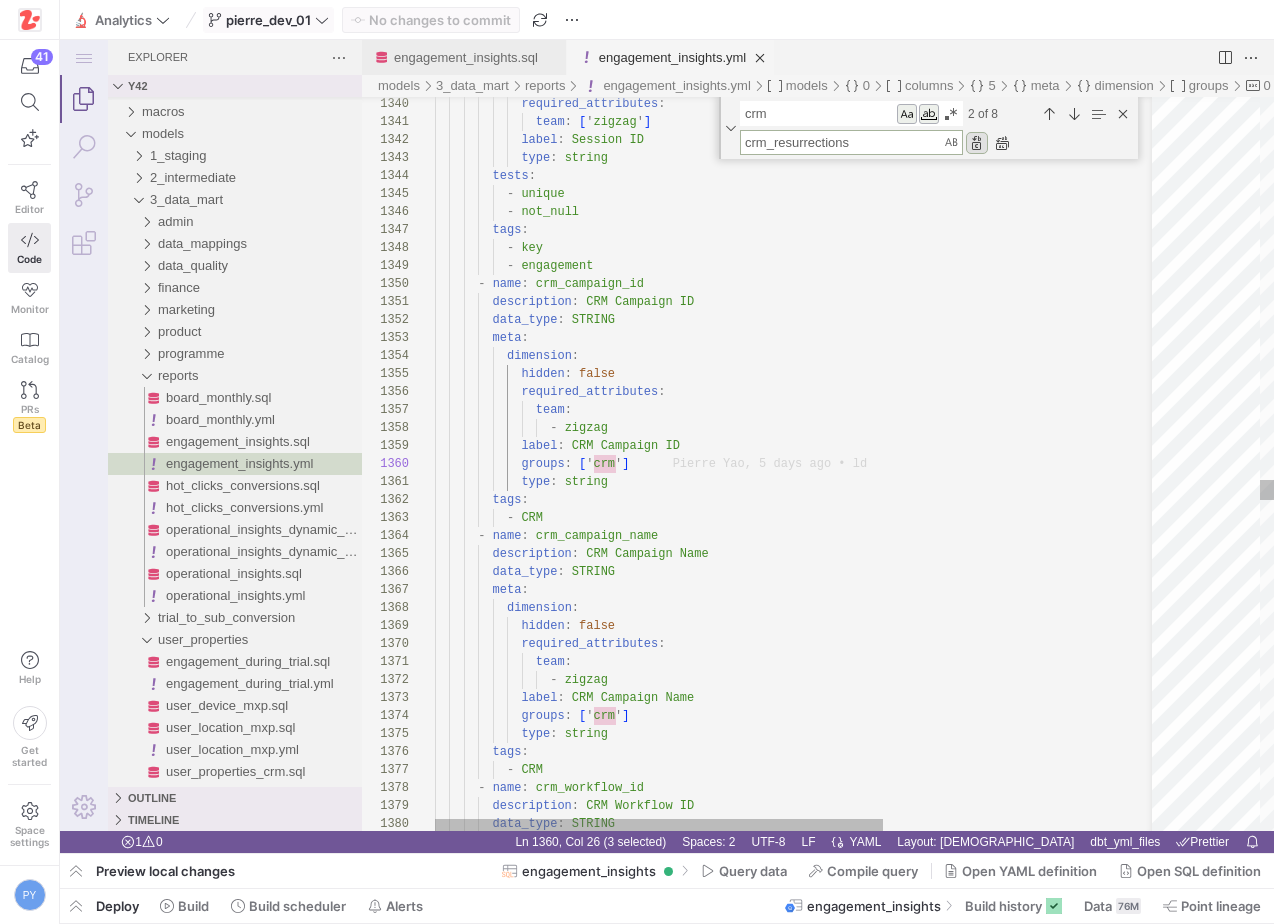 click at bounding box center [977, 143] 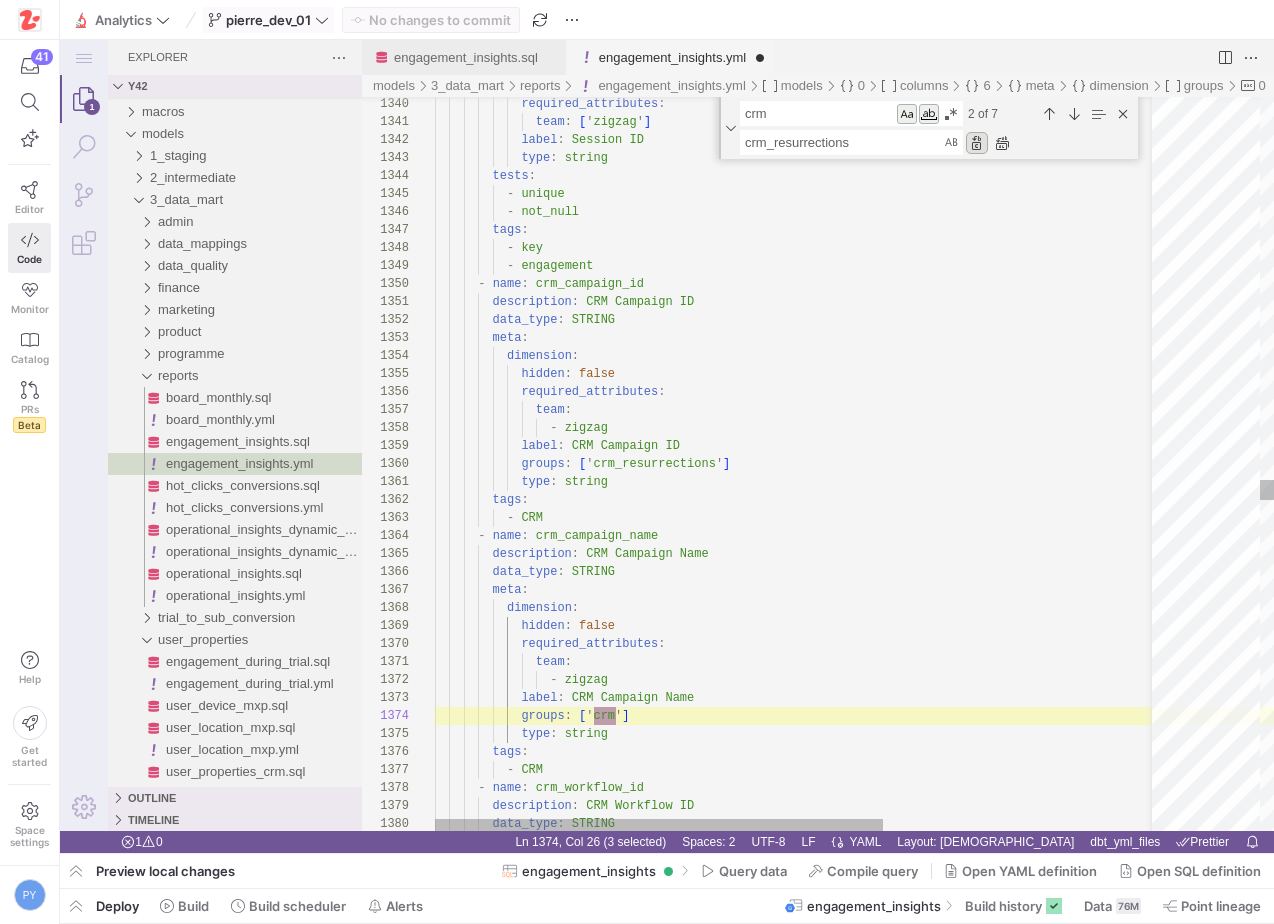 click at bounding box center (977, 143) 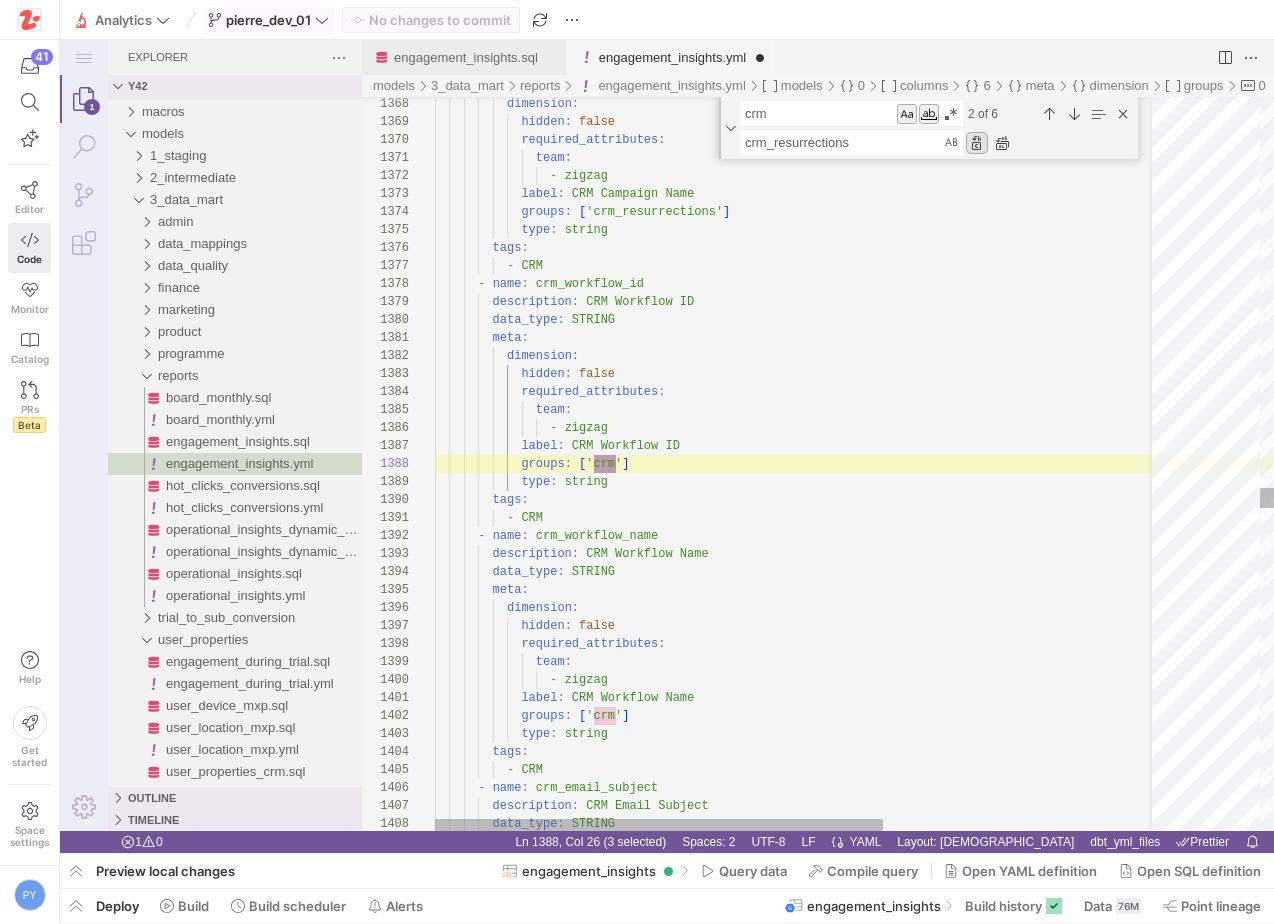 scroll, scrollTop: 0, scrollLeft: 35, axis: horizontal 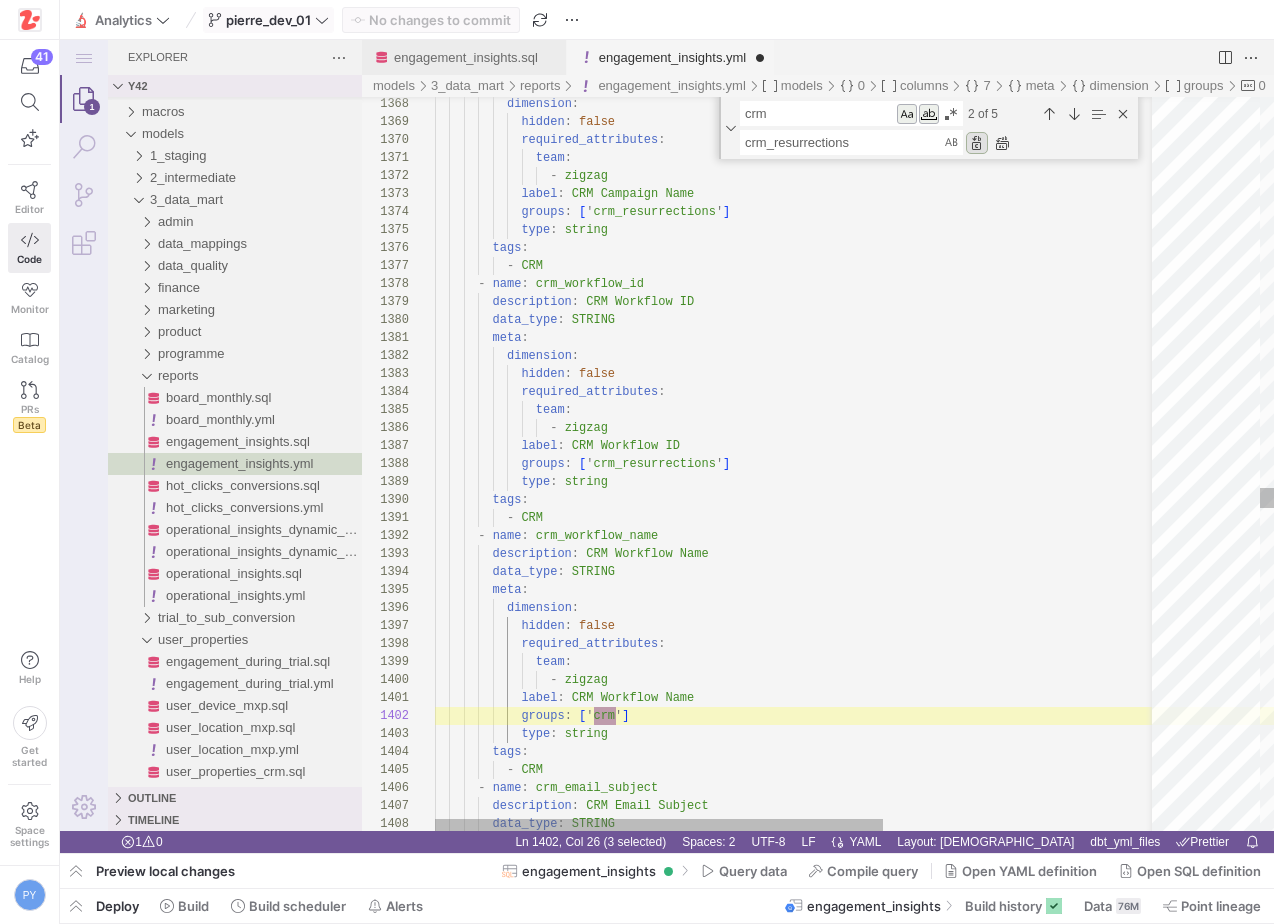 click at bounding box center [977, 143] 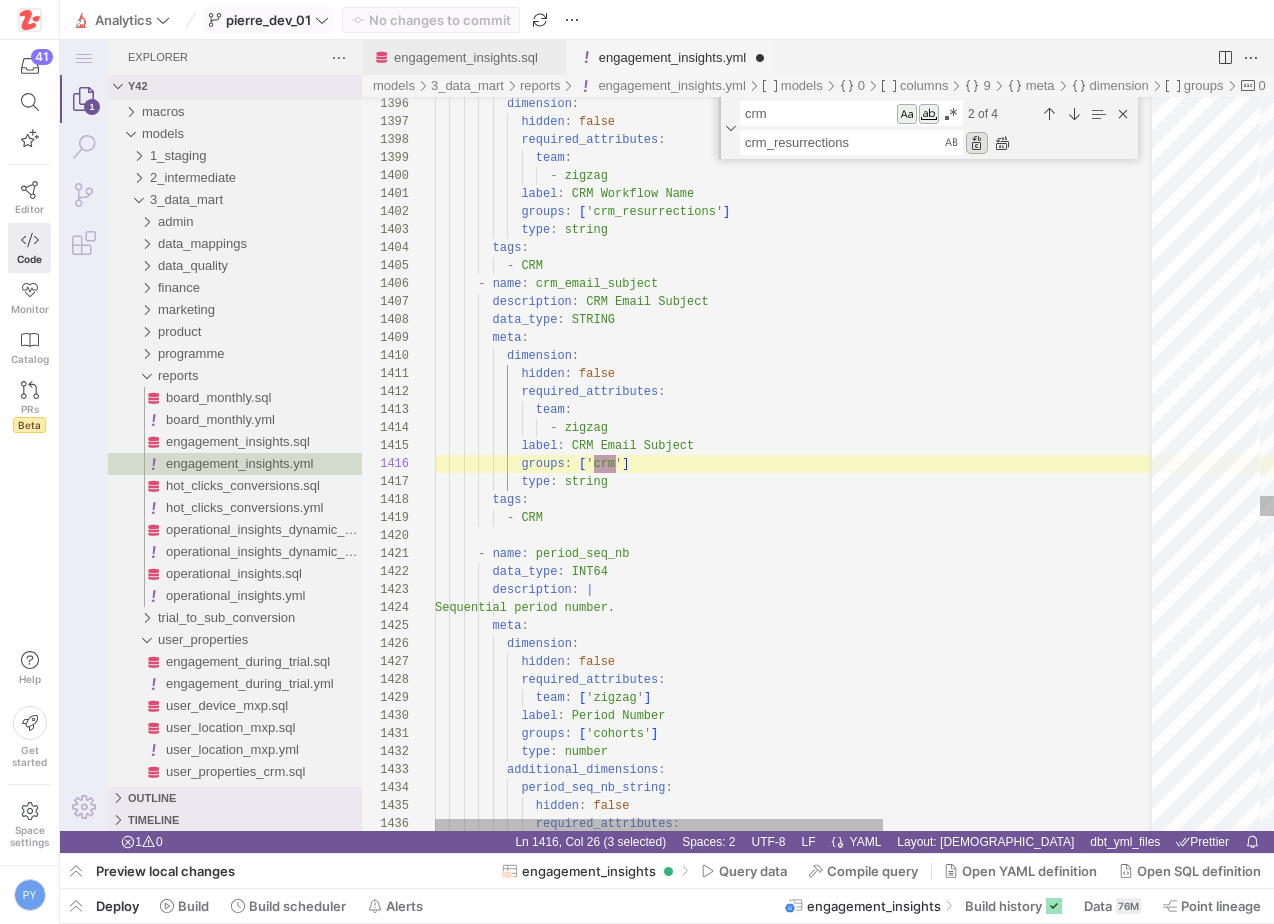 click at bounding box center [977, 143] 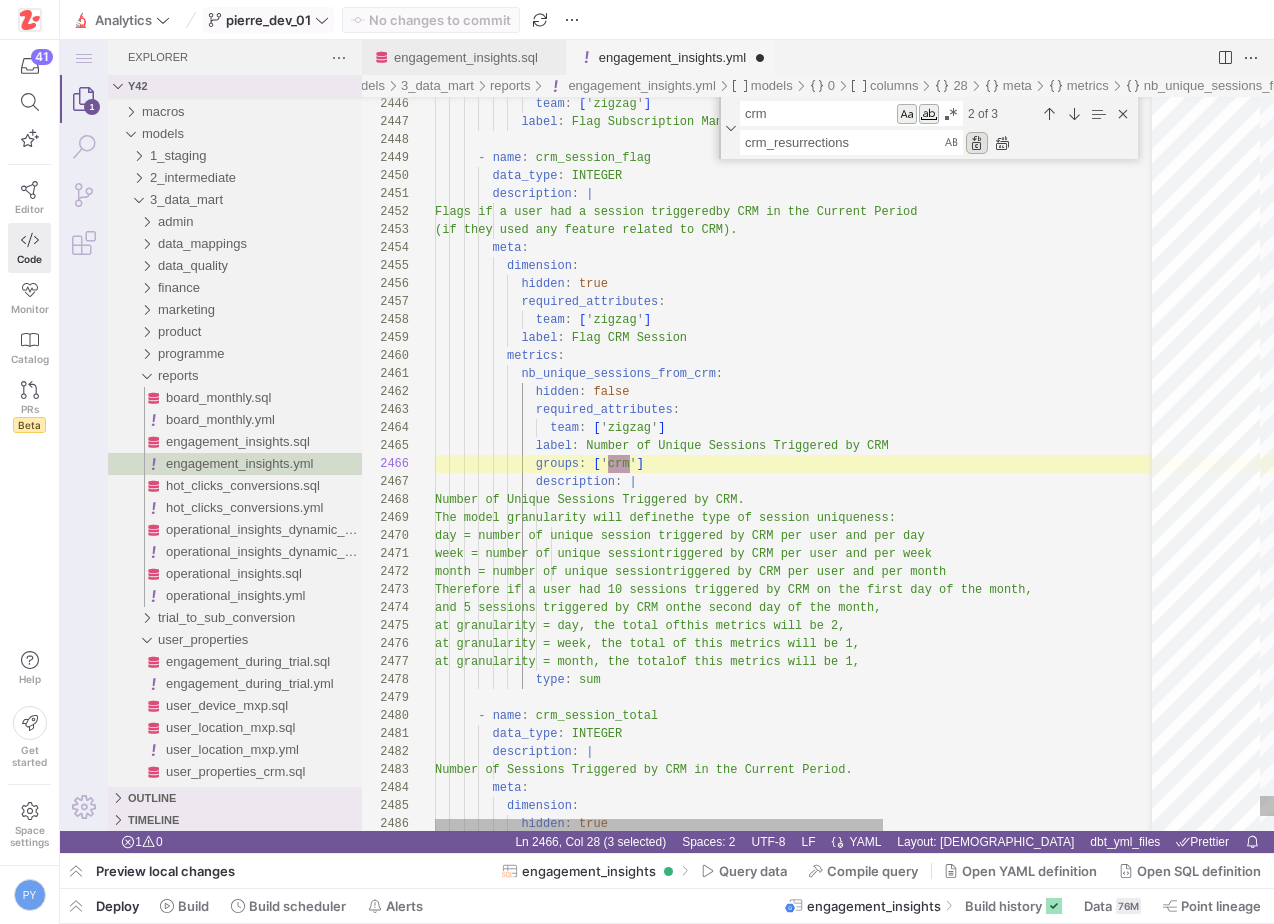 scroll, scrollTop: 0, scrollLeft: 36, axis: horizontal 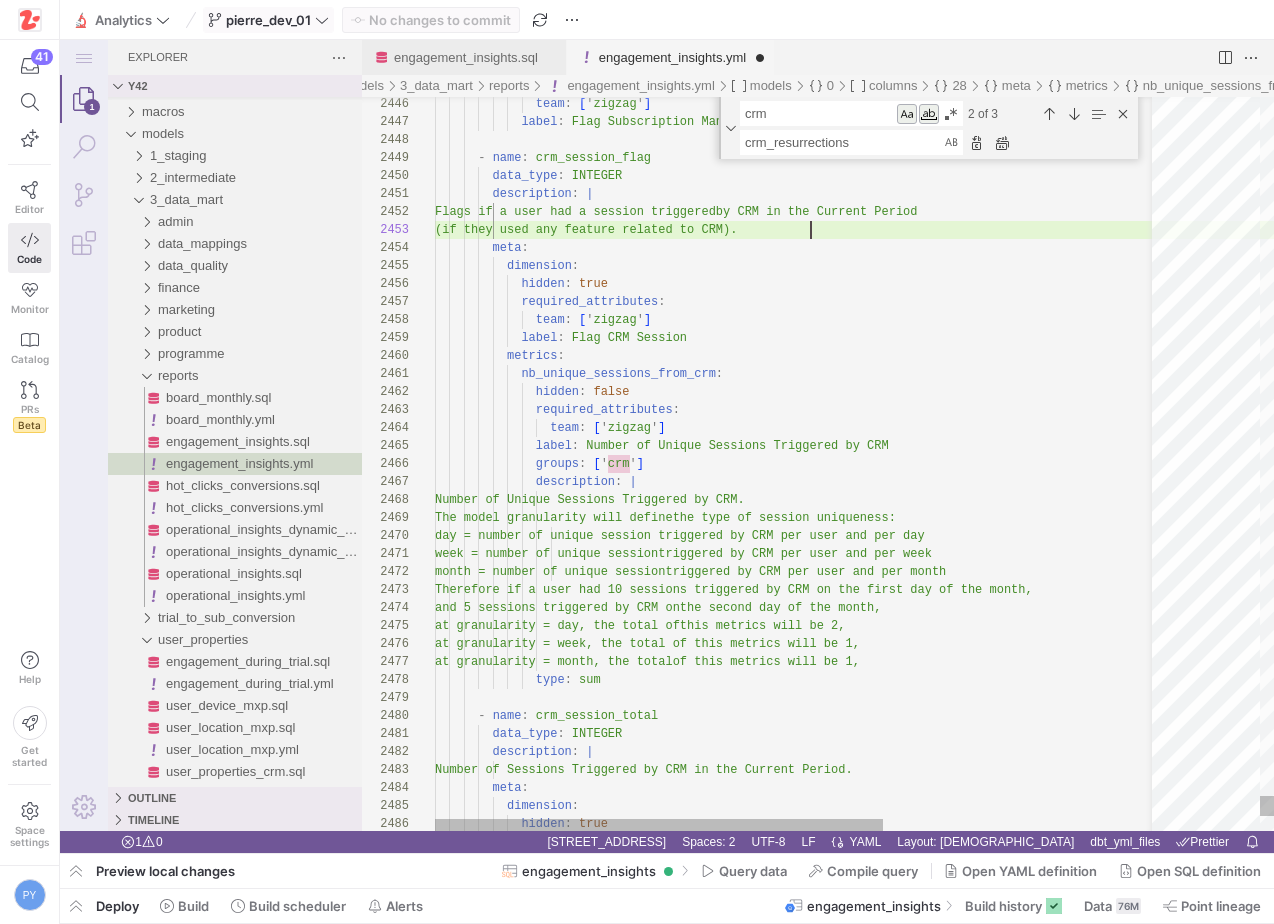 click on "team :   [ ' zigzag ' ]              label :   Flag Subscription Management Session        -   name :   crm_session_flag          data_type :   INTEGER          description :   |           Flags if a user had a session triggered  by CRM in the Current Period           (if they used any feature related to CRM ).          meta :            dimension :              hidden :   true              required_attributes :                team :   [ ' zigzag ' ]              label :   Flag CRM Session            metrics :              nb_unique_sessions_from_crm :                hidden :   false                required_attributes :                  team :   [ ' zigzag ' ]                label :   Number of Unique Sessions Triggered by CRM groups :   [" at bounding box center (1019, -21105) 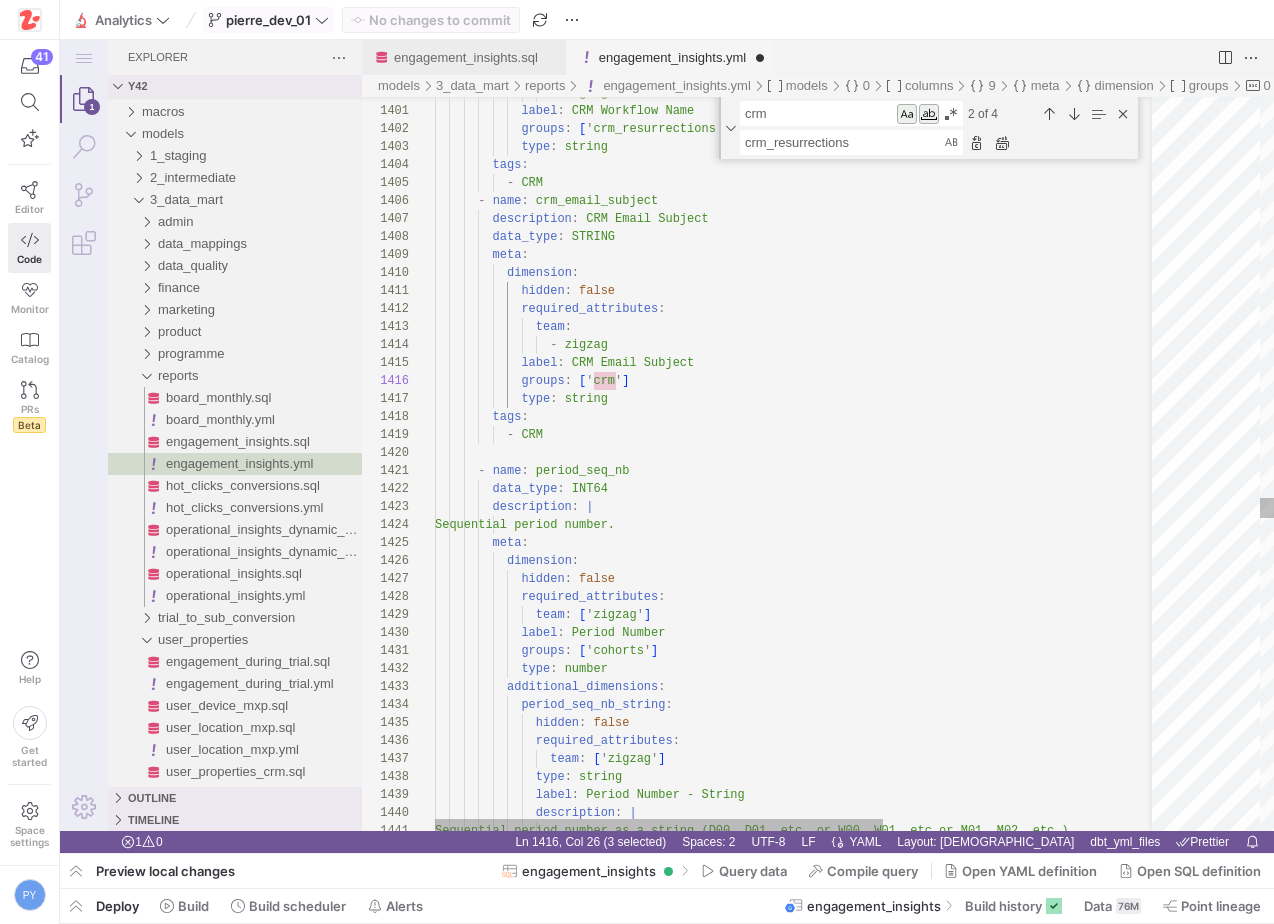 scroll, scrollTop: 108, scrollLeft: 224, axis: both 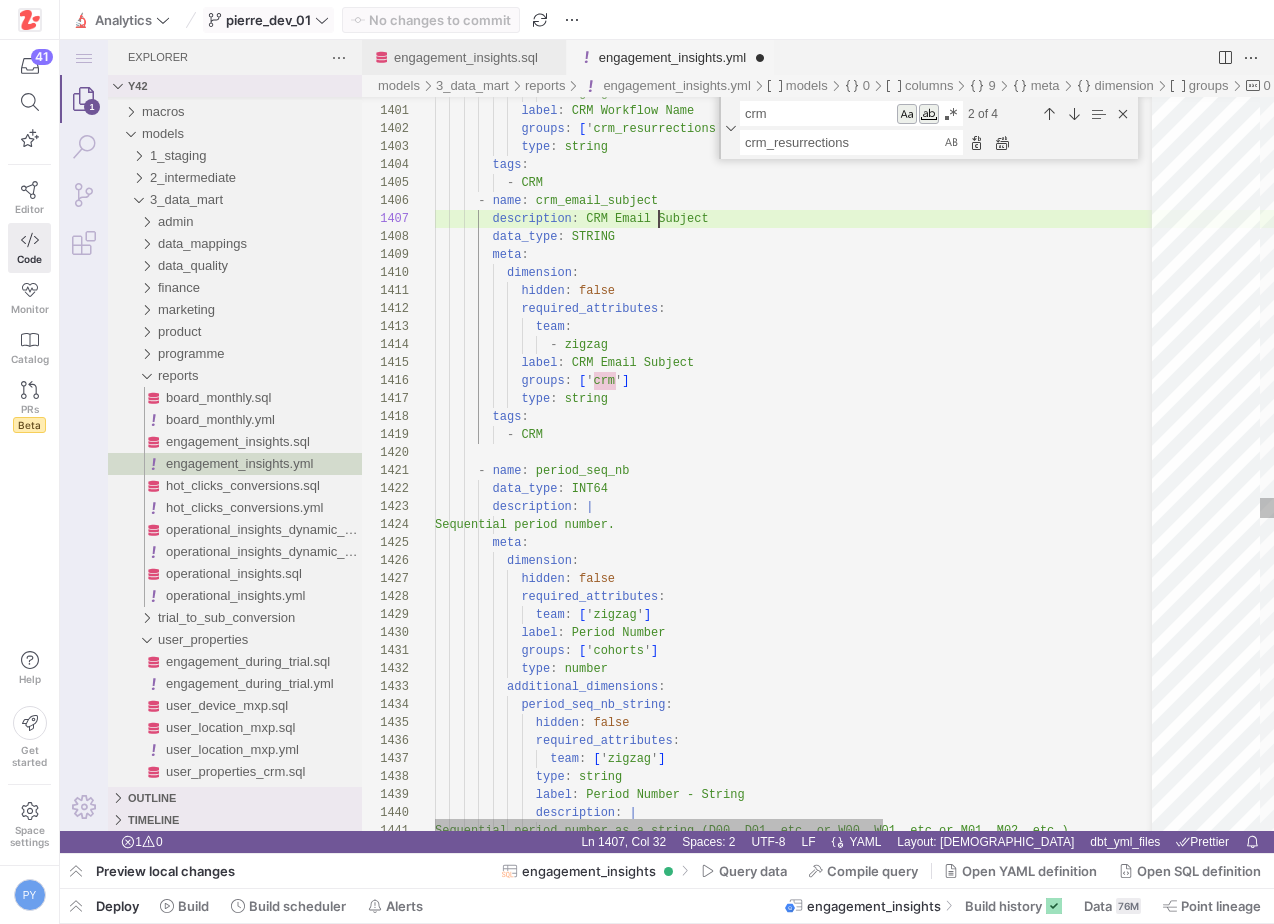 click on "groups :   [ ' crm ' ]              type :   string          tags :            -   CRM        -   name :   period_seq_nb          data_type :   INT64          description :   |           Sequential period number.          meta :            dimension :              hidden :   false              required_attributes :                team :   [ ' zigzag ' ]              label :   Period Number              groups :   [ ' cohorts ' ]              type :   number            additional_dimensions :              period_seq_nb_string :                   hidden :   false                required_attributes :                  team :   [ ' zigzag ' ]                type :   string                label :   Period Number - String :" at bounding box center (1019, -2288) 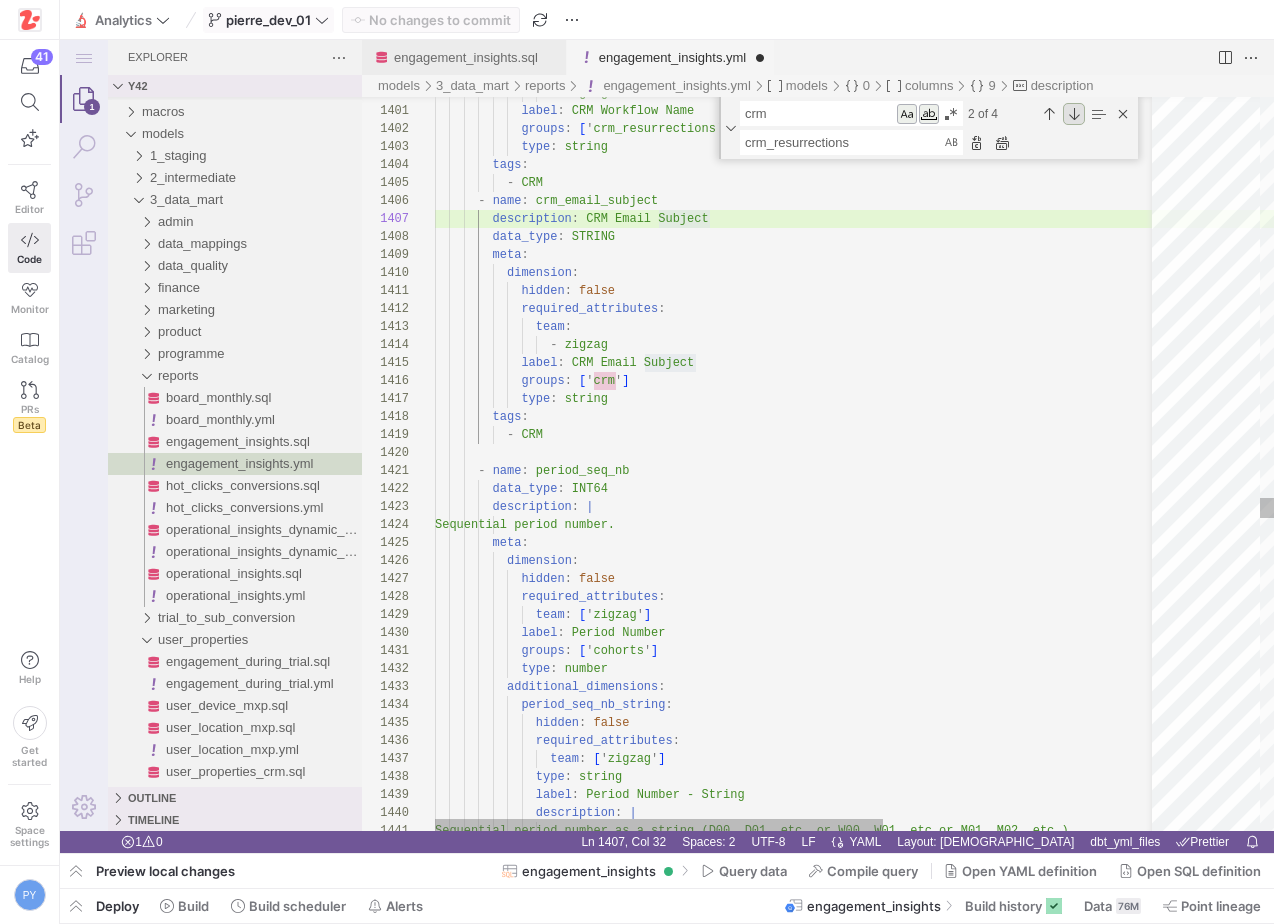 click at bounding box center (1074, 114) 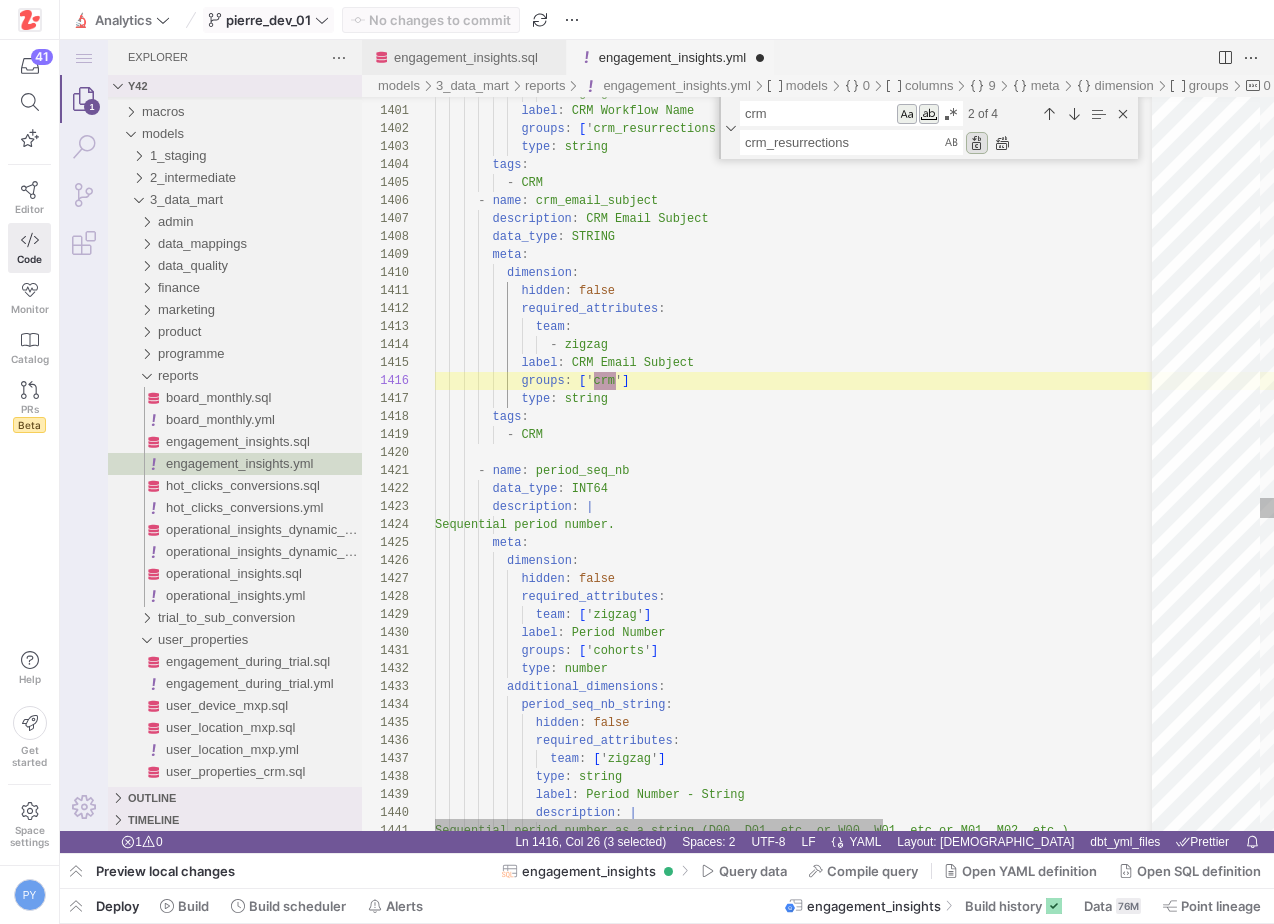 click at bounding box center [977, 143] 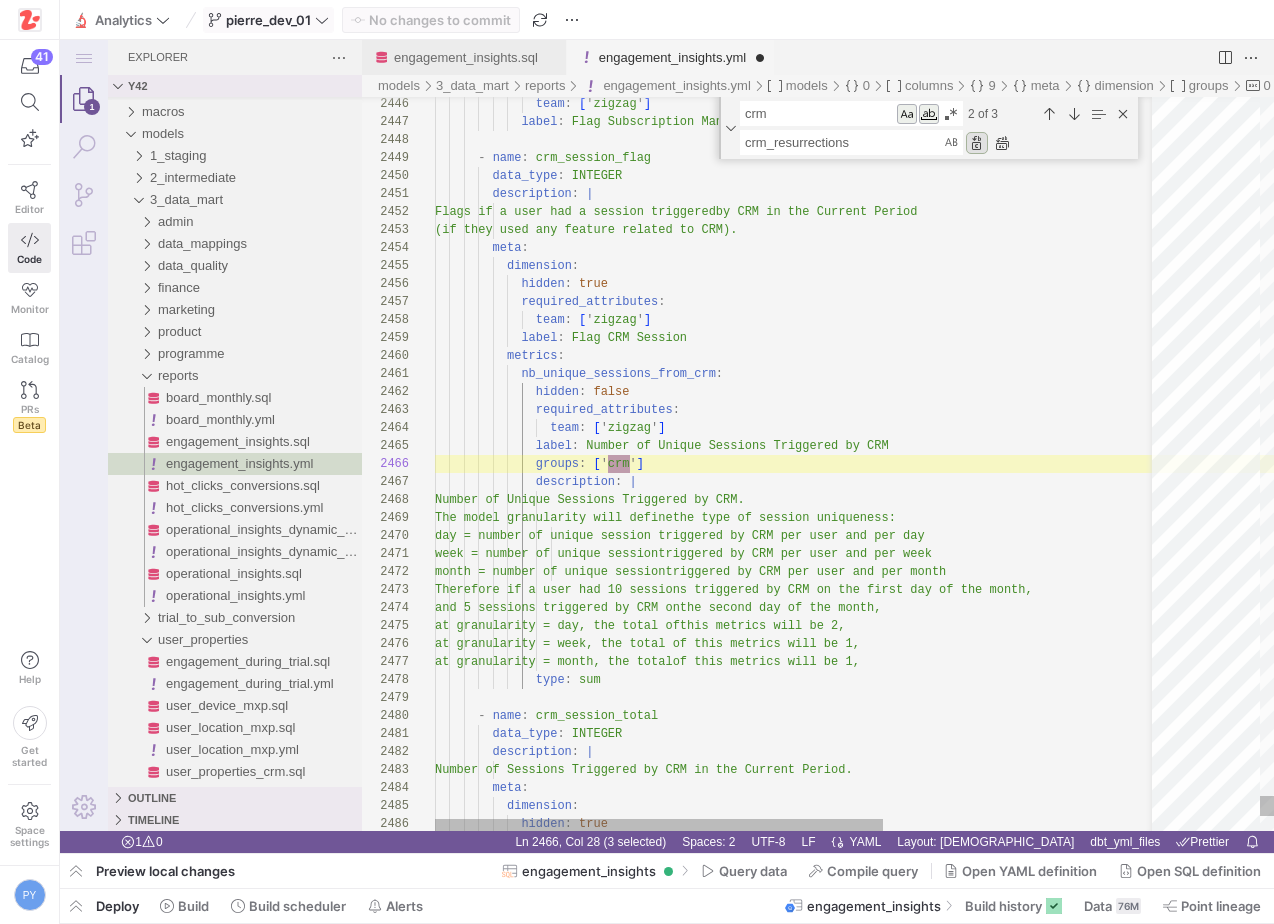 scroll, scrollTop: 0, scrollLeft: 36, axis: horizontal 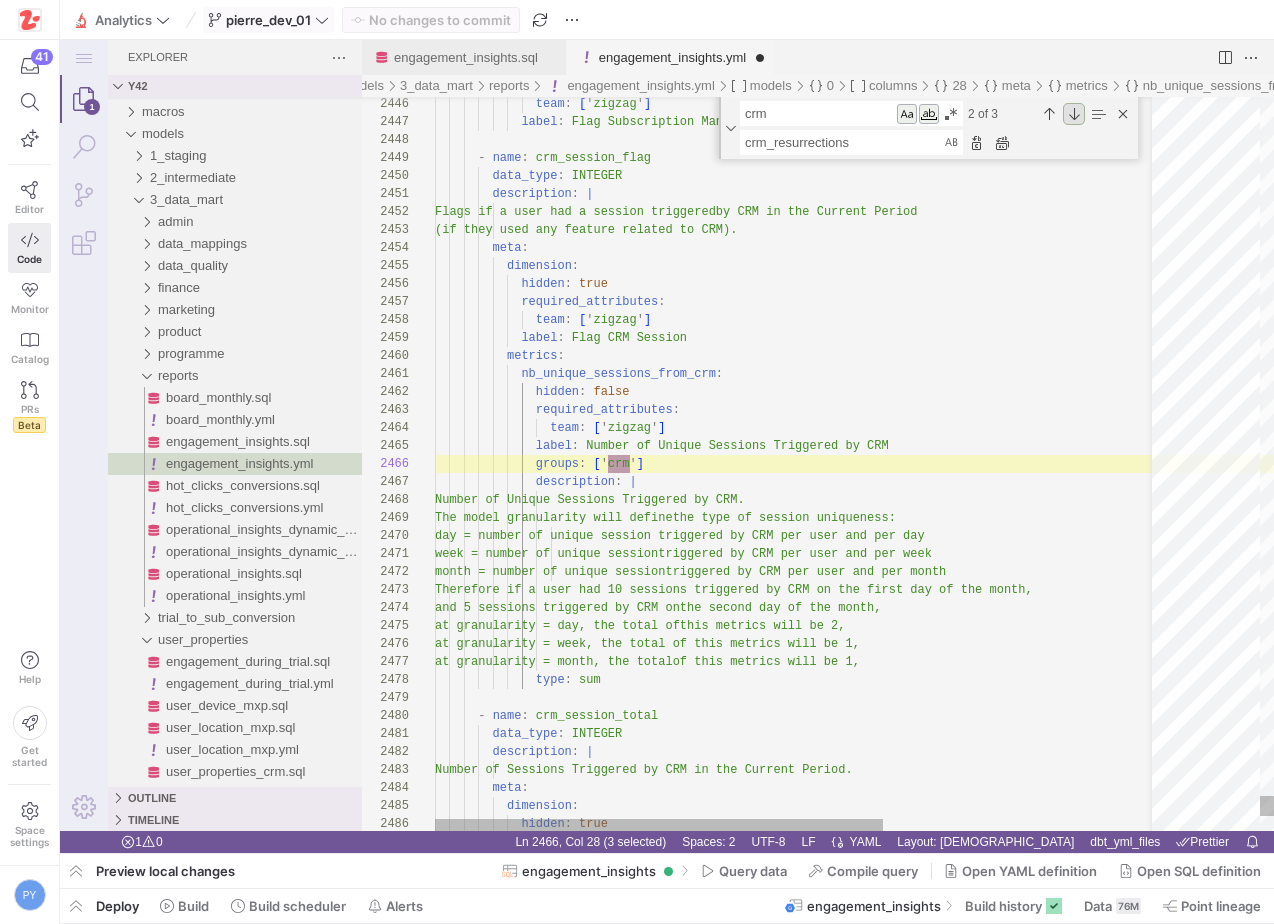 click at bounding box center (1074, 114) 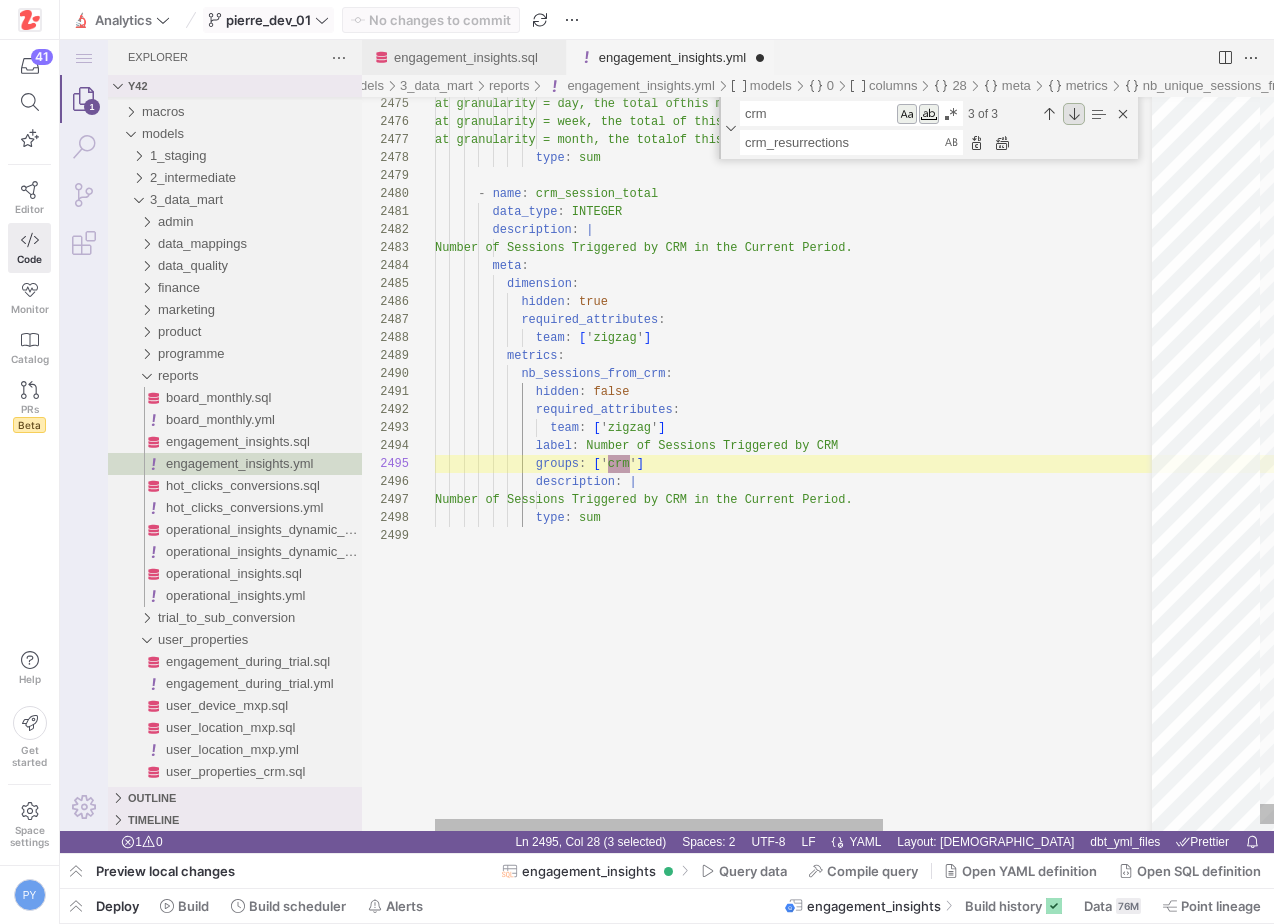 scroll, scrollTop: 0, scrollLeft: 202, axis: horizontal 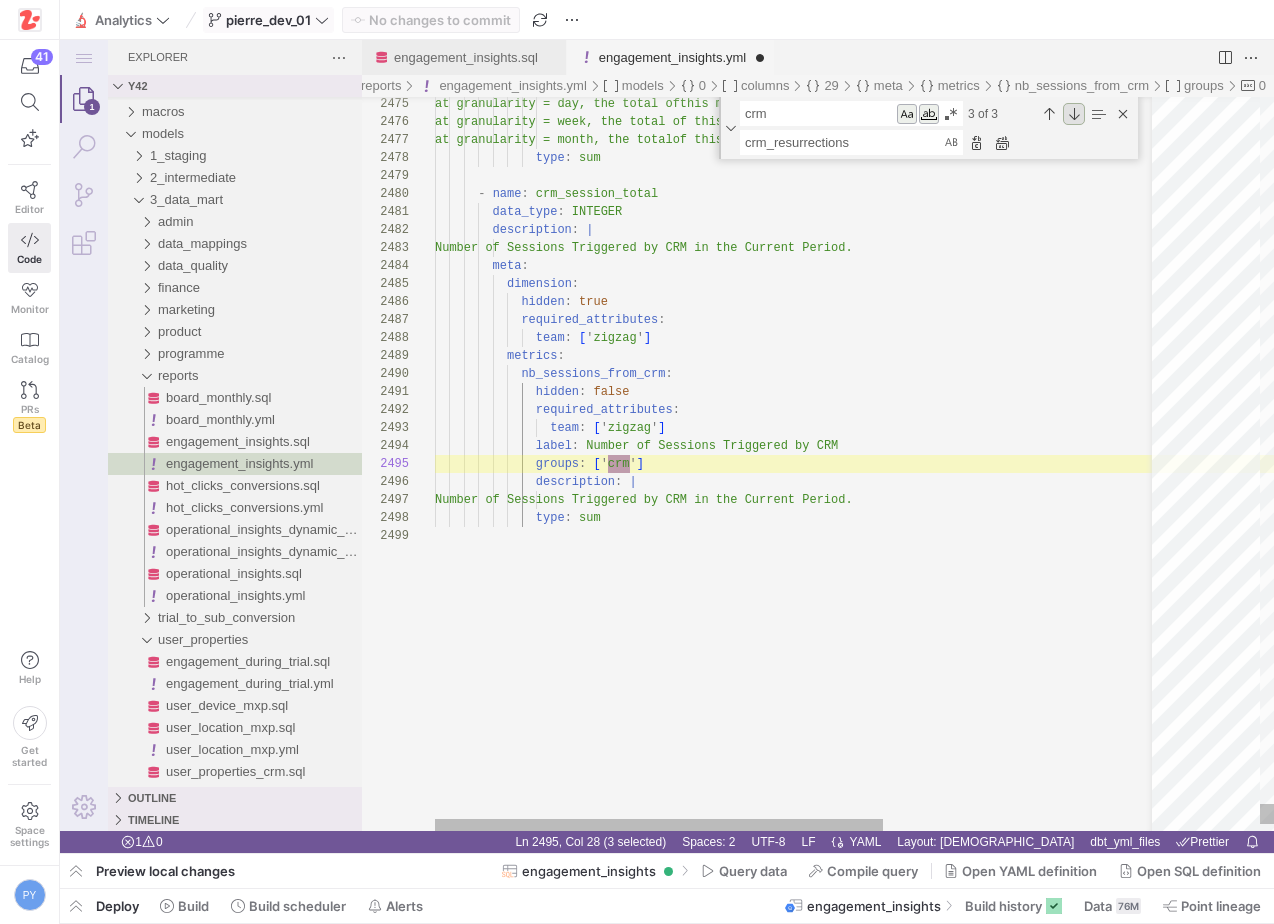 click at bounding box center (1074, 114) 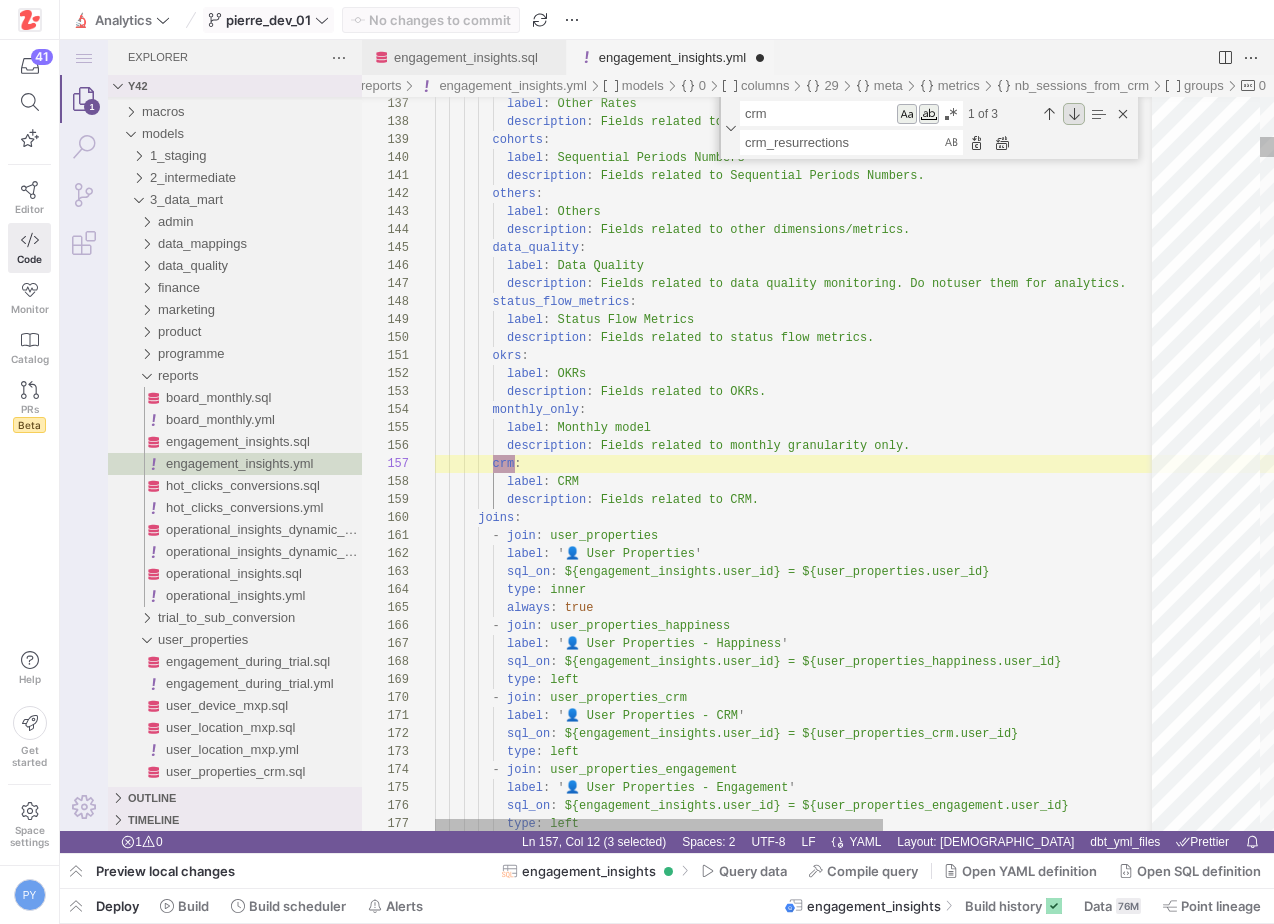 scroll, scrollTop: 0, scrollLeft: 79, axis: horizontal 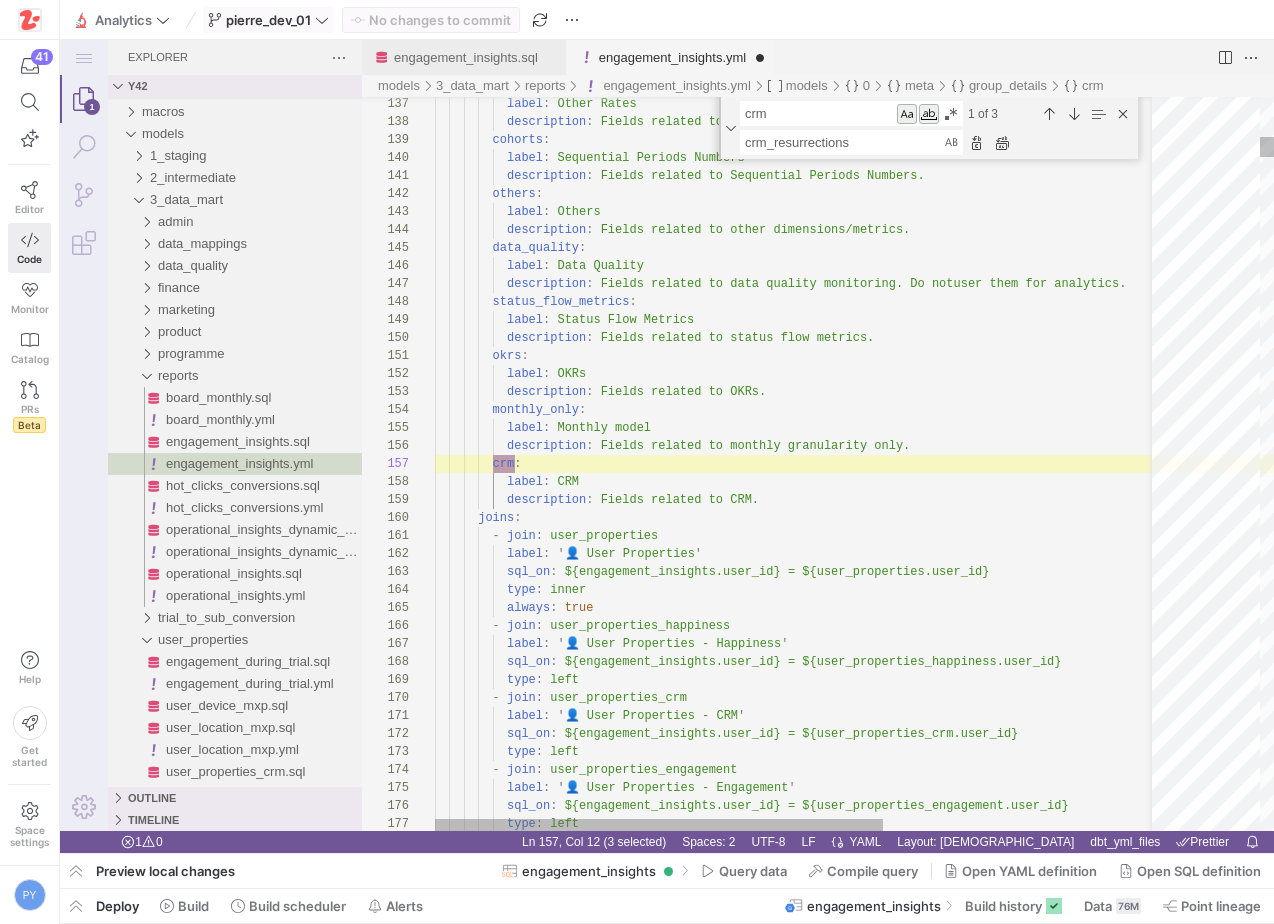 click on "label :   Other Rates            description :   Fields related to any other rate.          cohorts :            label :   Sequential Periods Numbers            description :   Fields related to Sequential Periods Numbers.          others :            label :   Others            description :   Fields related to other dimensions/metrics.          data_quality :            label :   Data Quality            description :   Fields related to data quality monitoring. Do not  user them for analytics.          status_flow_metrics :            label :   Status Flow Metrics            description :   Fields related to status flow metrics.          okrs :            label :   OKRs            description :   Fields related to OKRs.          monthly_only :            label :   :   :" at bounding box center [1019, 20457] 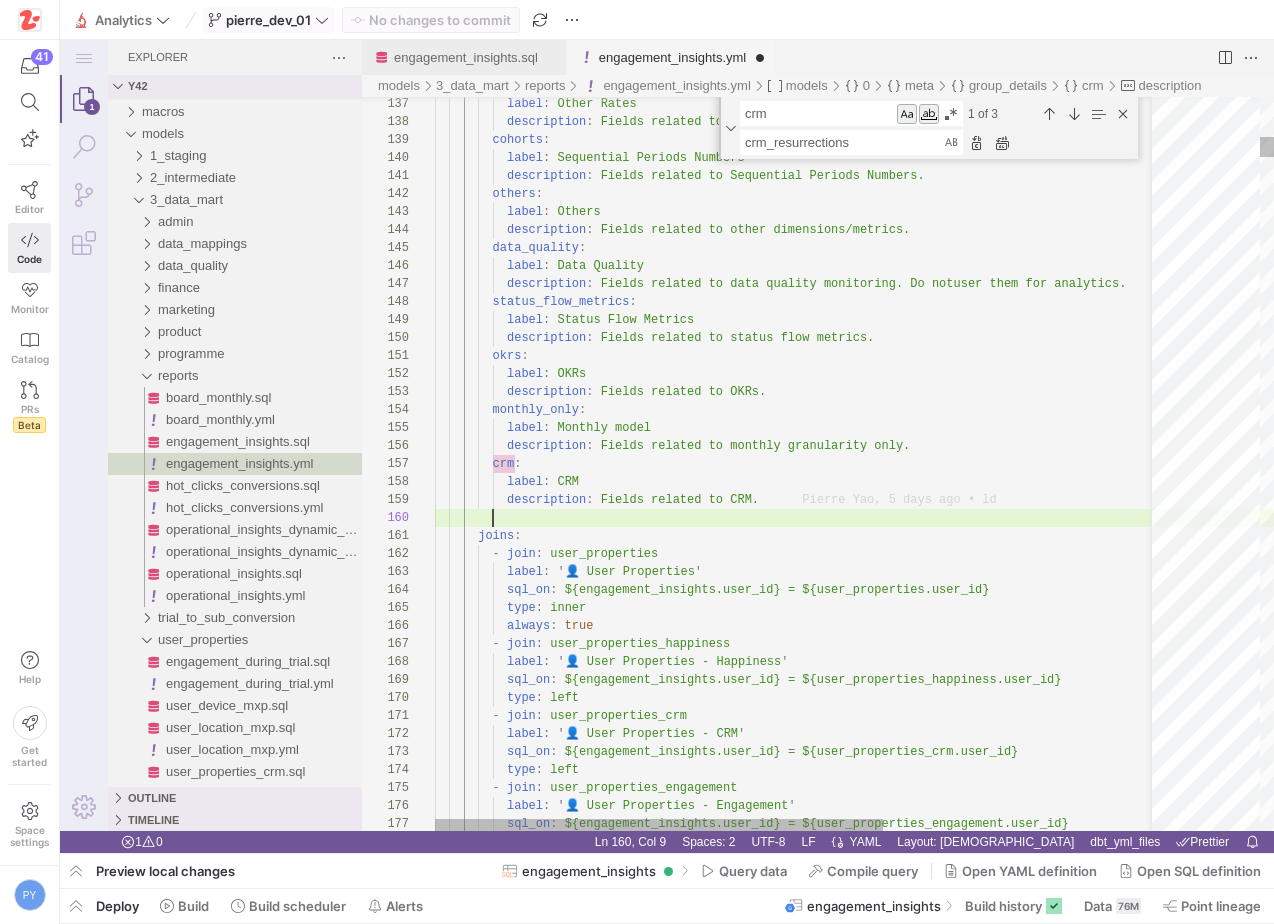 paste on "y42 build -s +main_scheduling_model" 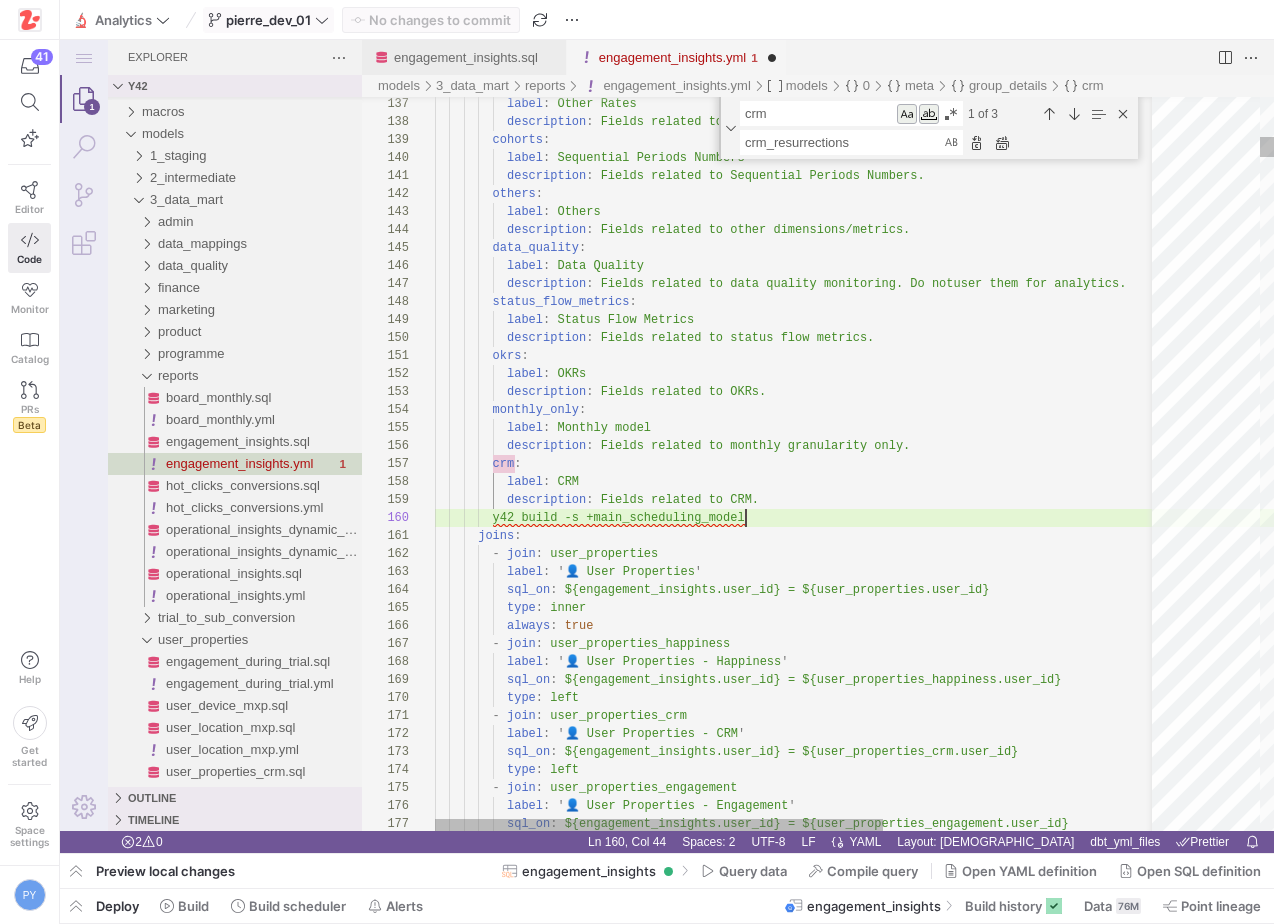 scroll, scrollTop: 162, scrollLeft: 311, axis: both 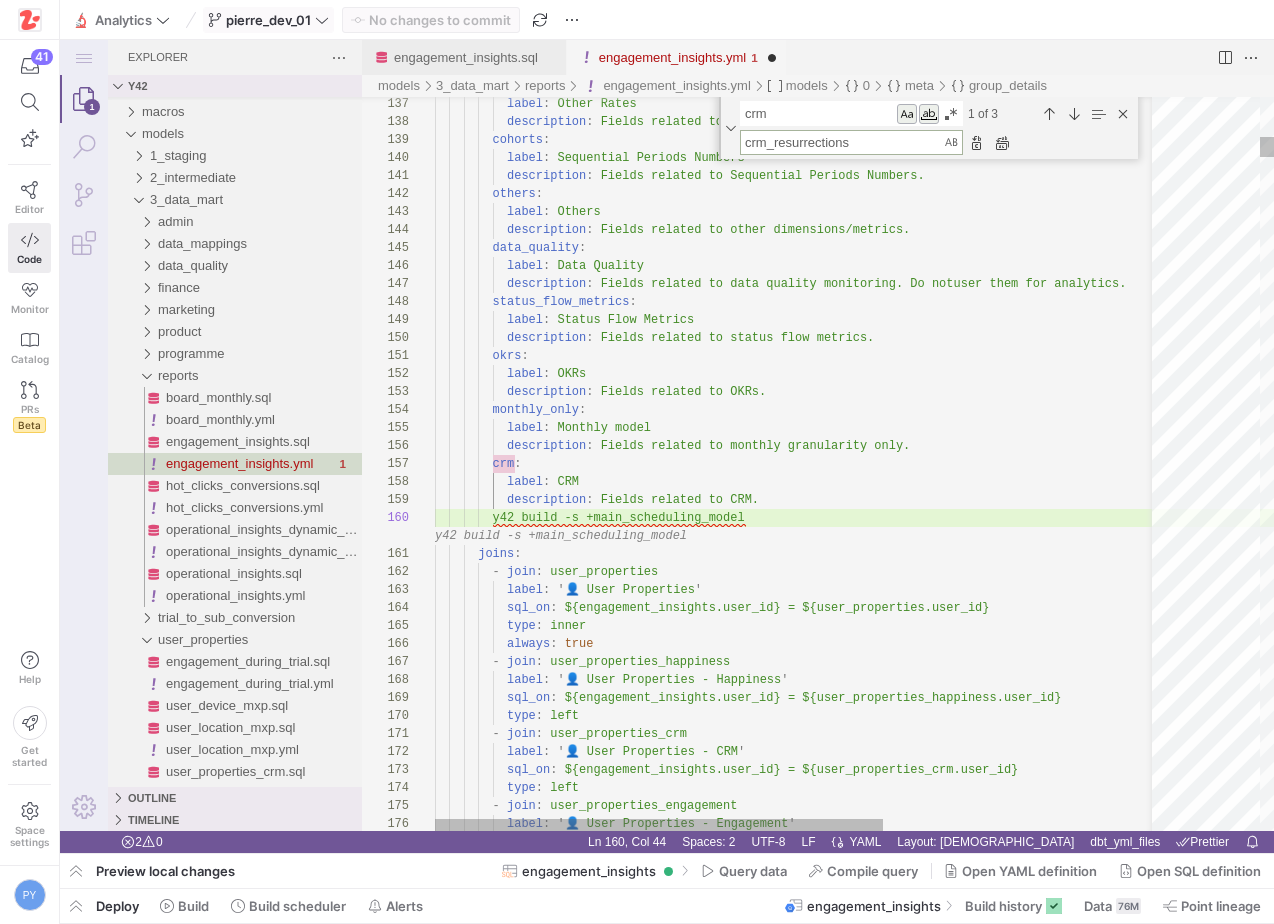 click on "crm_resurrections" at bounding box center [841, 142] 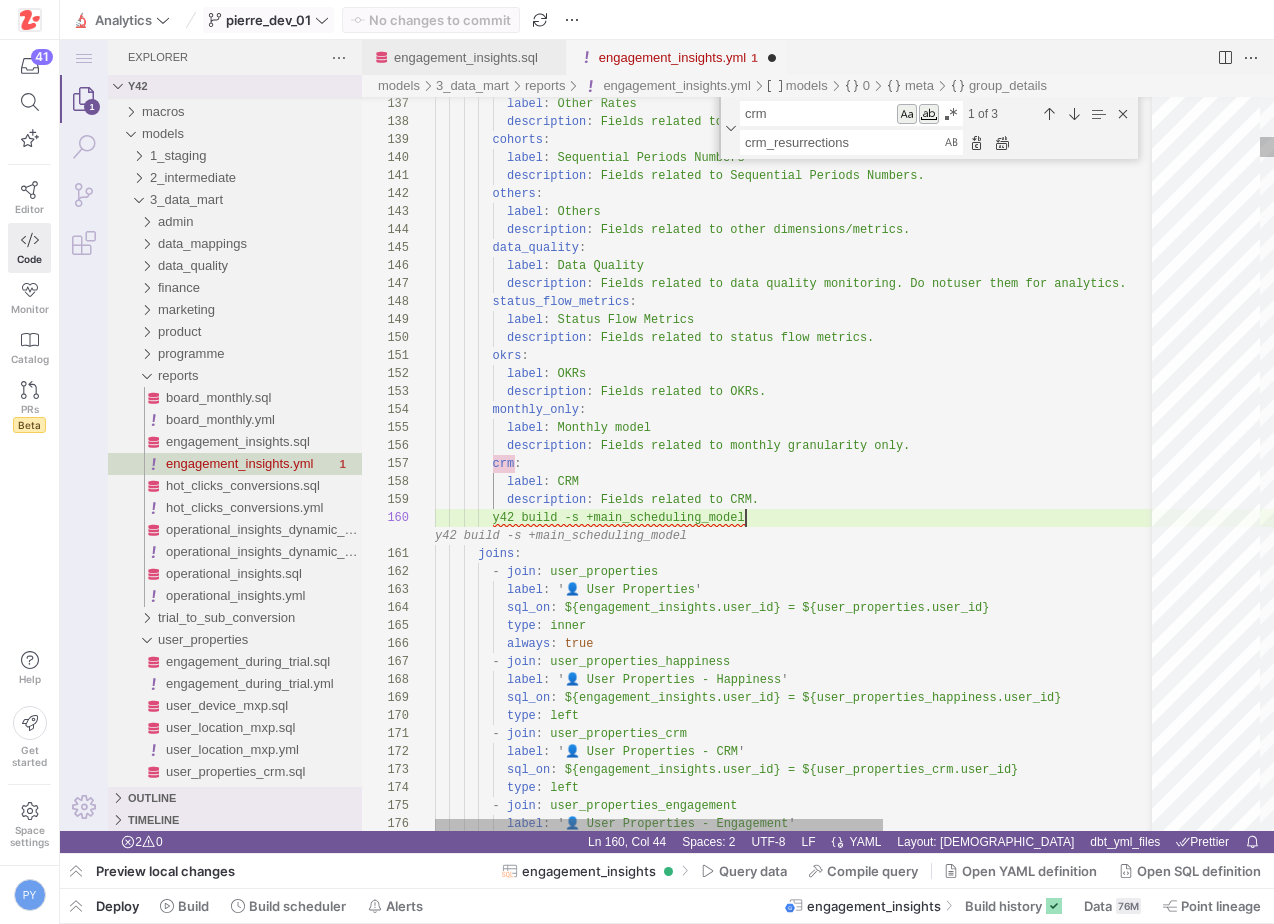 click on "label :   Other Rates            description :   Fields related to any other rate.          cohorts :            label :   Sequential Periods Numbers            description :   Fields related to Sequential Periods Numbers.          others :            label :   Others            description :   Fields related to other dimensions/metrics.          data_quality :            label :   Data Quality            description :   Fields related to data quality monitoring. Do not  user them for analytics.          status_flow_metrics :            label :   Status Flow Metrics            description :   Fields related to status flow metrics.          okrs :            label :   OKRs            description :   Fields related to OKRs.          monthly_only :            label :   :   :" at bounding box center (1019, 20475) 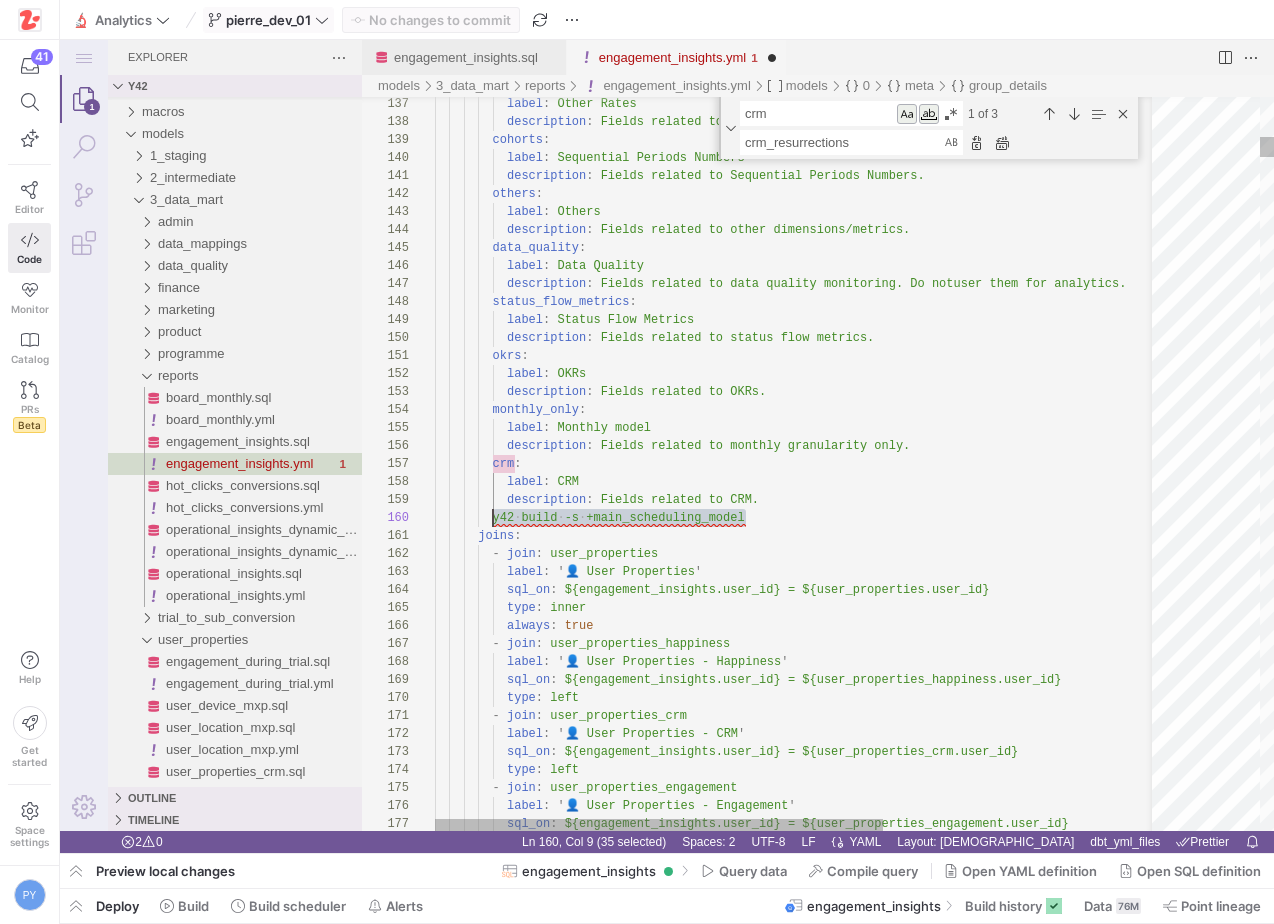 paste on "crm_resurrections" 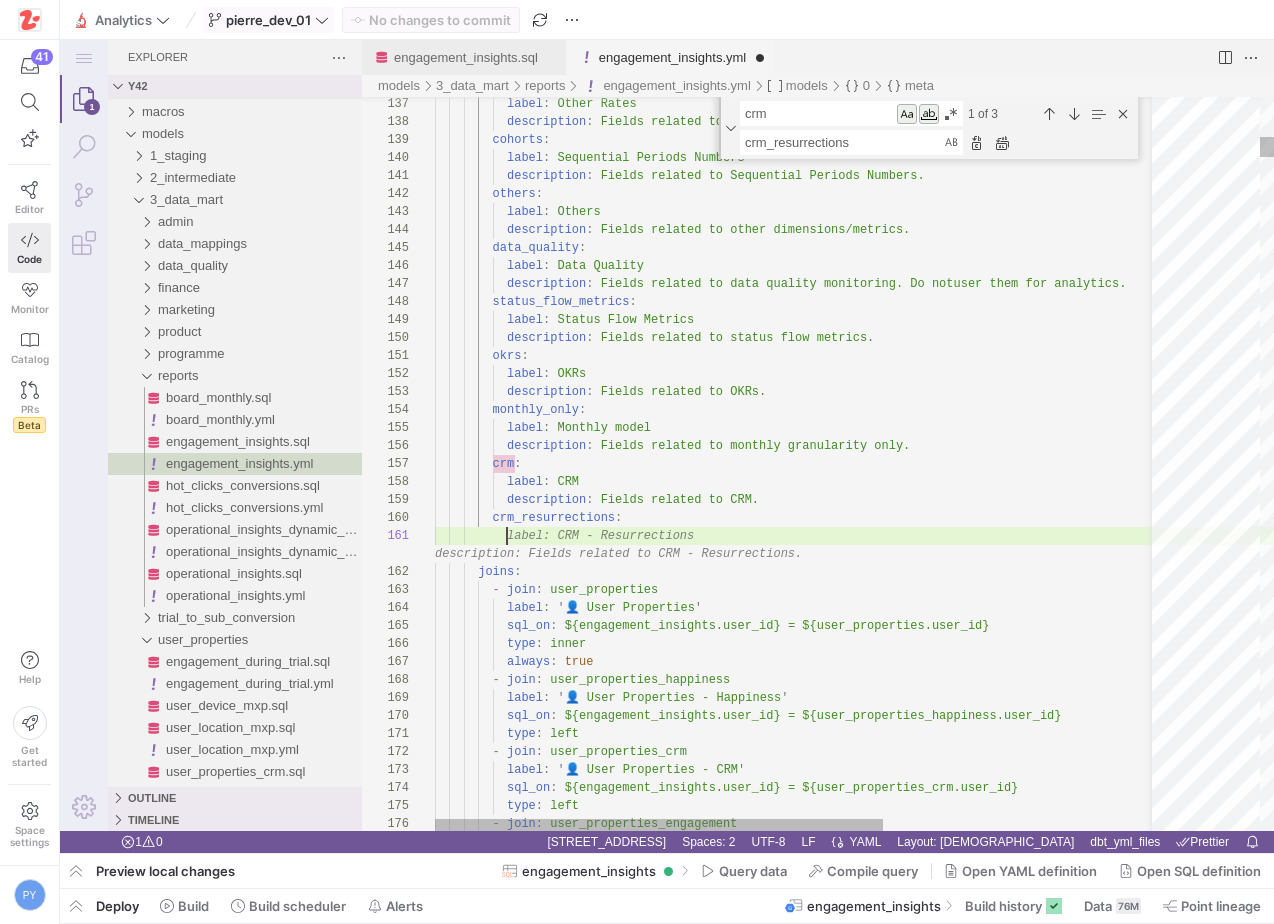 scroll, scrollTop: 18, scrollLeft: 441, axis: both 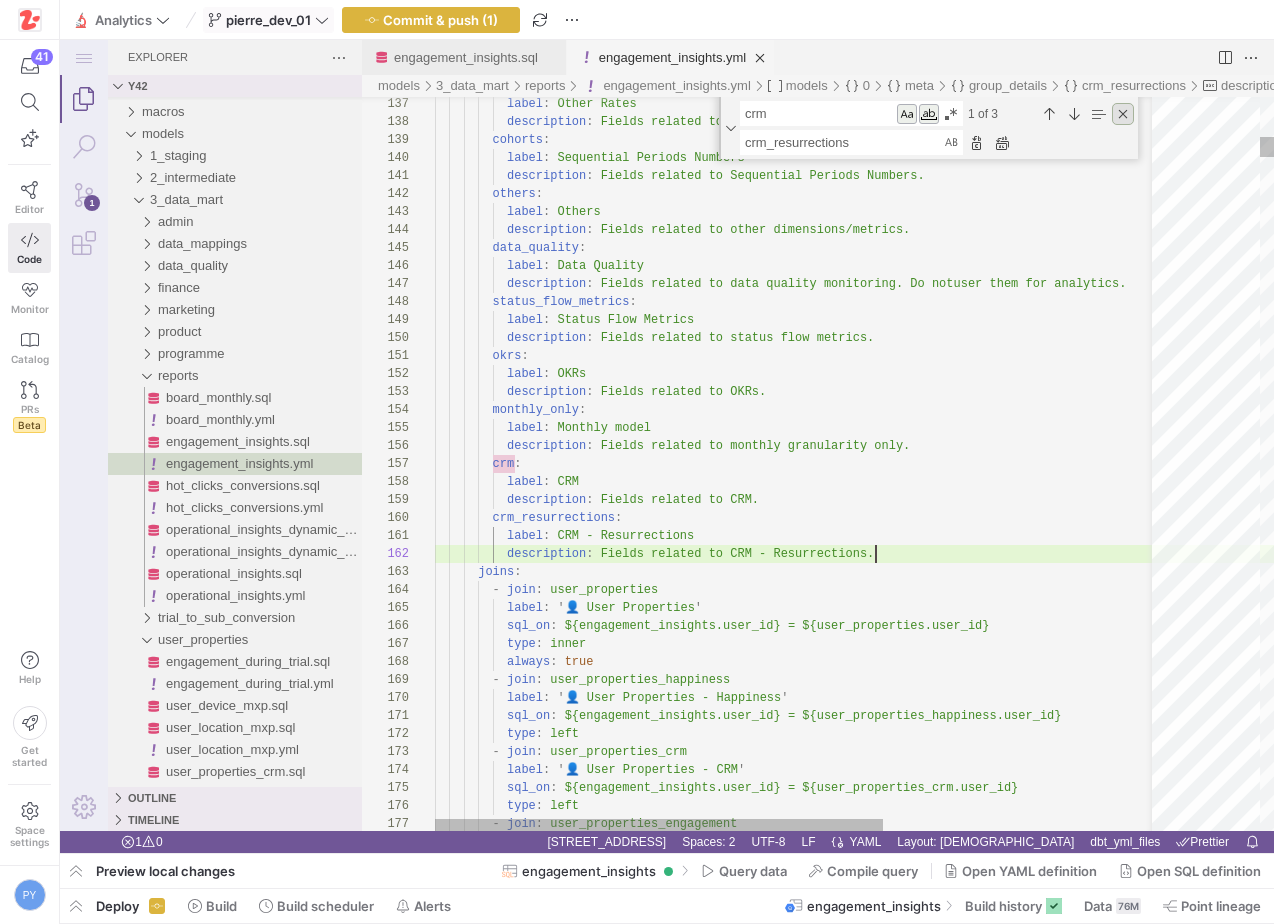 click at bounding box center [1123, 114] 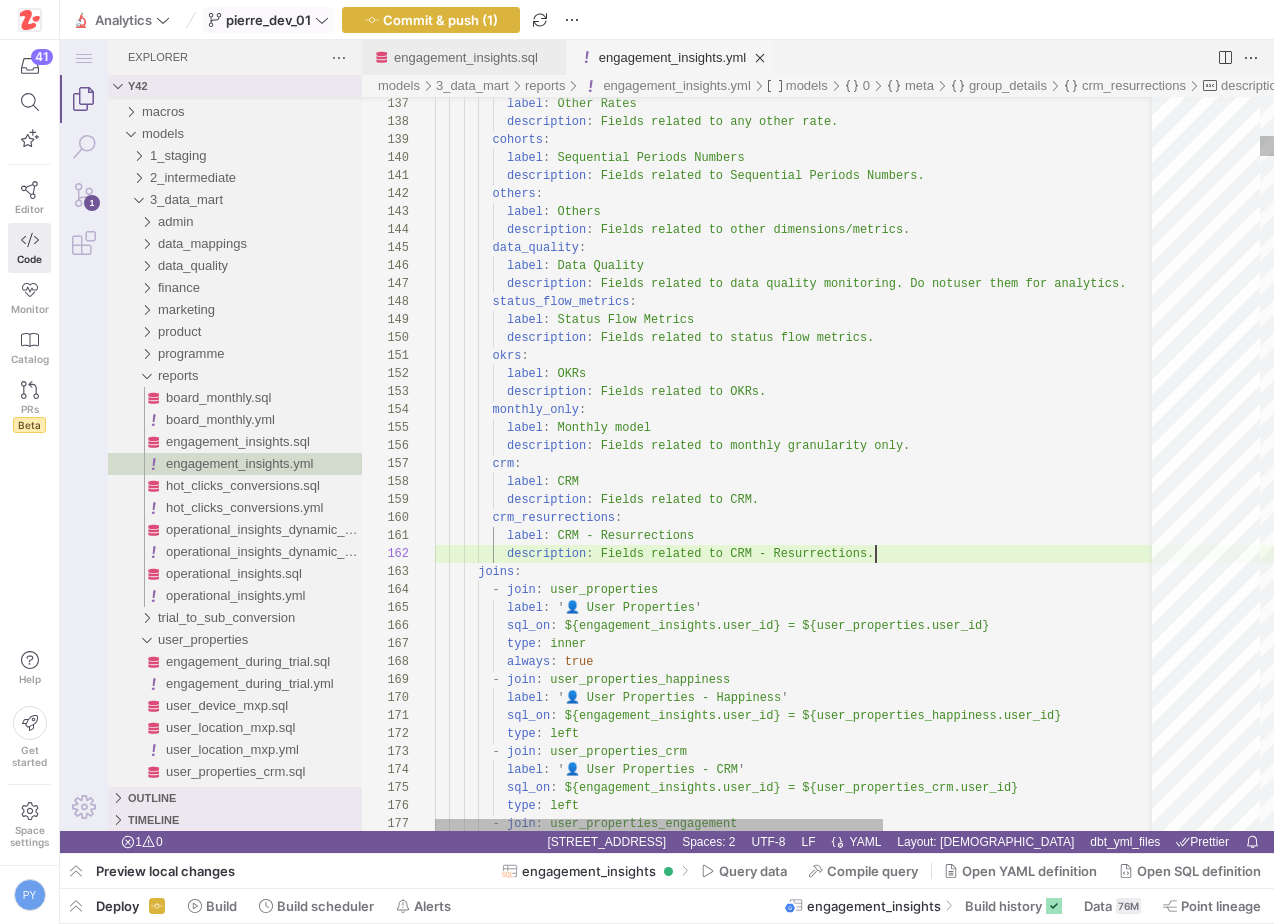 type on "description: Fields related to Sequential Periods Numbers.
others:
label: Others
description: Fields related to other dimensions/metrics.
data_quality:
label: Data Quality
description: Fields related to data quality monitoring. Do not user them for analytics.
status_flow_metrics:
label: Status Flow Metrics
description: Fields related to status flow metrics." 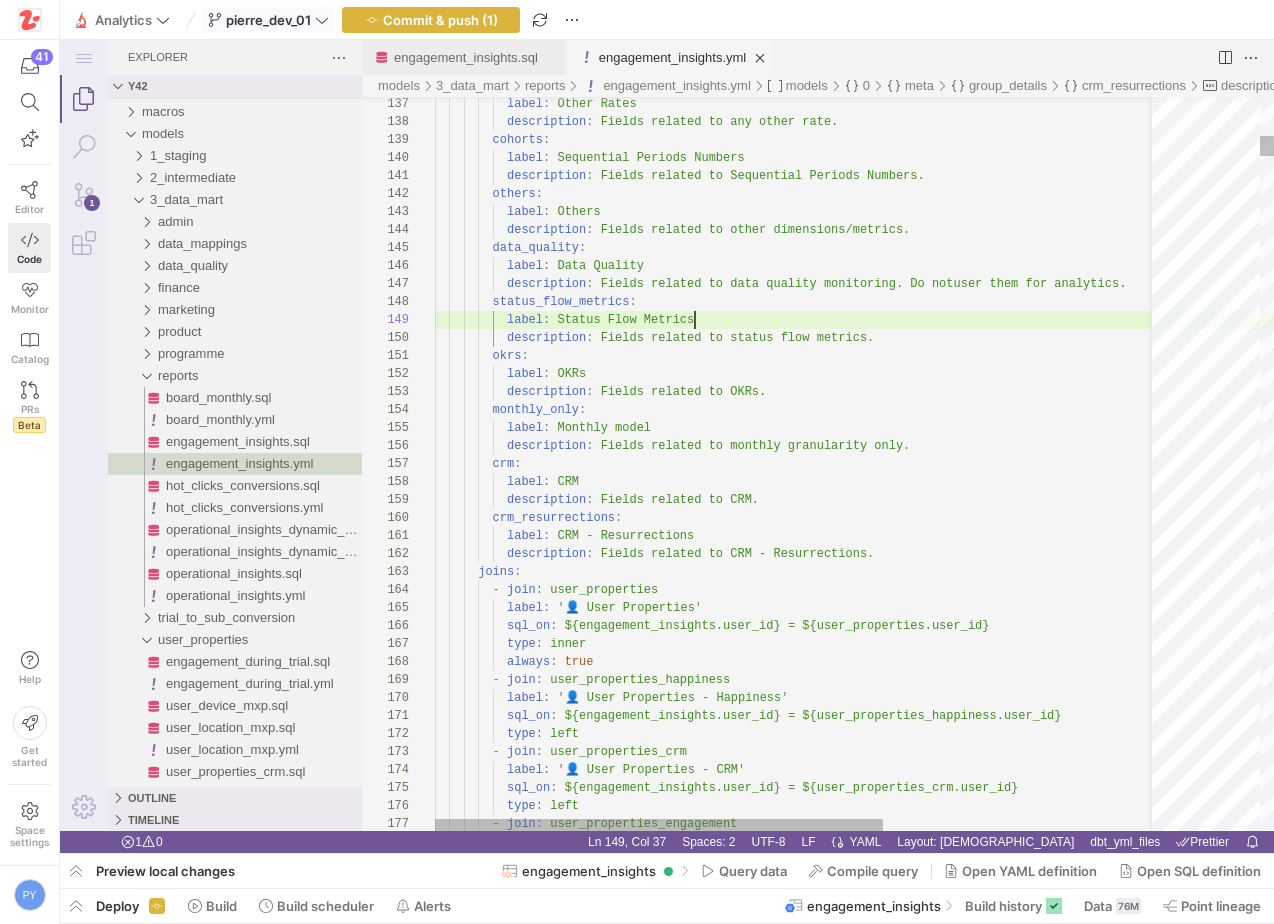 scroll, scrollTop: 144, scrollLeft: 260, axis: both 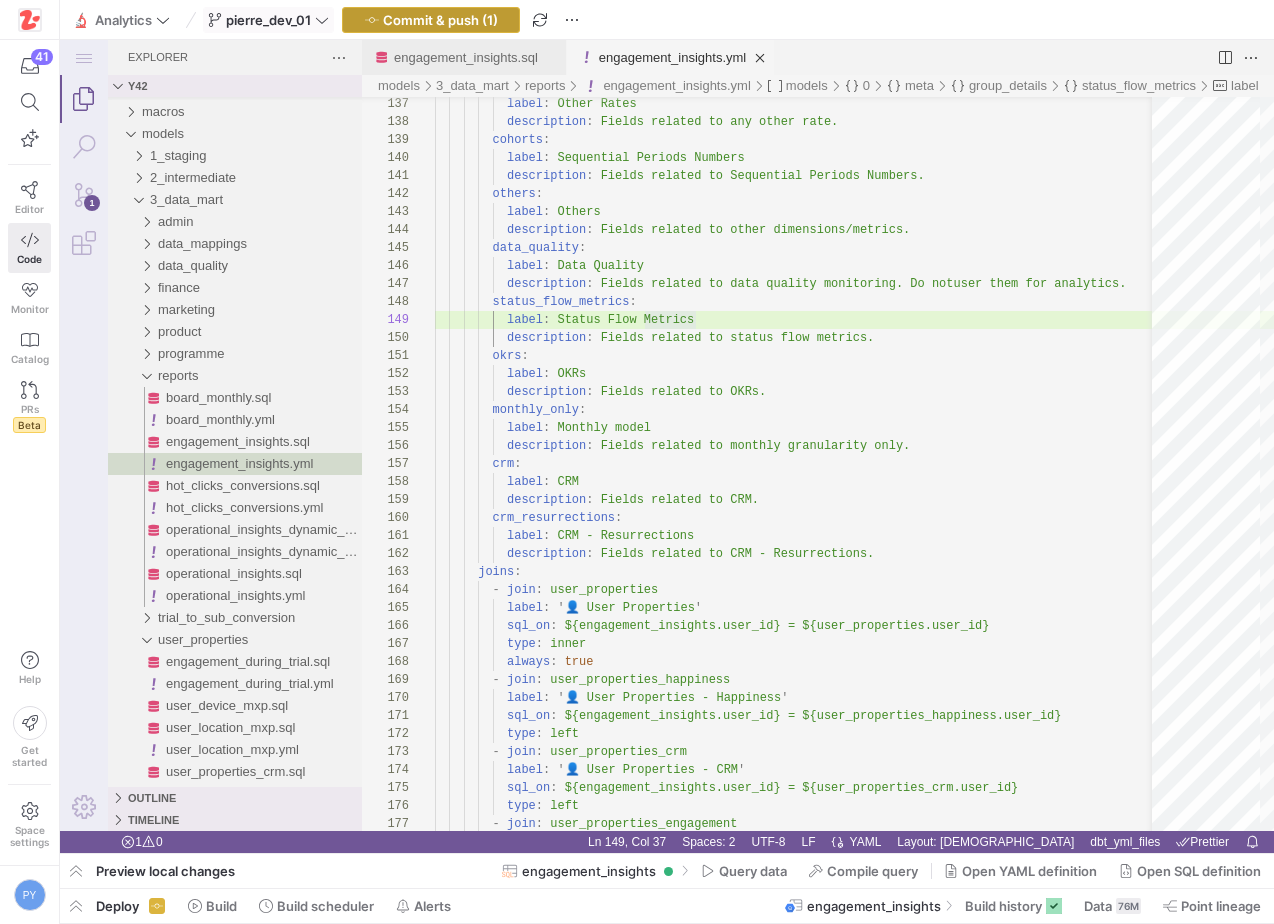 click on "Commit & push (1)" at bounding box center [440, 20] 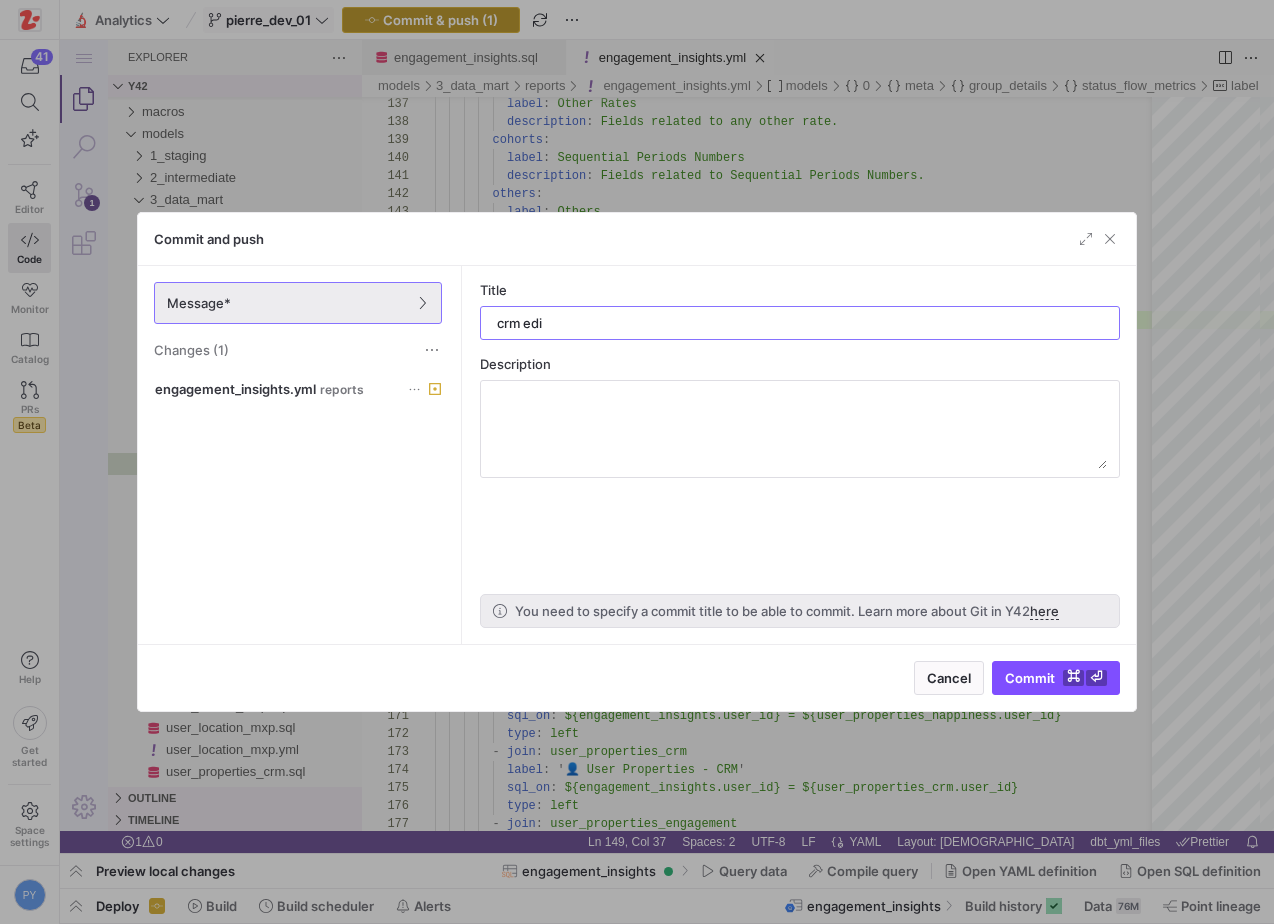 type on "crm edit" 